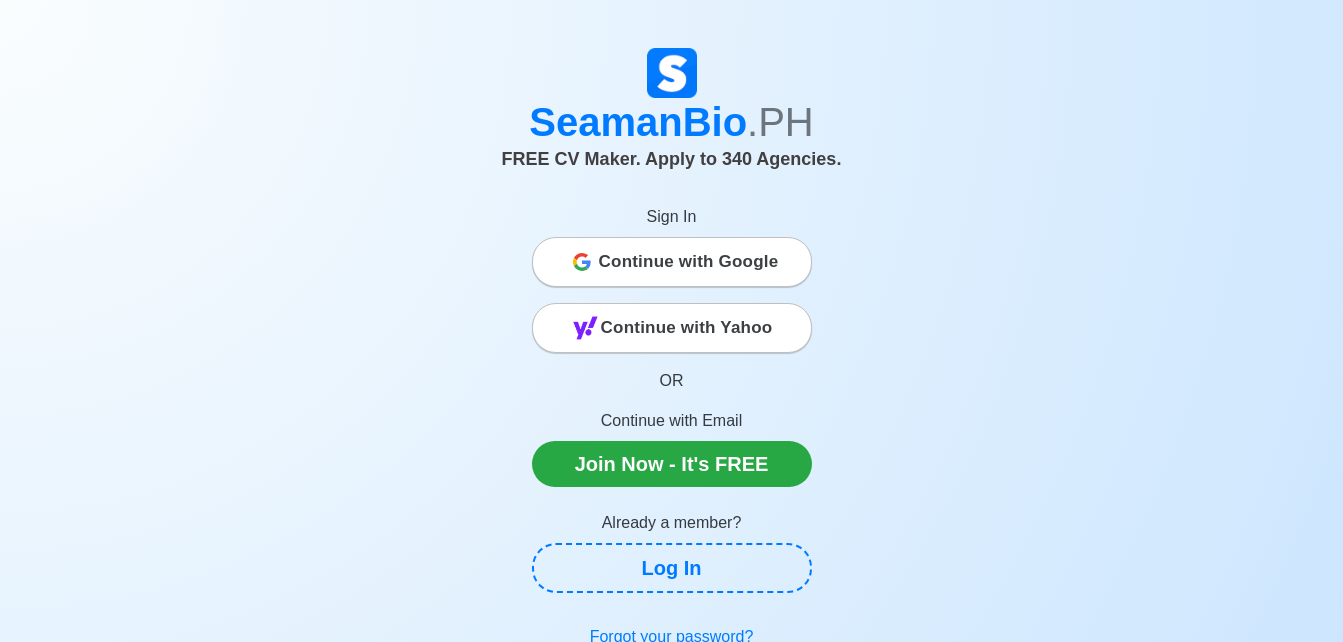 scroll, scrollTop: 0, scrollLeft: 0, axis: both 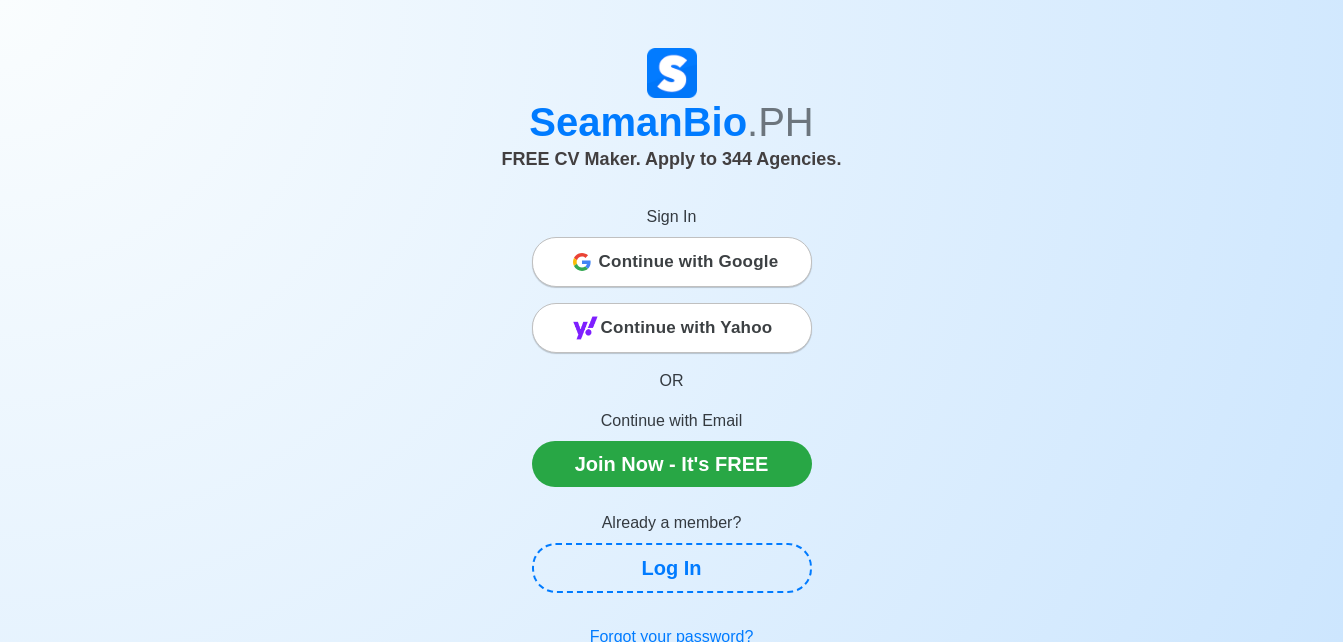 click on "Continue with Google" at bounding box center (689, 262) 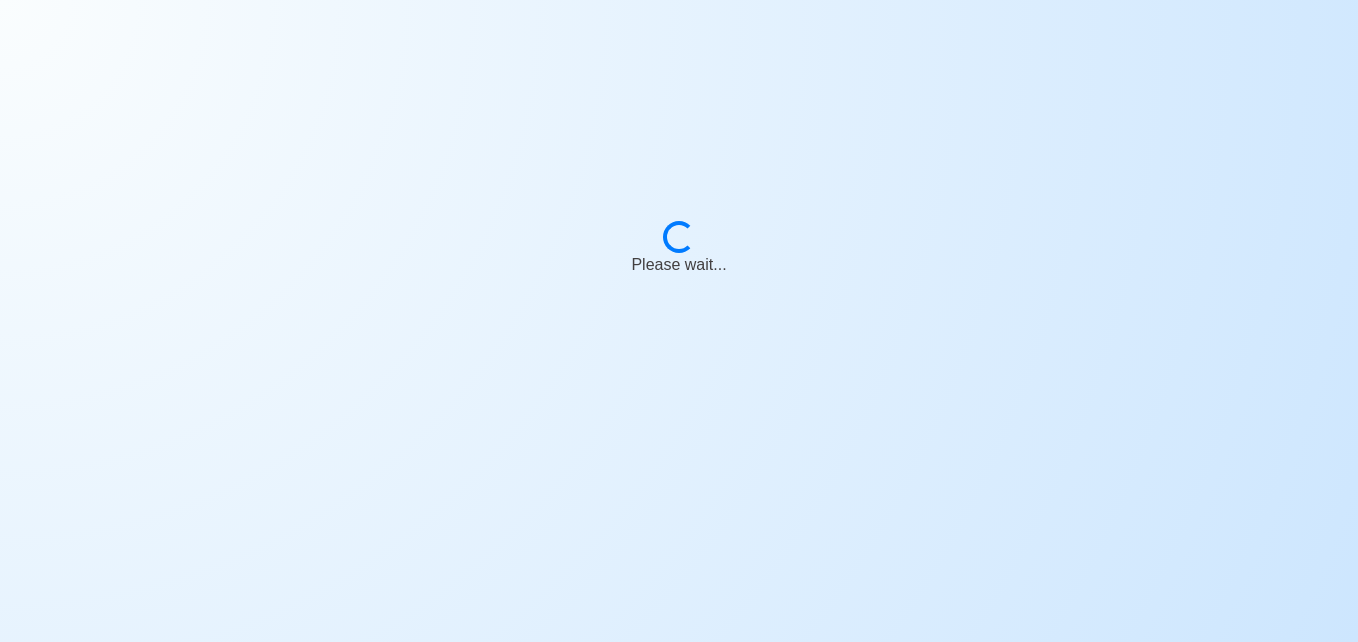 scroll, scrollTop: 0, scrollLeft: 0, axis: both 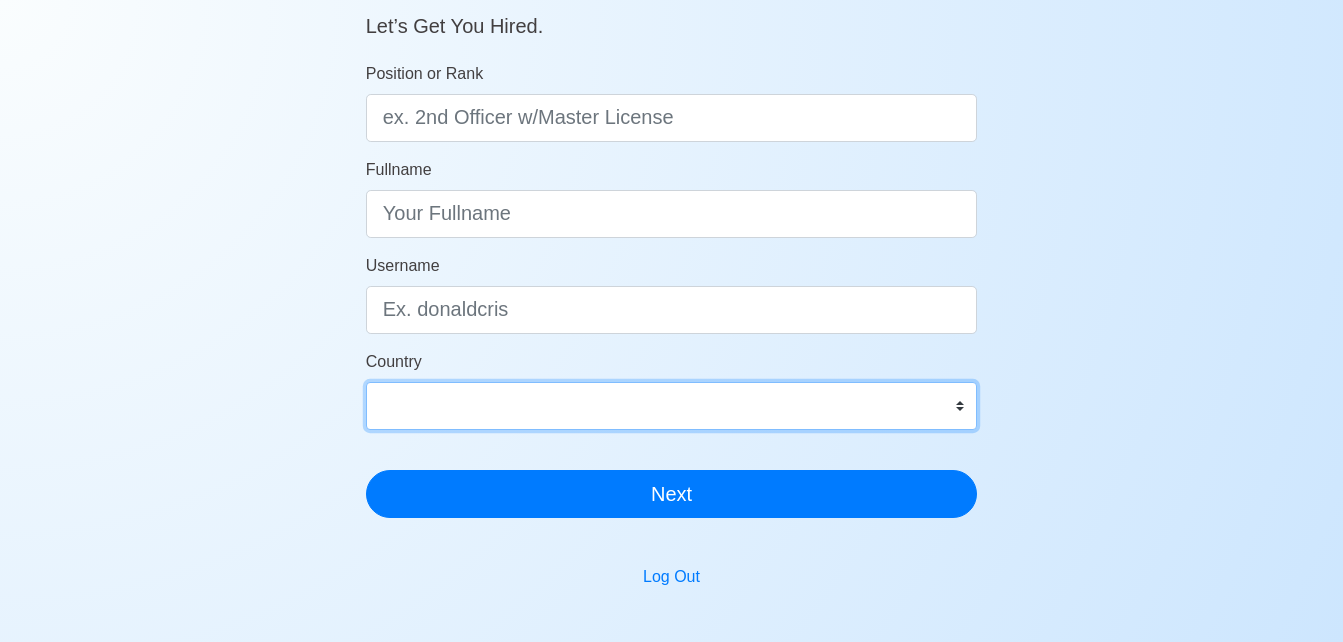 click on "Afghanistan Åland Islands Albania Algeria American Samoa Andorra Angola Anguilla Antarctica Antigua and Barbuda Argentina Armenia Aruba Australia Austria Azerbaijan Bahamas Bahrain Bangladesh Barbados Belarus Belgium Belize Benin Bermuda Bhutan Bolivia, Plurinational State of Bonaire, Sint Eustatius and Saba Bosnia and Herzegovina Botswana Bouvet Island Brazil British Indian Ocean Territory Brunei Darussalam Bulgaria Burkina Faso Burundi Cabo Verde Cambodia Cameroon Canada Cayman Islands Central African Republic Chad Chile China Christmas Island Cocos (Keeling) Islands Colombia Comoros Congo Congo, Democratic Republic of the Cook Islands Costa Rica Croatia Cuba Curaçao Cyprus Czechia Côte d'Ivoire Denmark Djibouti Dominica Dominican Republic Ecuador Egypt El Salvador Equatorial Guinea Eritrea Estonia Eswatini Ethiopia Falkland Islands (Malvinas) Faroe Islands Fiji Finland France French Guiana French Polynesia French Southern Territories Gabon Gambia Georgia Germany Ghana Gibraltar Greece Greenland Grenada" at bounding box center (672, 406) 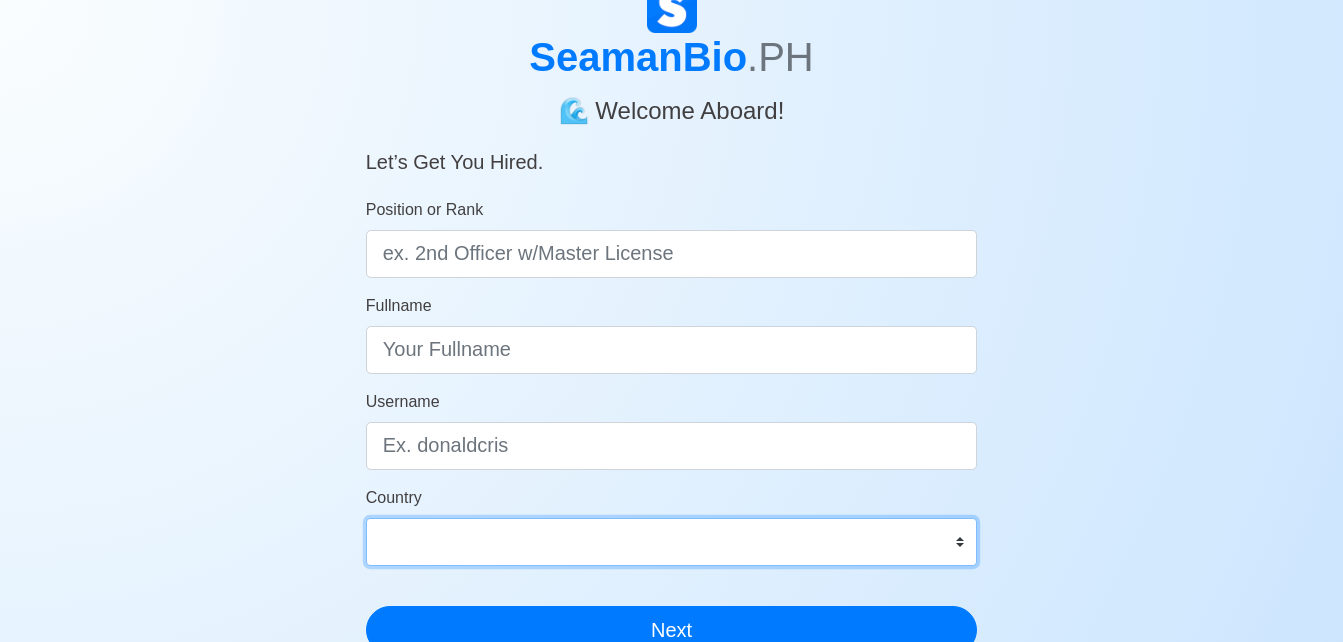 scroll, scrollTop: 0, scrollLeft: 0, axis: both 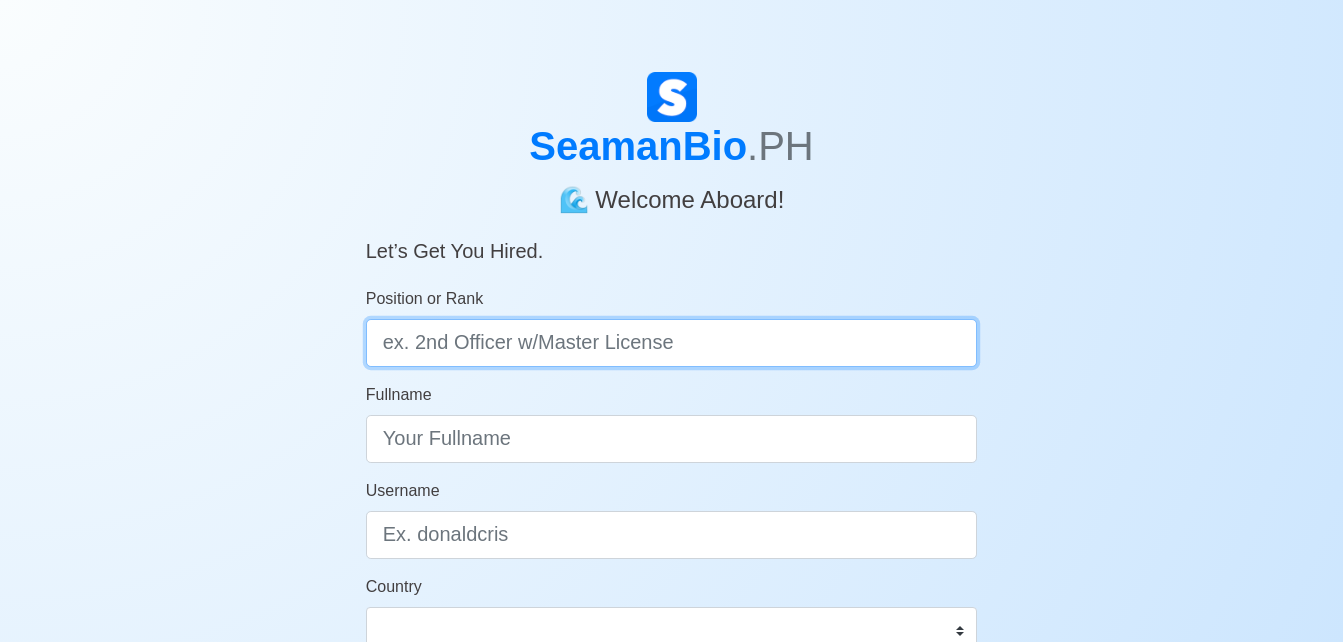 click on "Position or Rank" at bounding box center [672, 343] 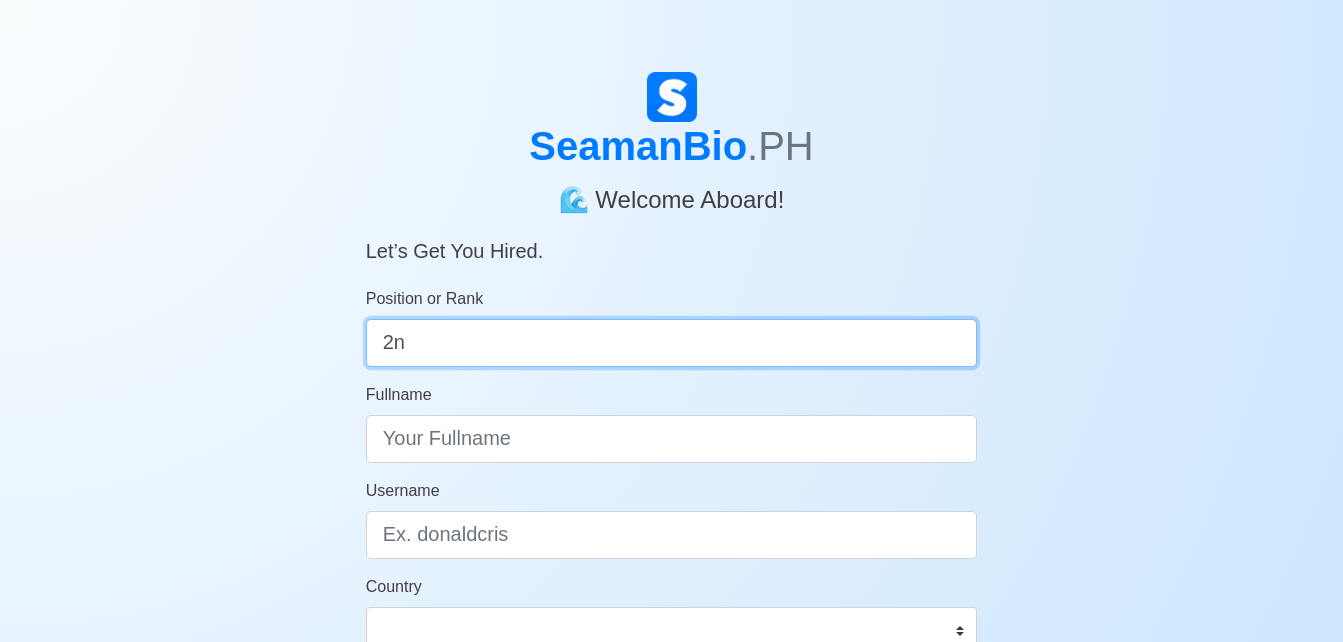type on "2" 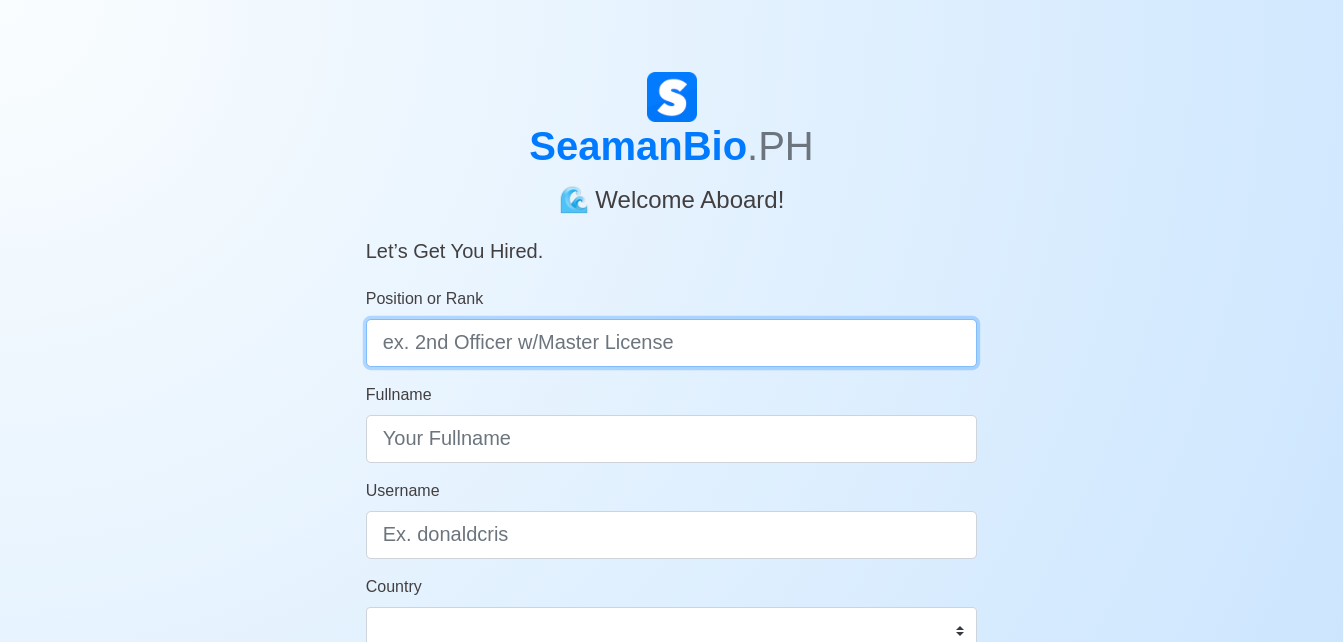 type on "#" 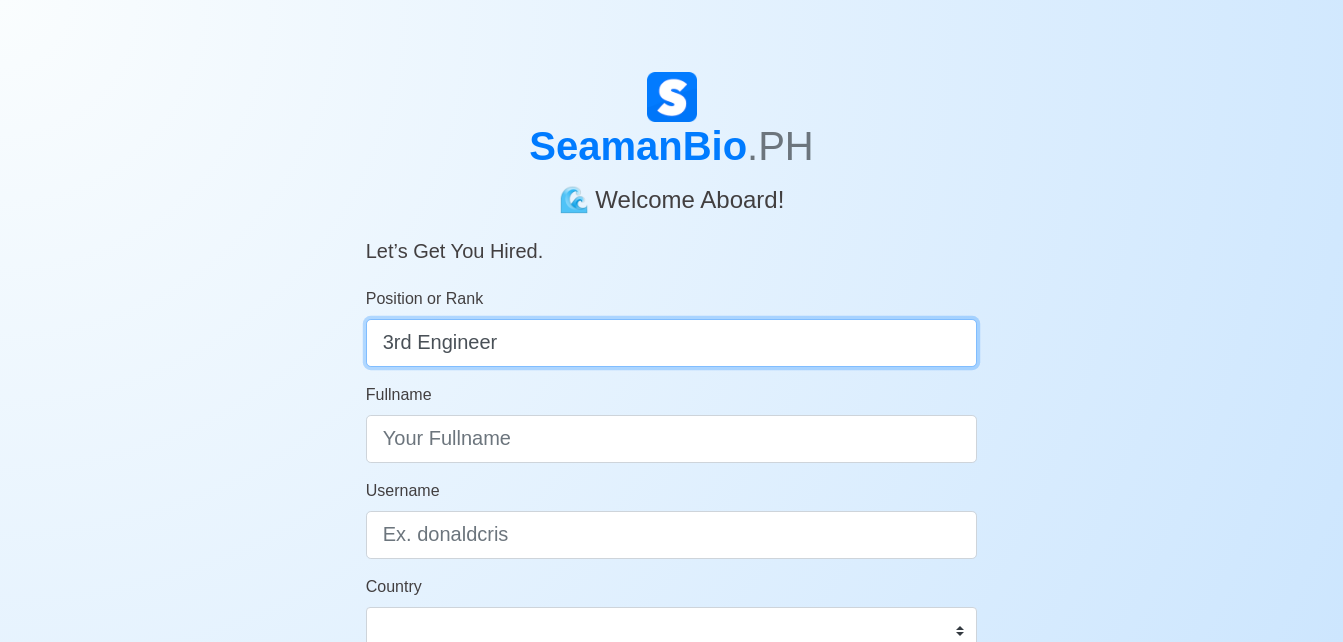 type on "3rd Engineer" 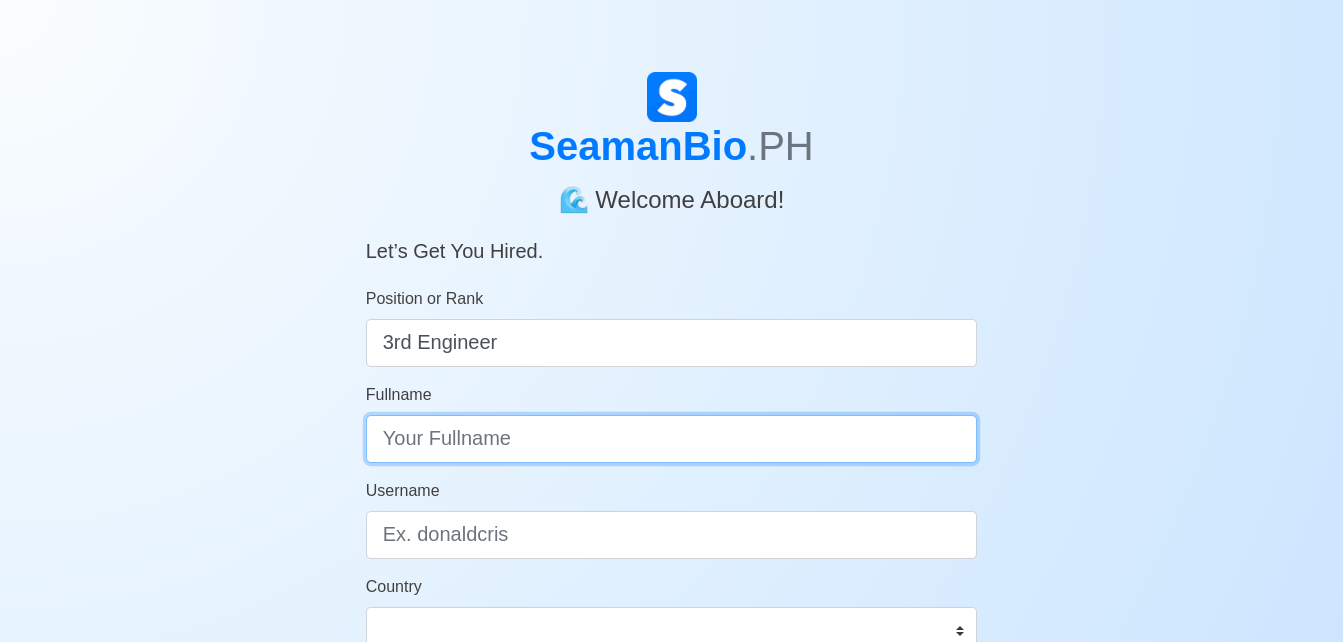 click on "Fullname" at bounding box center (672, 439) 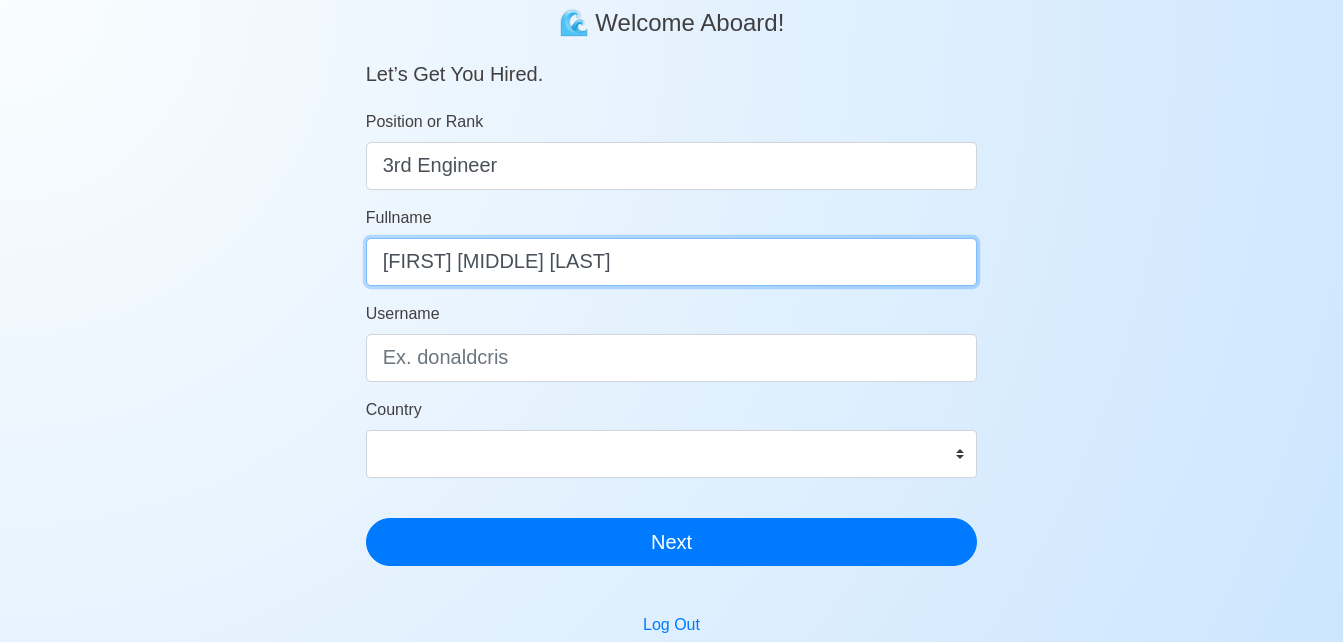 scroll, scrollTop: 234, scrollLeft: 0, axis: vertical 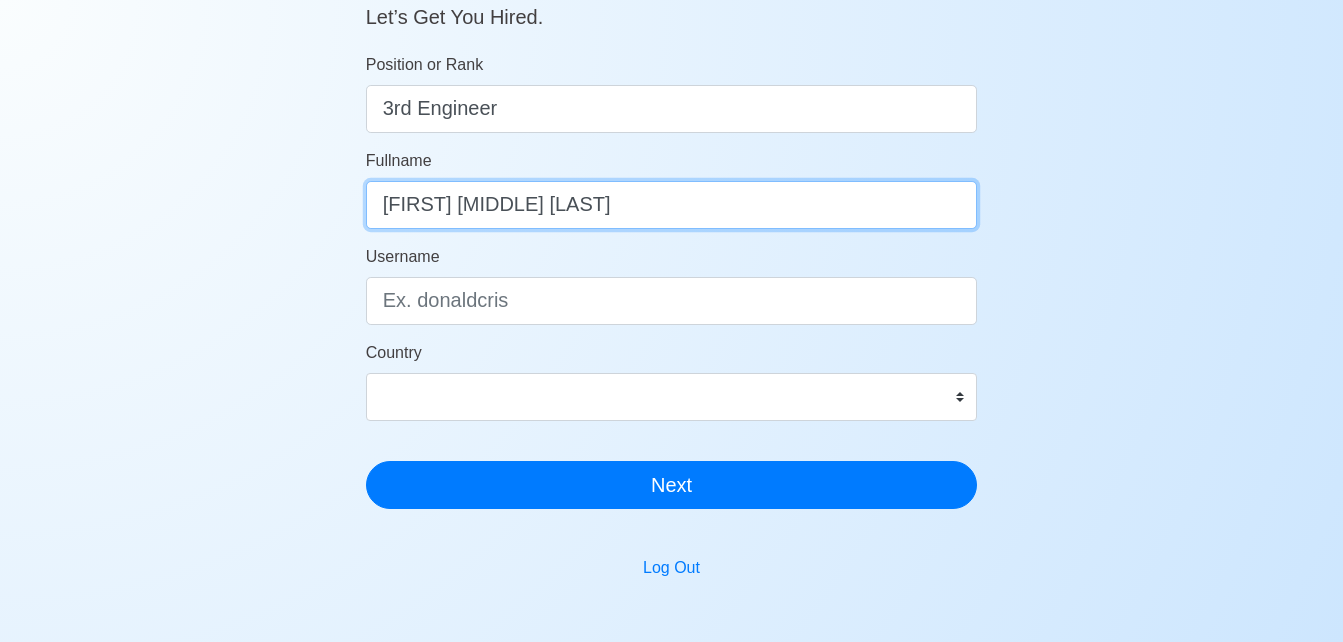 type on "Ricson Y. Caraan" 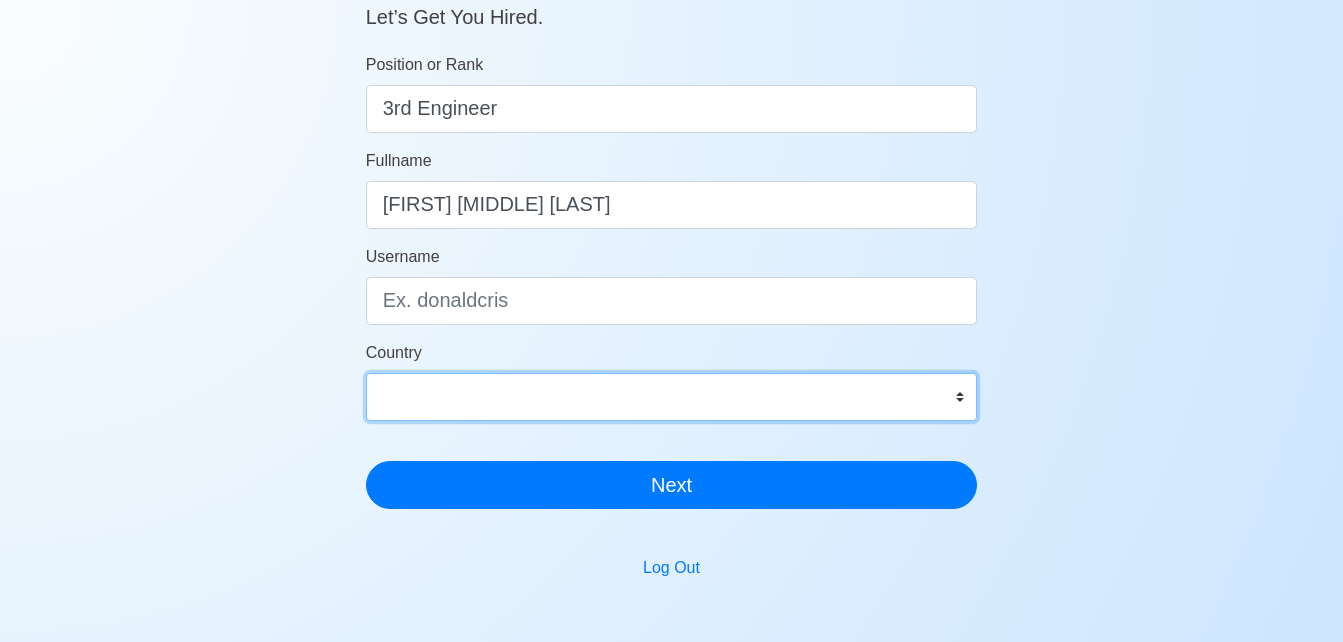 click on "Afghanistan Åland Islands Albania Algeria American Samoa Andorra Angola Anguilla Antarctica Antigua and Barbuda Argentina Armenia Aruba Australia Austria Azerbaijan Bahamas Bahrain Bangladesh Barbados Belarus Belgium Belize Benin Bermuda Bhutan Bolivia, Plurinational State of Bonaire, Sint Eustatius and Saba Bosnia and Herzegovina Botswana Bouvet Island Brazil British Indian Ocean Territory Brunei Darussalam Bulgaria Burkina Faso Burundi Cabo Verde Cambodia Cameroon Canada Cayman Islands Central African Republic Chad Chile China Christmas Island Cocos (Keeling) Islands Colombia Comoros Congo Congo, Democratic Republic of the Cook Islands Costa Rica Croatia Cuba Curaçao Cyprus Czechia Côte d'Ivoire Denmark Djibouti Dominica Dominican Republic Ecuador Egypt El Salvador Equatorial Guinea Eritrea Estonia Eswatini Ethiopia Falkland Islands (Malvinas) Faroe Islands Fiji Finland France French Guiana French Polynesia French Southern Territories Gabon Gambia Georgia Germany Ghana Gibraltar Greece Greenland Grenada" at bounding box center (672, 397) 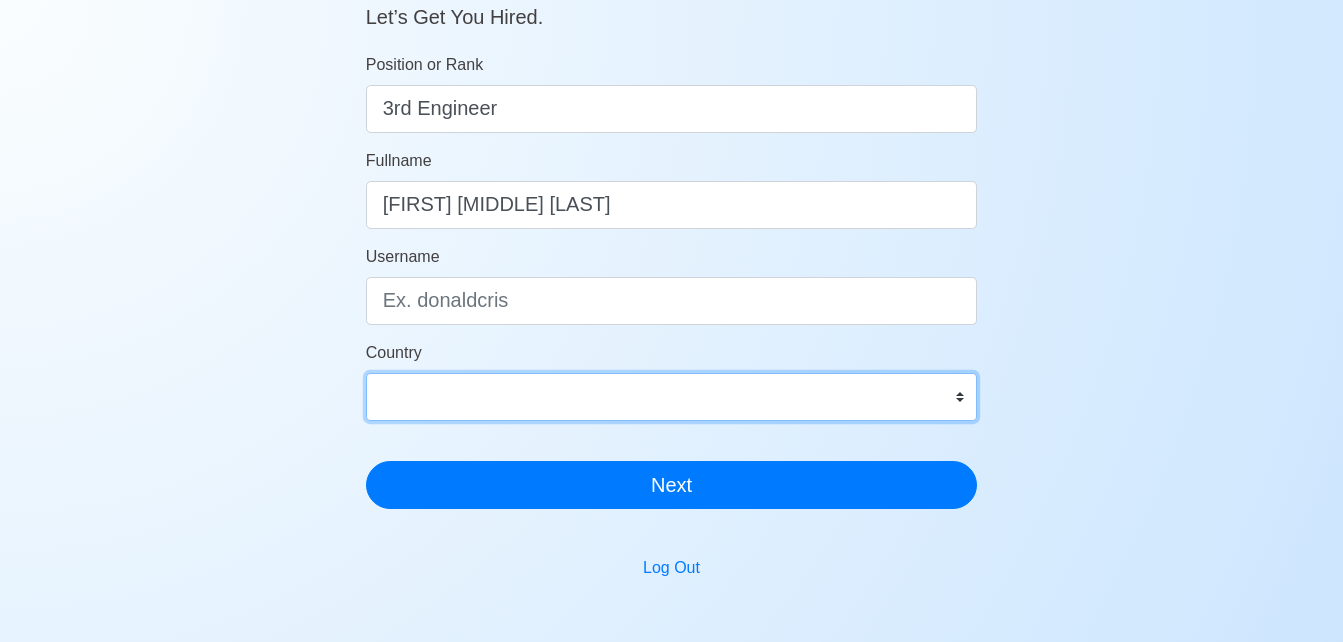 select on "PH" 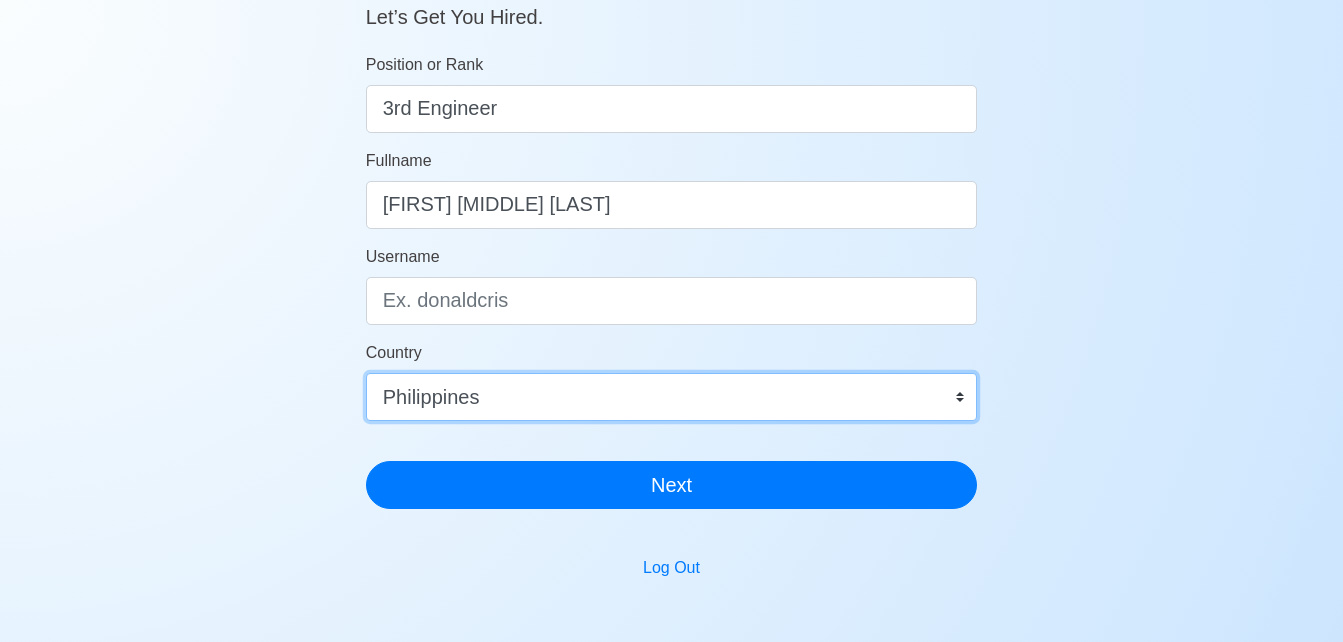 click on "Afghanistan Åland Islands Albania Algeria American Samoa Andorra Angola Anguilla Antarctica Antigua and Barbuda Argentina Armenia Aruba Australia Austria Azerbaijan Bahamas Bahrain Bangladesh Barbados Belarus Belgium Belize Benin Bermuda Bhutan Bolivia, Plurinational State of Bonaire, Sint Eustatius and Saba Bosnia and Herzegovina Botswana Bouvet Island Brazil British Indian Ocean Territory Brunei Darussalam Bulgaria Burkina Faso Burundi Cabo Verde Cambodia Cameroon Canada Cayman Islands Central African Republic Chad Chile China Christmas Island Cocos (Keeling) Islands Colombia Comoros Congo Congo, Democratic Republic of the Cook Islands Costa Rica Croatia Cuba Curaçao Cyprus Czechia Côte d'Ivoire Denmark Djibouti Dominica Dominican Republic Ecuador Egypt El Salvador Equatorial Guinea Eritrea Estonia Eswatini Ethiopia Falkland Islands (Malvinas) Faroe Islands Fiji Finland France French Guiana French Polynesia French Southern Territories Gabon Gambia Georgia Germany Ghana Gibraltar Greece Greenland Grenada" at bounding box center (672, 397) 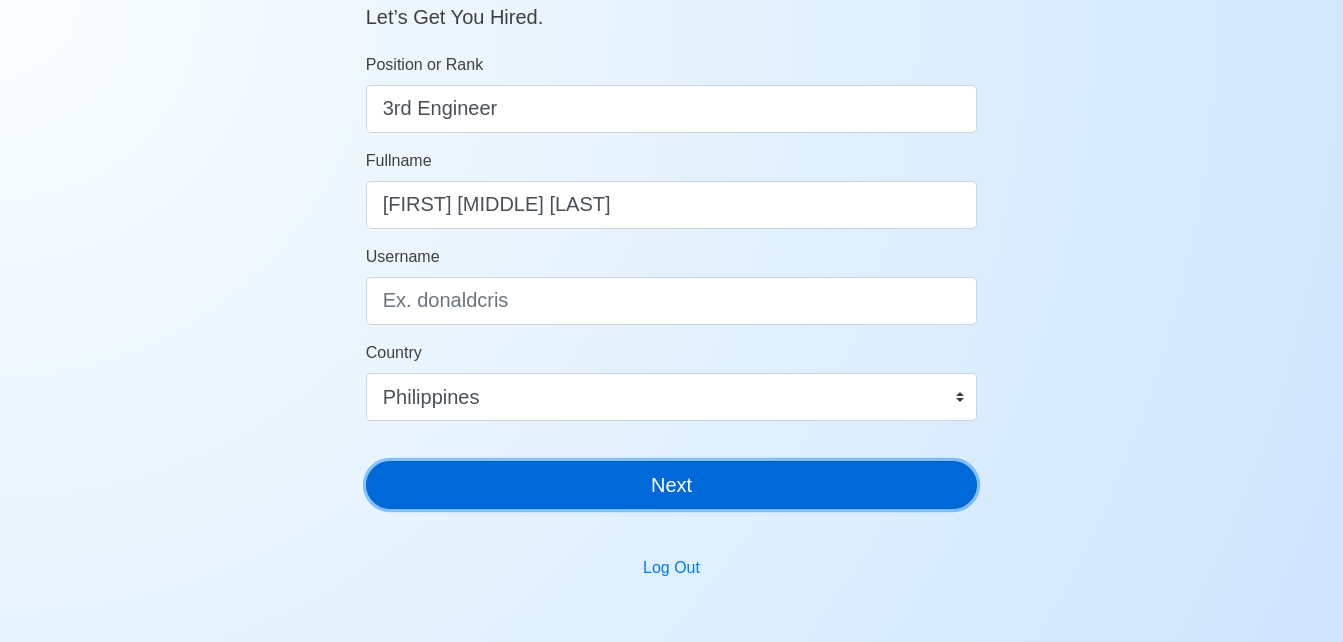 click on "Next" at bounding box center [672, 485] 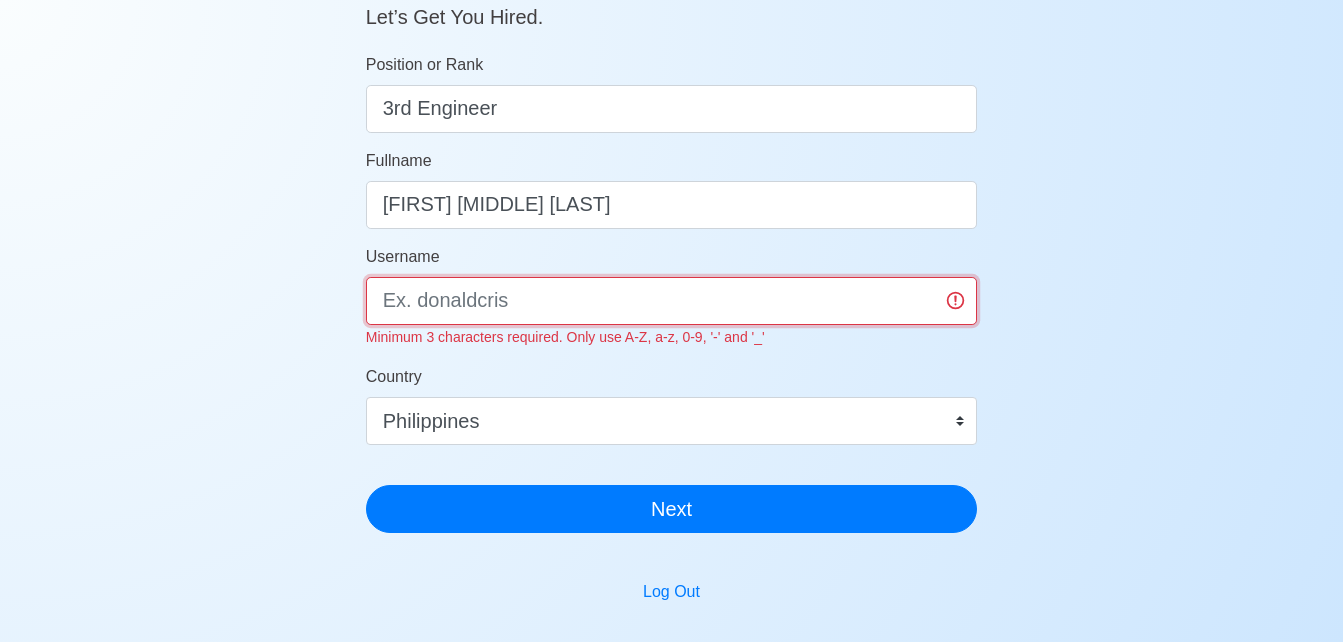 click on "Username" at bounding box center [672, 301] 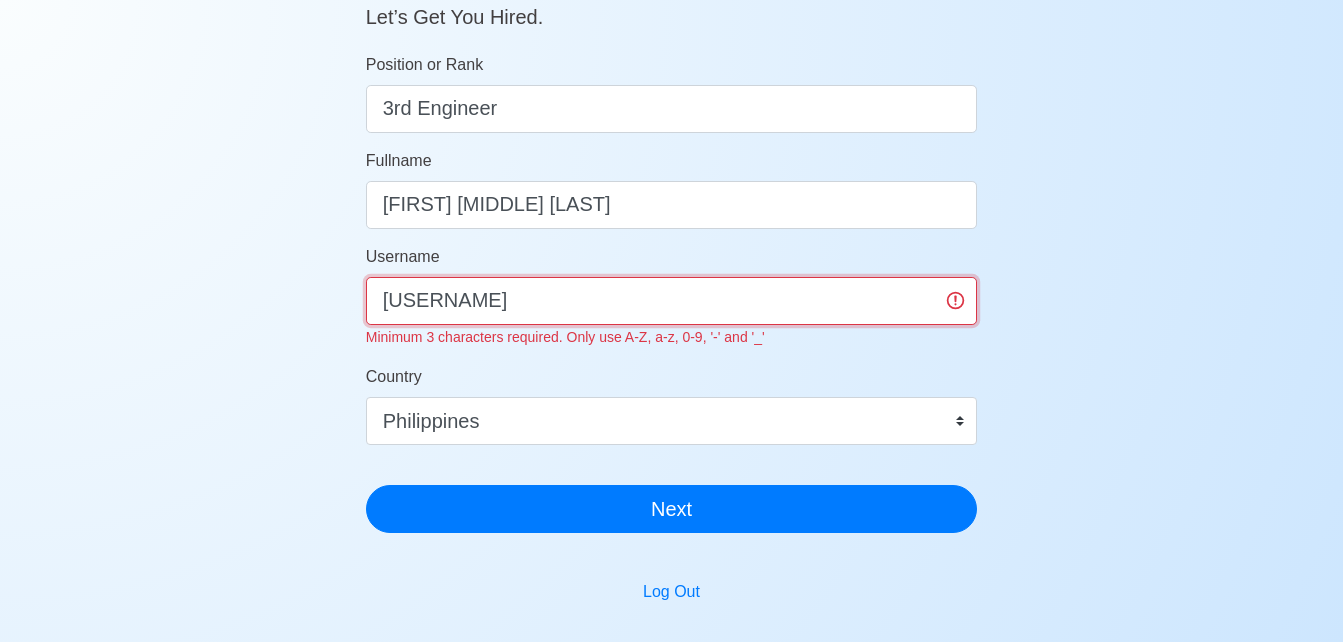 type on "ricsoncaraan010267" 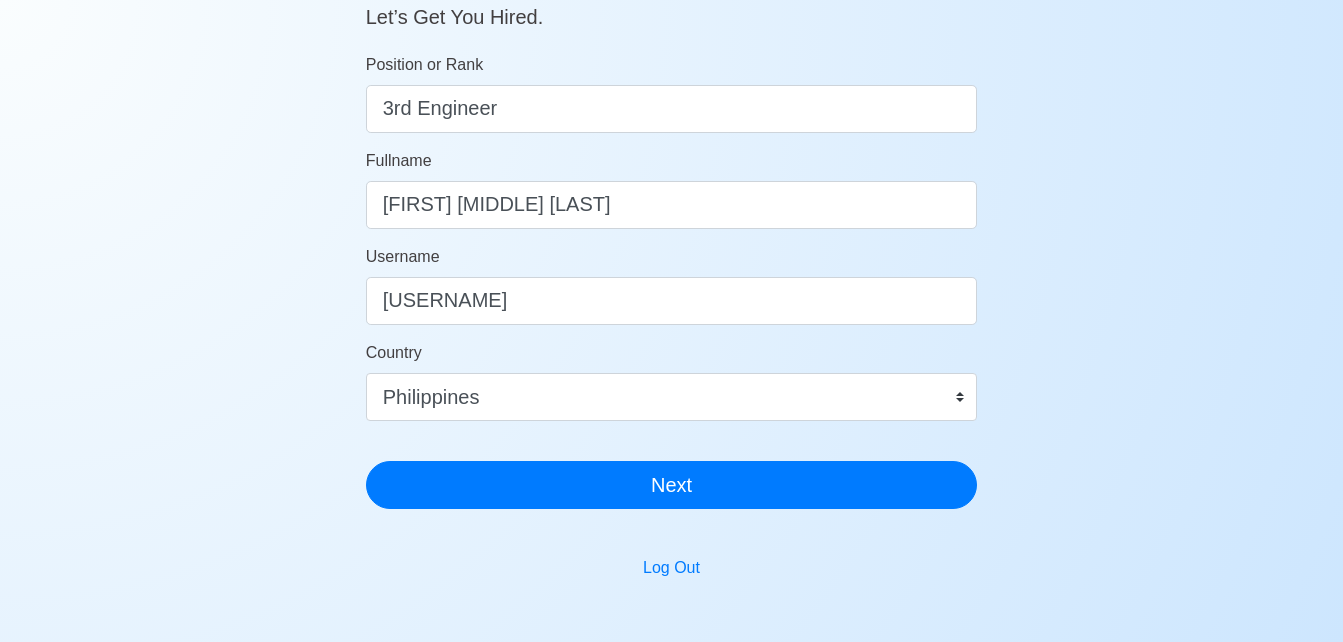 click on "SeamanBio .PH 🌊 Welcome Aboard! Let’s Get You Hired. Position or Rank 3rd Engineer Fullname Ricson Y. Caraan Username ricsoncaraan010267 Country Afghanistan Åland Islands Albania Algeria American Samoa Andorra Angola Anguilla Antarctica Antigua and Barbuda Argentina Armenia Aruba Australia Austria Azerbaijan Bahamas Bahrain Bangladesh Barbados Belarus Belgium Belize Benin Bermuda Bhutan Bolivia, Plurinational State of Bonaire, Sint Eustatius and Saba Bosnia and Herzegovina Botswana Bouvet Island Brazil British Indian Ocean Territory Brunei Darussalam Bulgaria Burkina Faso Burundi Cabo Verde Cambodia Cameroon Canada Cayman Islands Central African Republic Chad Chile China Christmas Island Cocos (Keeling) Islands Colombia Comoros Congo Congo, Democratic Republic of the Cook Islands Costa Rica Croatia Cuba Curaçao Cyprus Czechia Côte d'Ivoire Denmark Djibouti Dominica Dominican Republic Ecuador Egypt El Salvador Equatorial Guinea Eritrea Estonia Eswatini Ethiopia Falkland Islands (Malvinas) Faroe Islands" at bounding box center (671, 365) 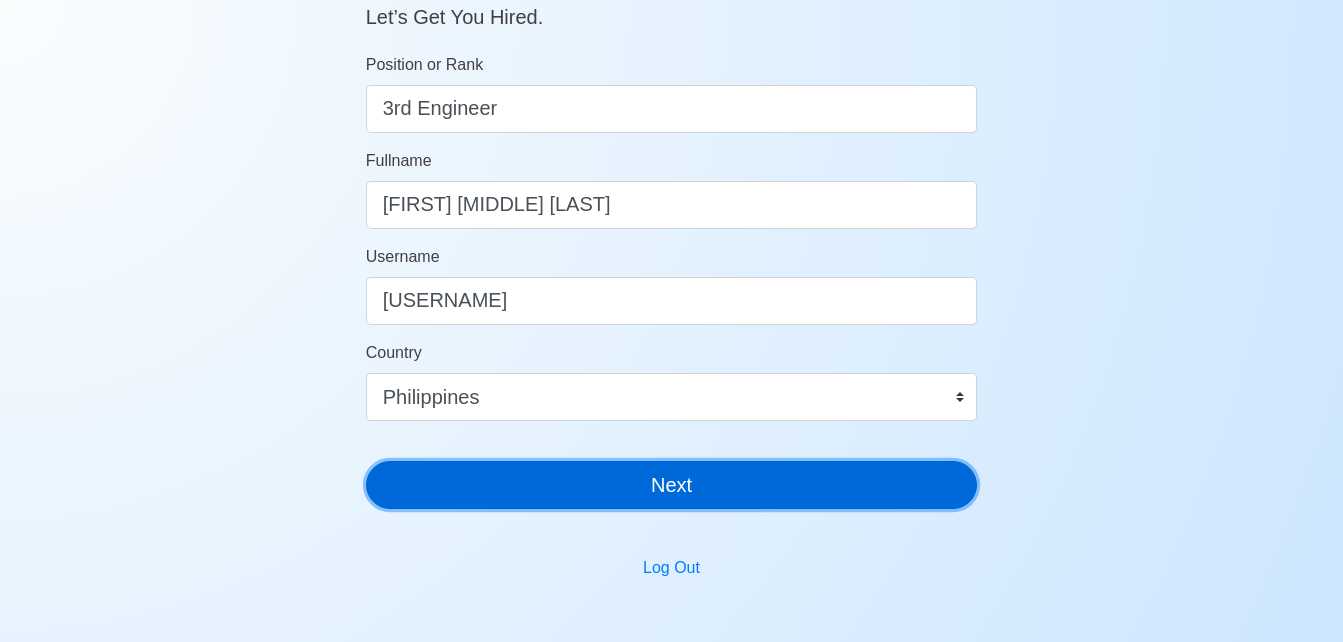 click on "Next" at bounding box center (672, 485) 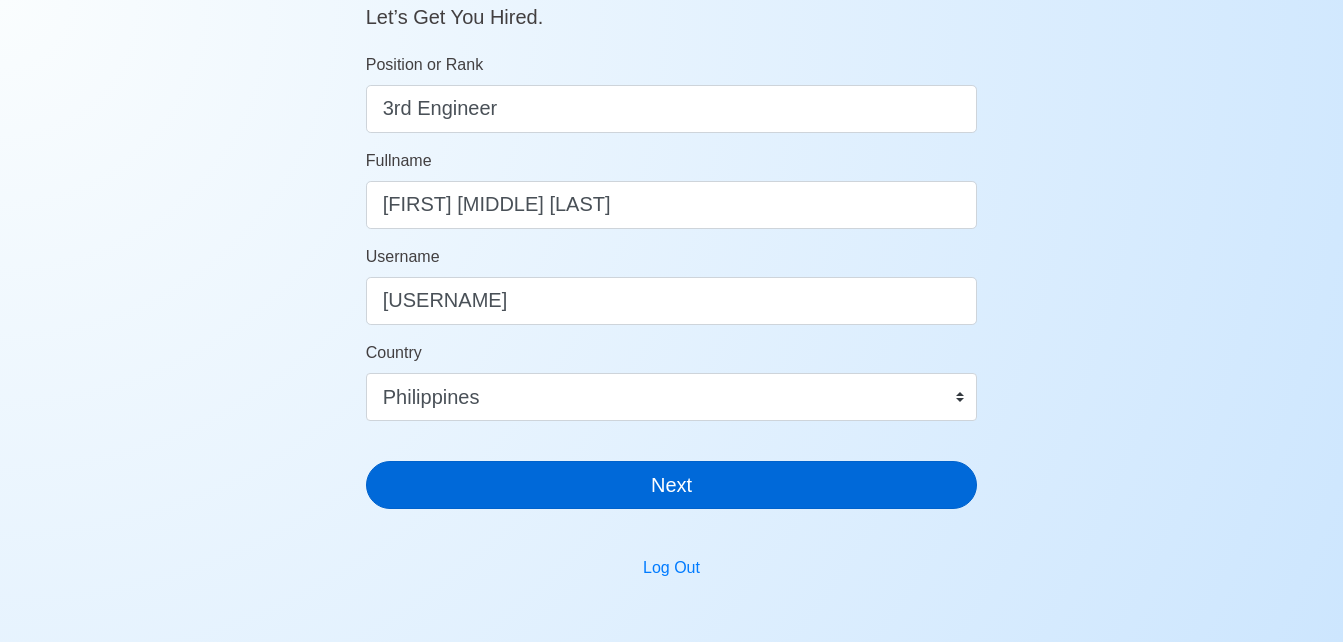 scroll, scrollTop: 24, scrollLeft: 0, axis: vertical 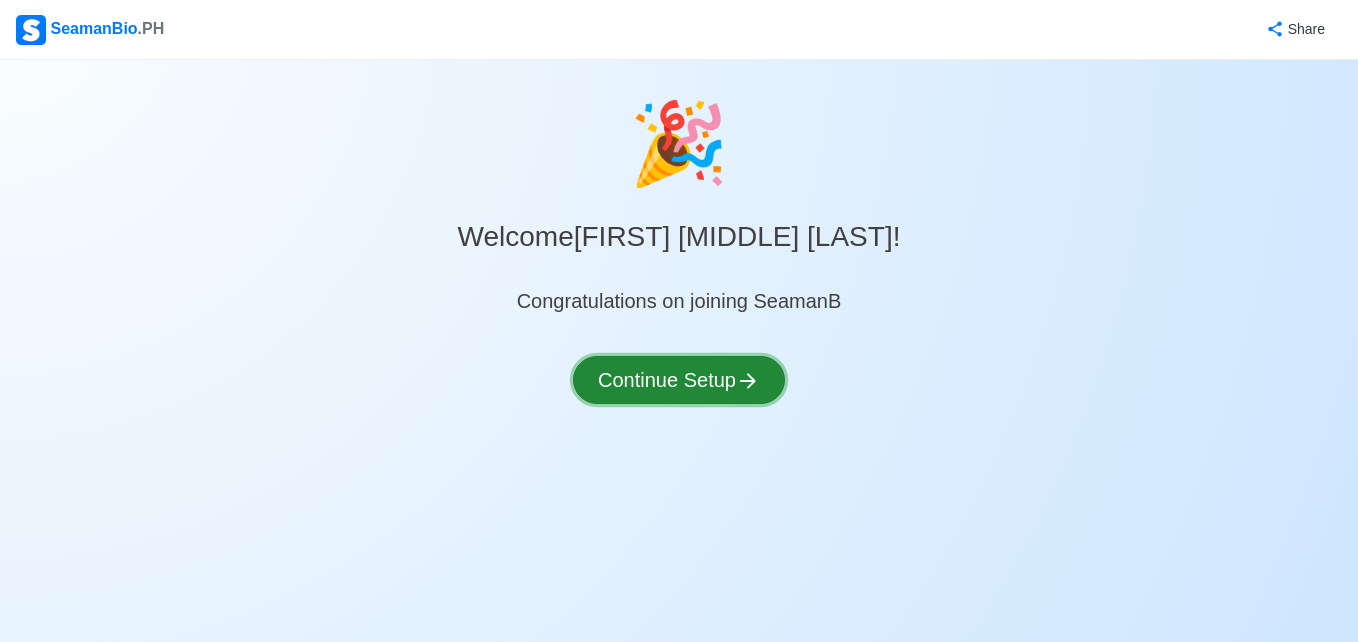 click on "Continue Setup" at bounding box center (679, 380) 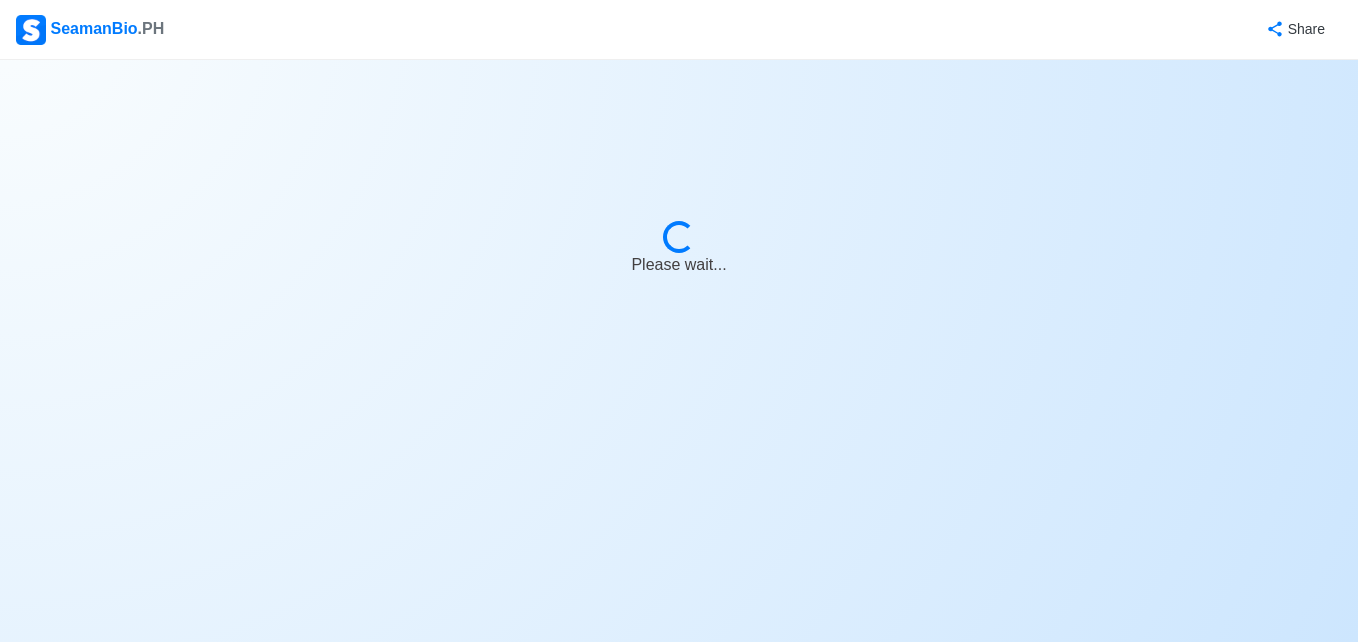 select on "Visible for Hiring" 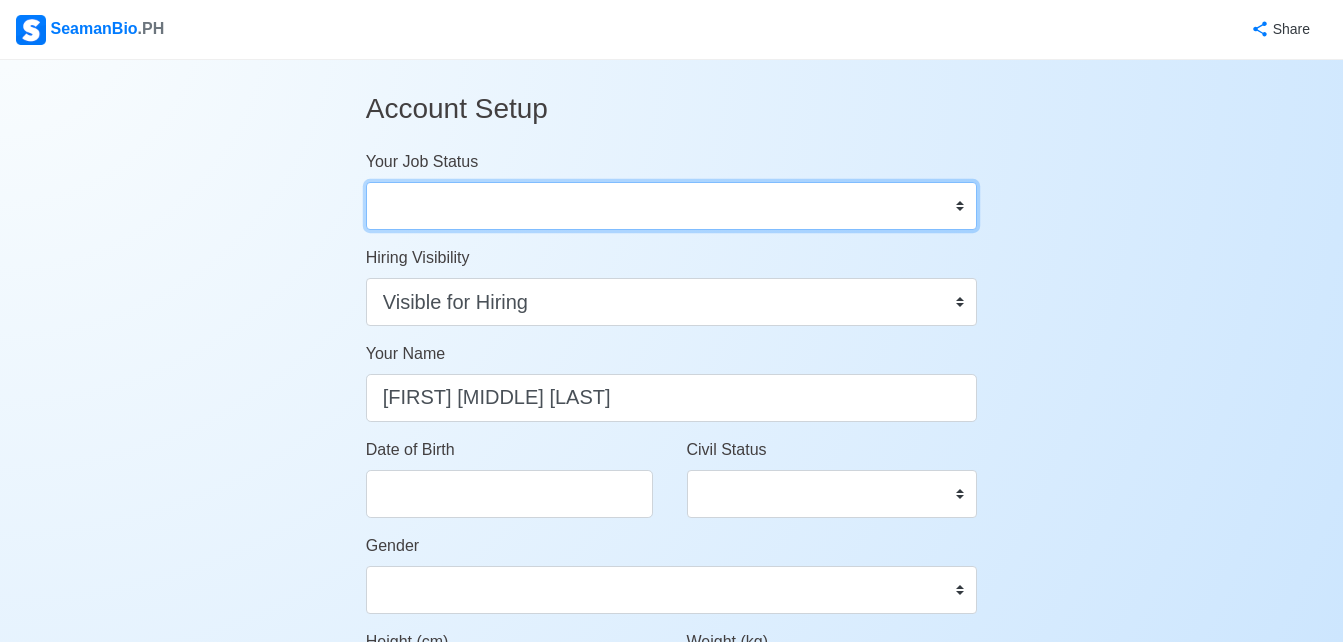 click on "Onboard Actively Looking for Job Not Looking for Job" at bounding box center [672, 206] 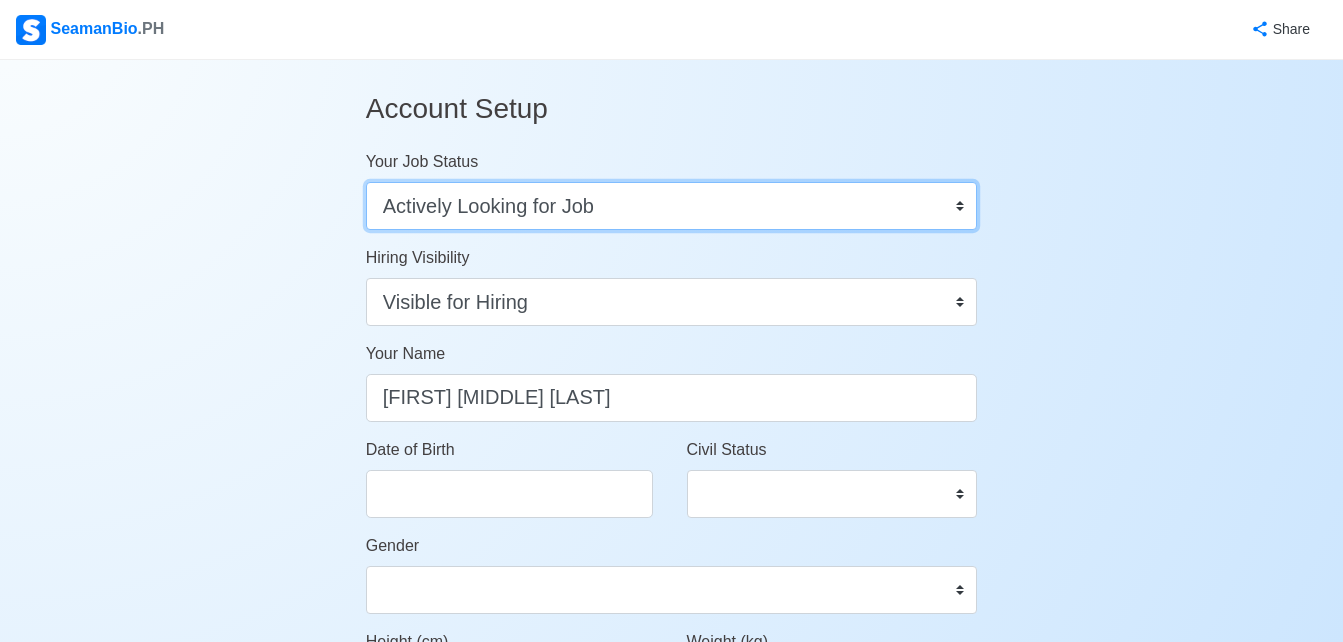 click on "Onboard Actively Looking for Job Not Looking for Job" at bounding box center (672, 206) 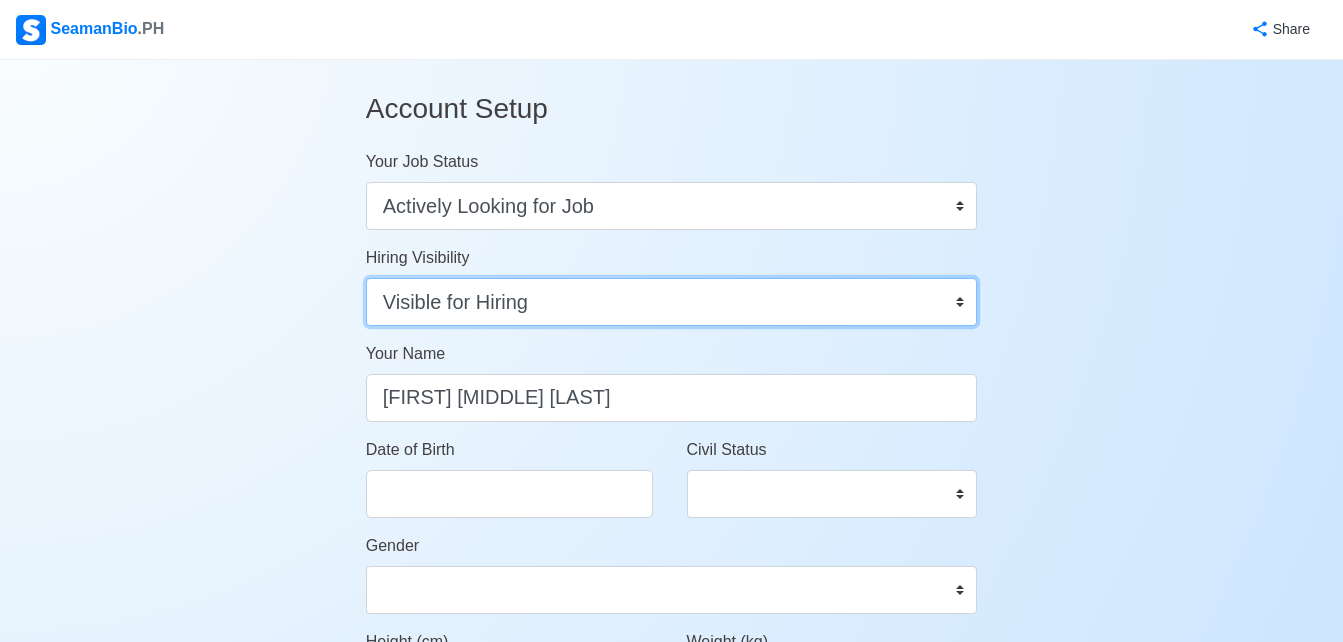 click on "Visible for Hiring Not Visible for Hiring" at bounding box center (672, 302) 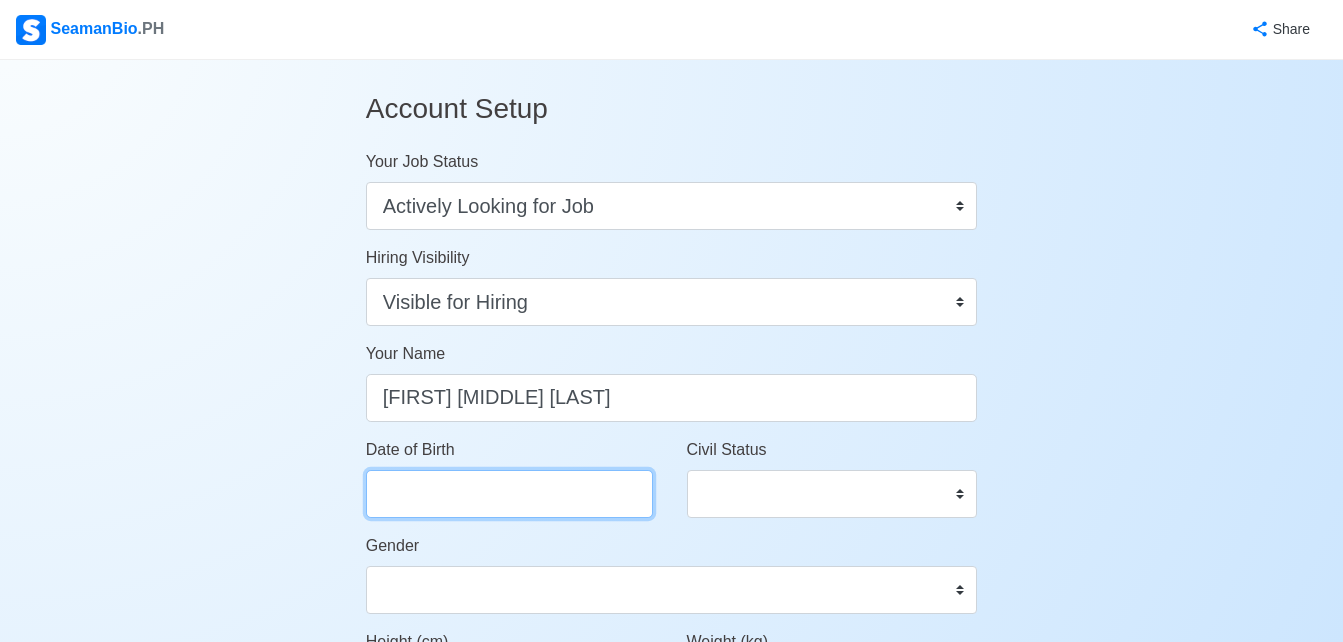 select on "****" 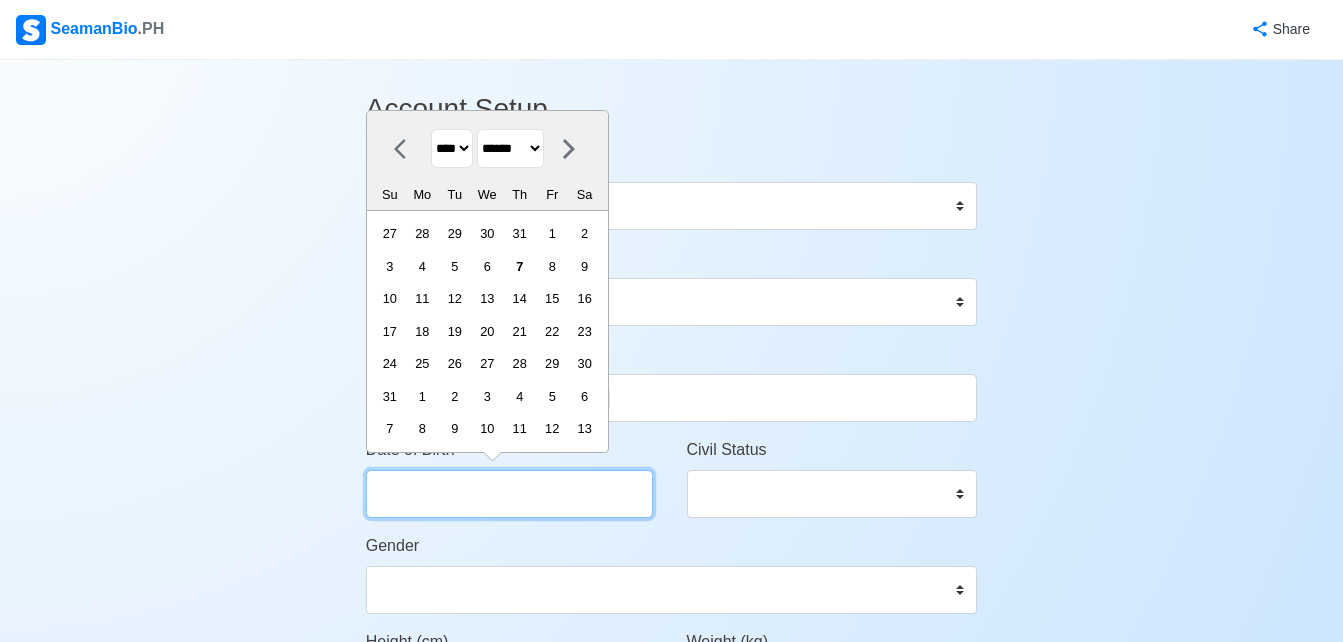 click on "Date of Birth" at bounding box center [509, 494] 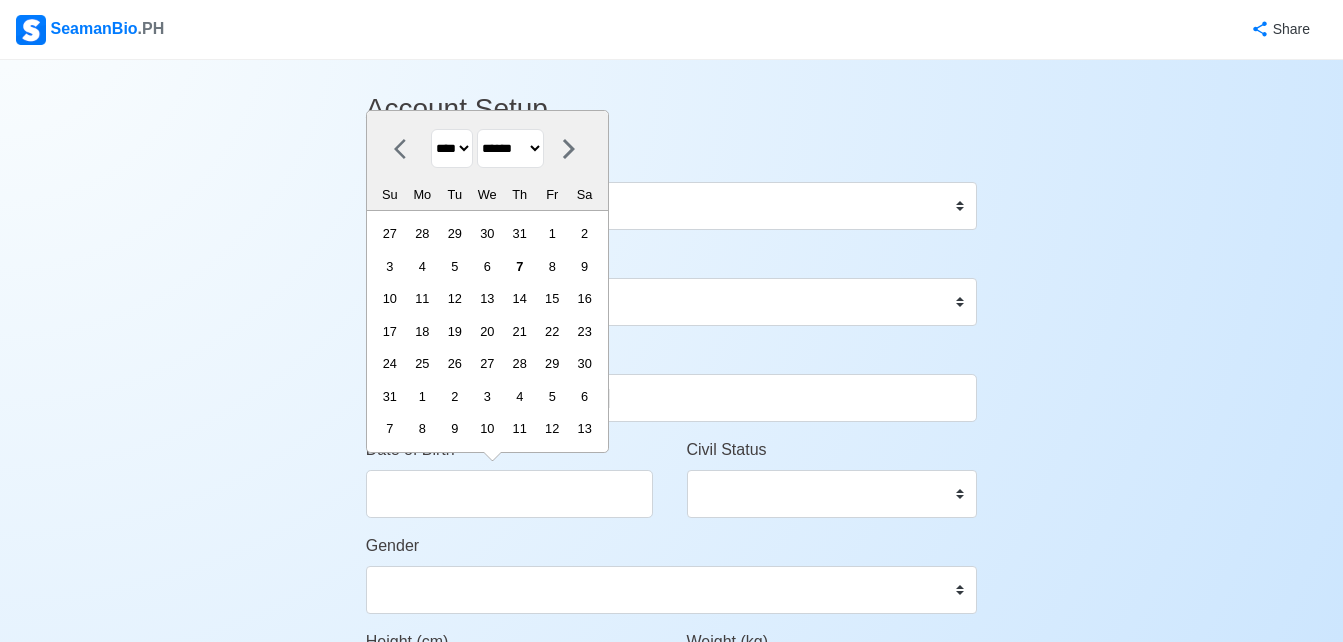 click on "**** **** **** **** **** **** **** **** **** **** **** **** **** **** **** **** **** **** **** **** **** **** **** **** **** **** **** **** **** **** **** **** **** **** **** **** **** **** **** **** **** **** **** **** **** **** **** **** **** **** **** **** **** **** **** **** **** **** **** **** **** **** **** **** **** **** **** **** **** **** **** **** **** **** **** **** **** **** **** **** **** **** **** **** **** **** **** **** **** **** **** **** **** **** **** **** **** **** **** **** **** **** **** **** **** ****" at bounding box center (452, 148) 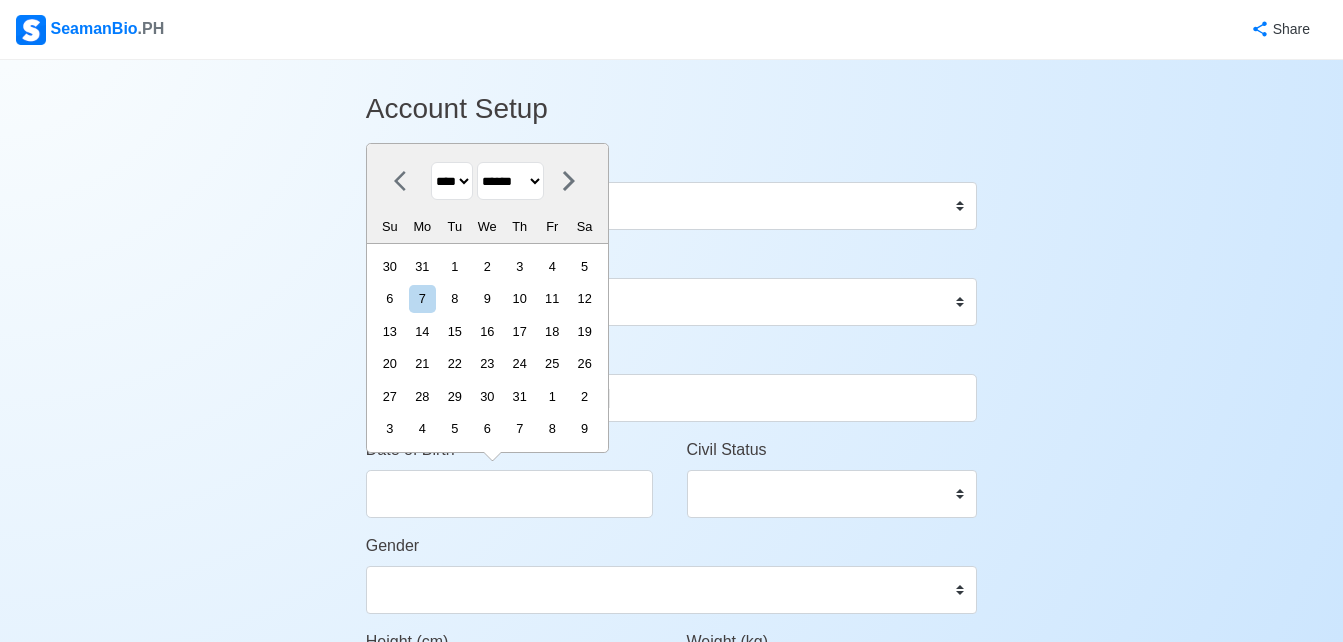 click on "******* ******** ***** ***** *** **** **** ****** ********* ******* ******** ********" at bounding box center [510, 181] 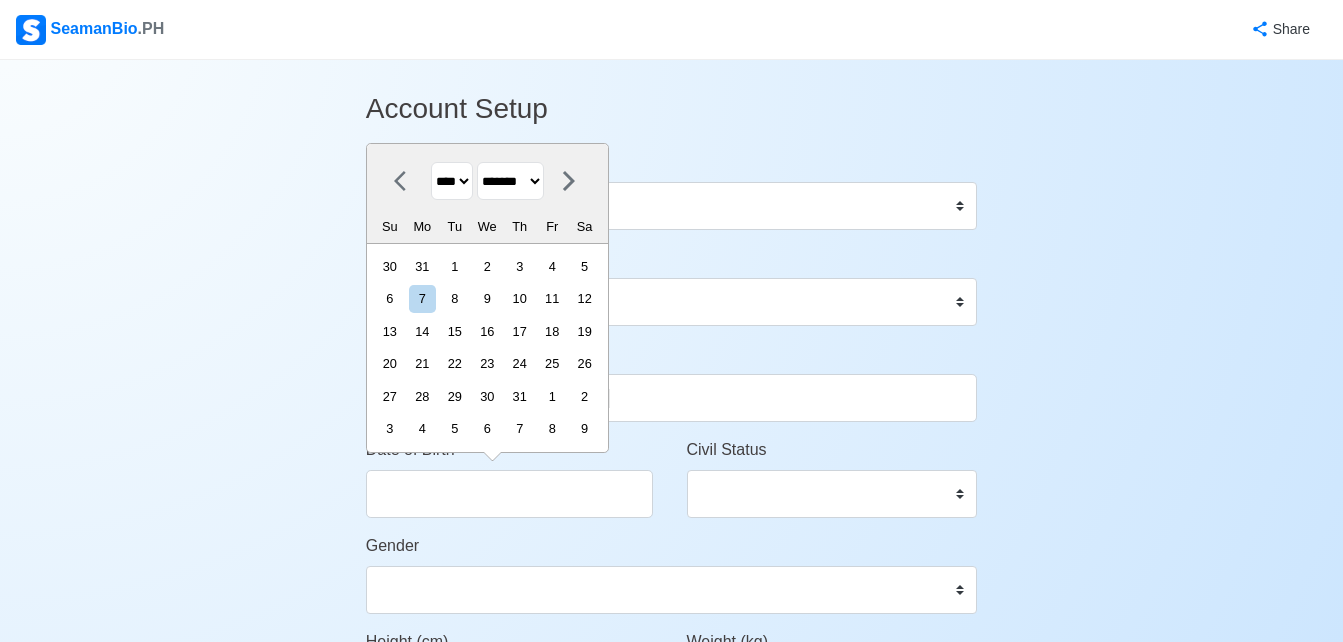click on "******* ******** ***** ***** *** **** **** ****** ********* ******* ******** ********" at bounding box center [510, 181] 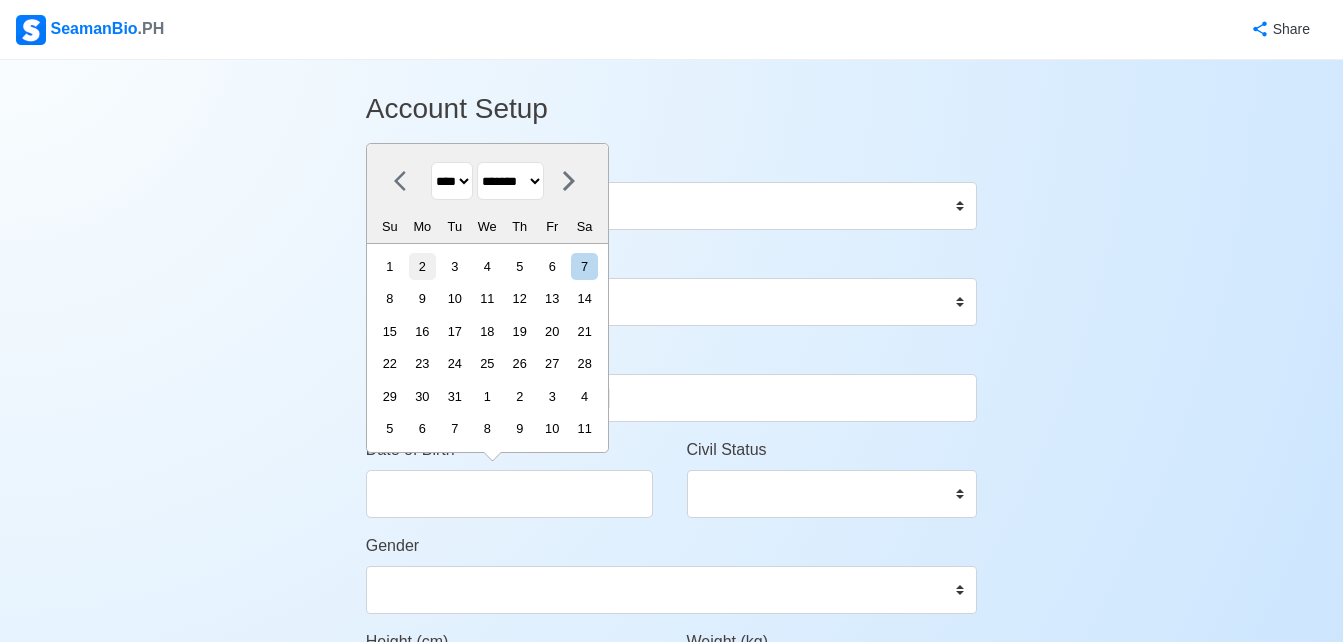 click on "2" at bounding box center (422, 266) 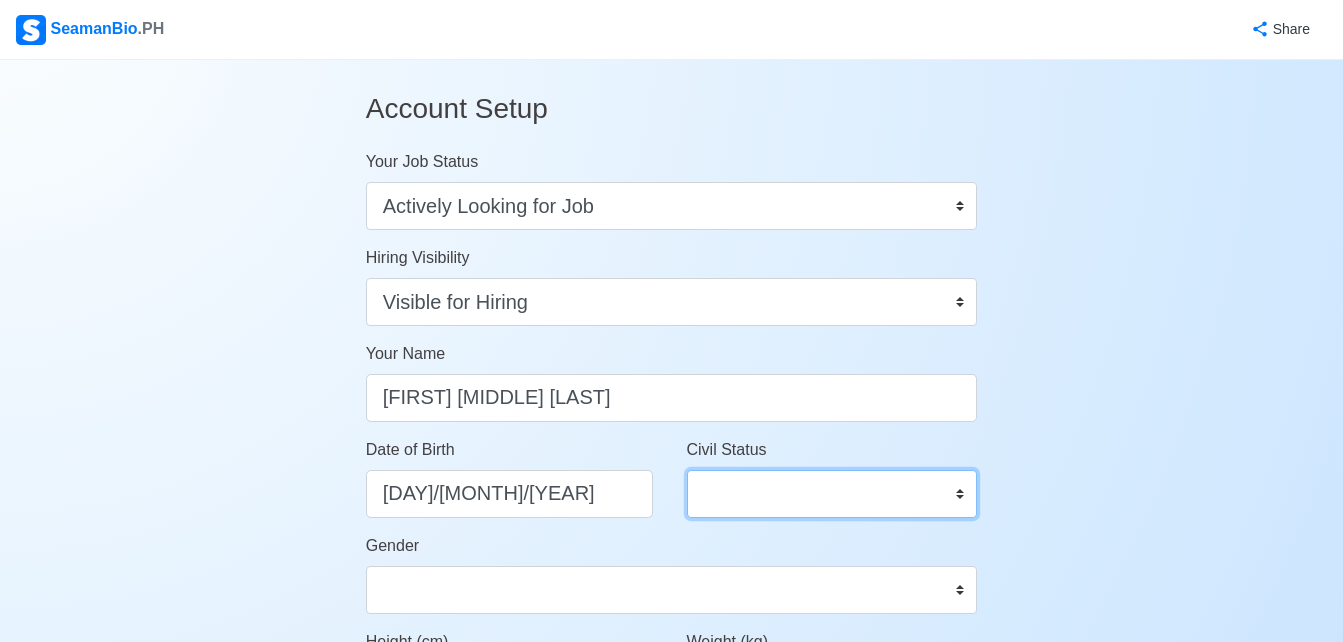 click on "Single Married Widowed Separated" at bounding box center [832, 494] 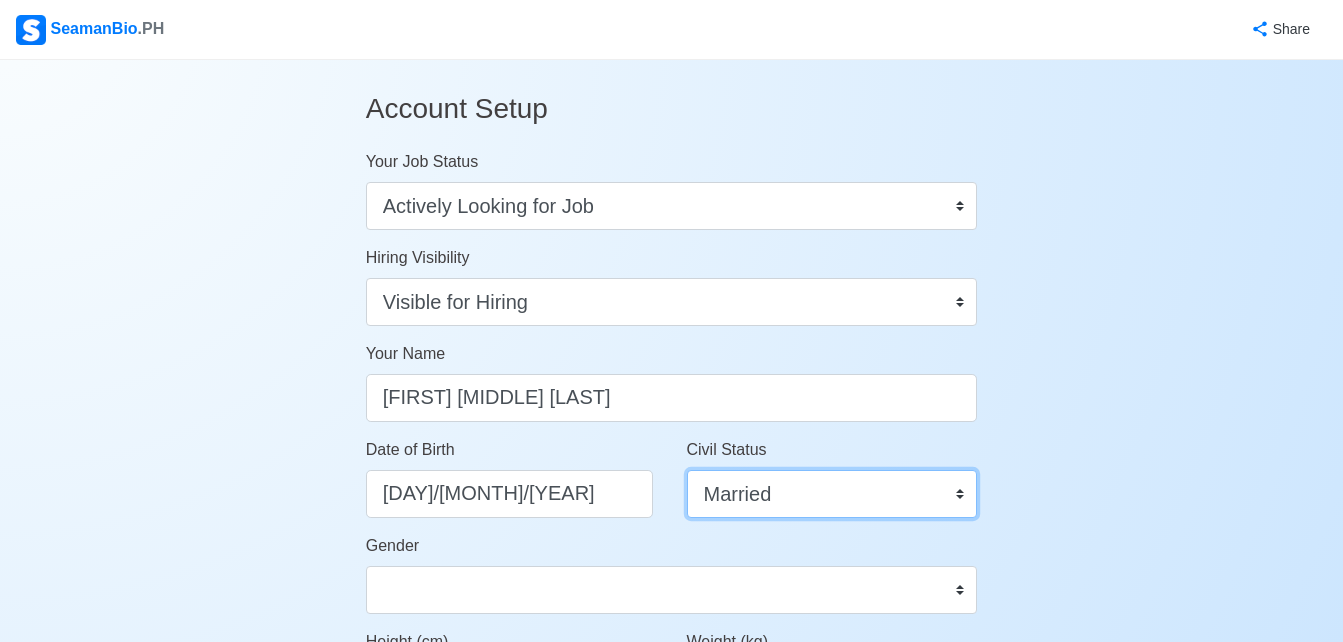 click on "Single Married Widowed Separated" at bounding box center [832, 494] 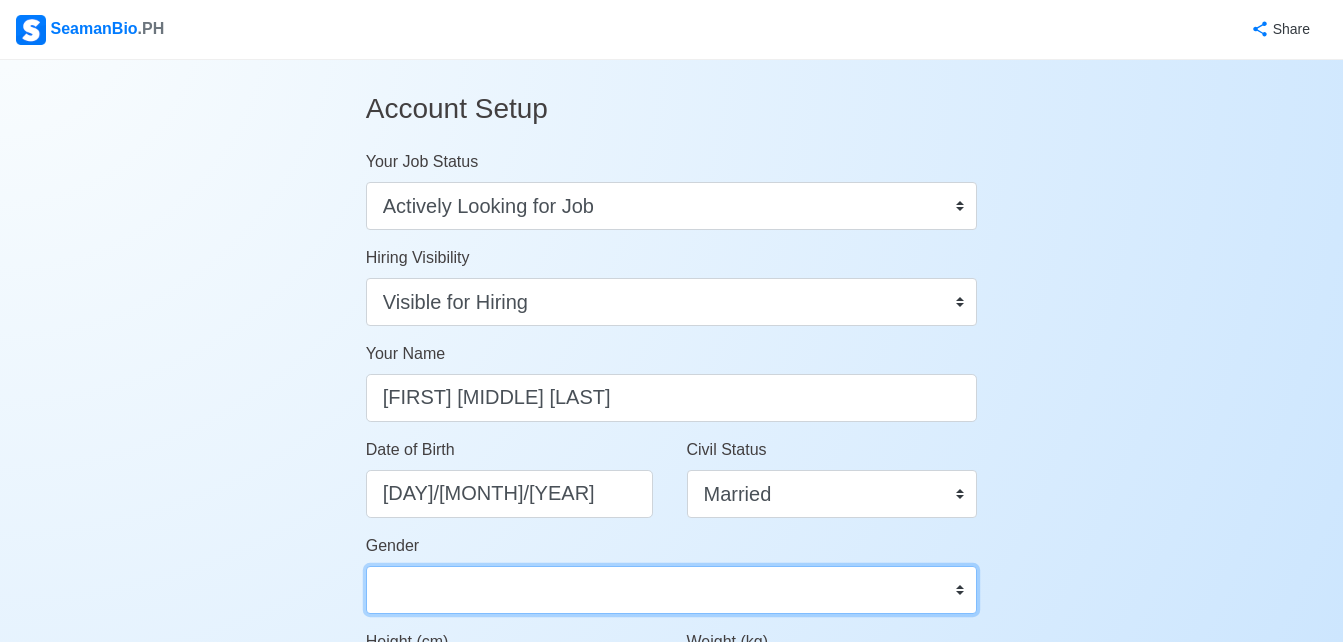 click on "Male Female" at bounding box center (672, 590) 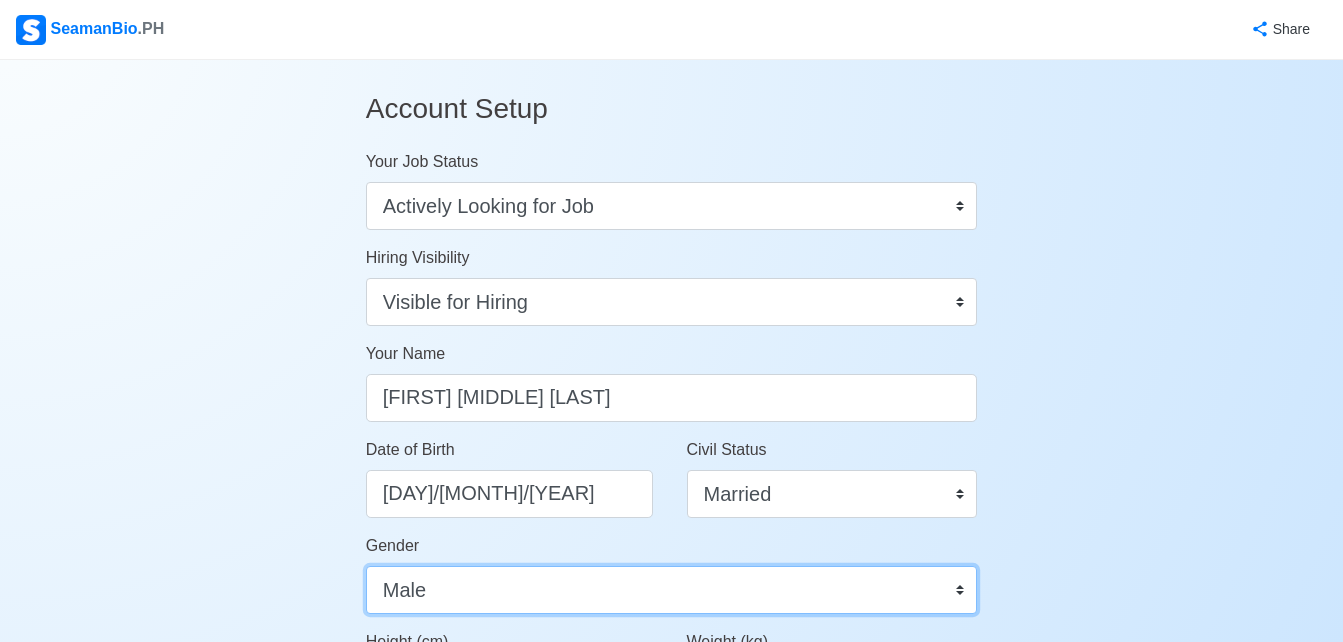 click on "Male Female" at bounding box center [672, 590] 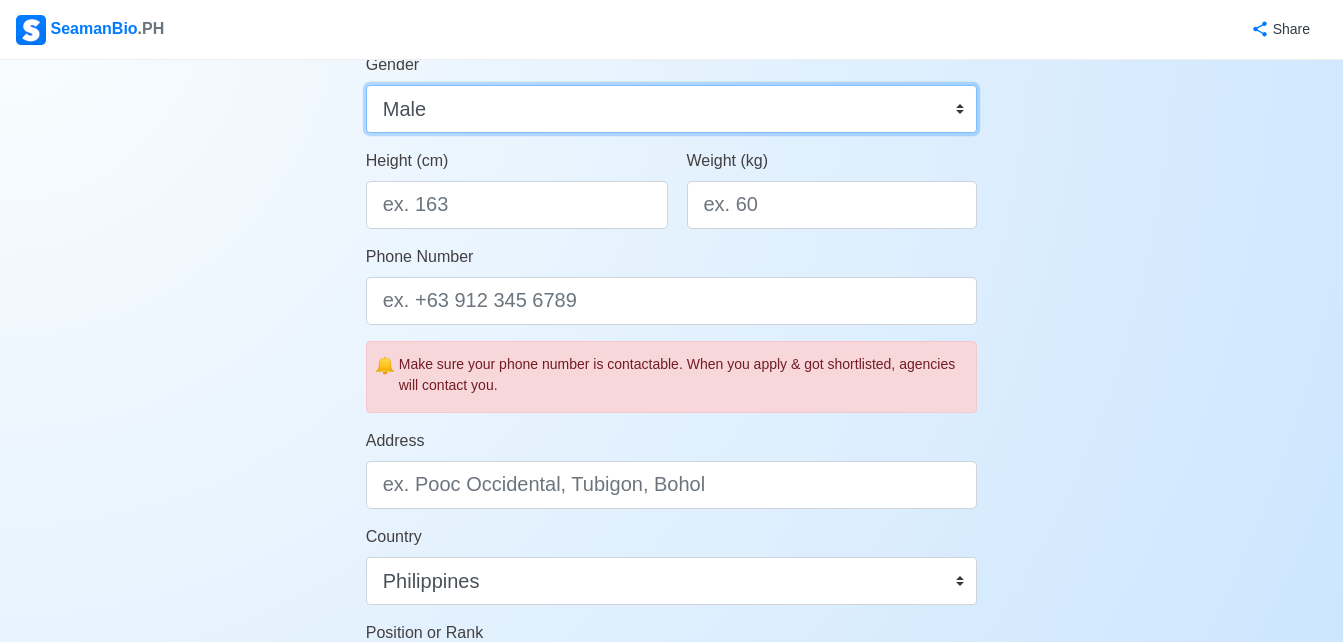 scroll, scrollTop: 487, scrollLeft: 0, axis: vertical 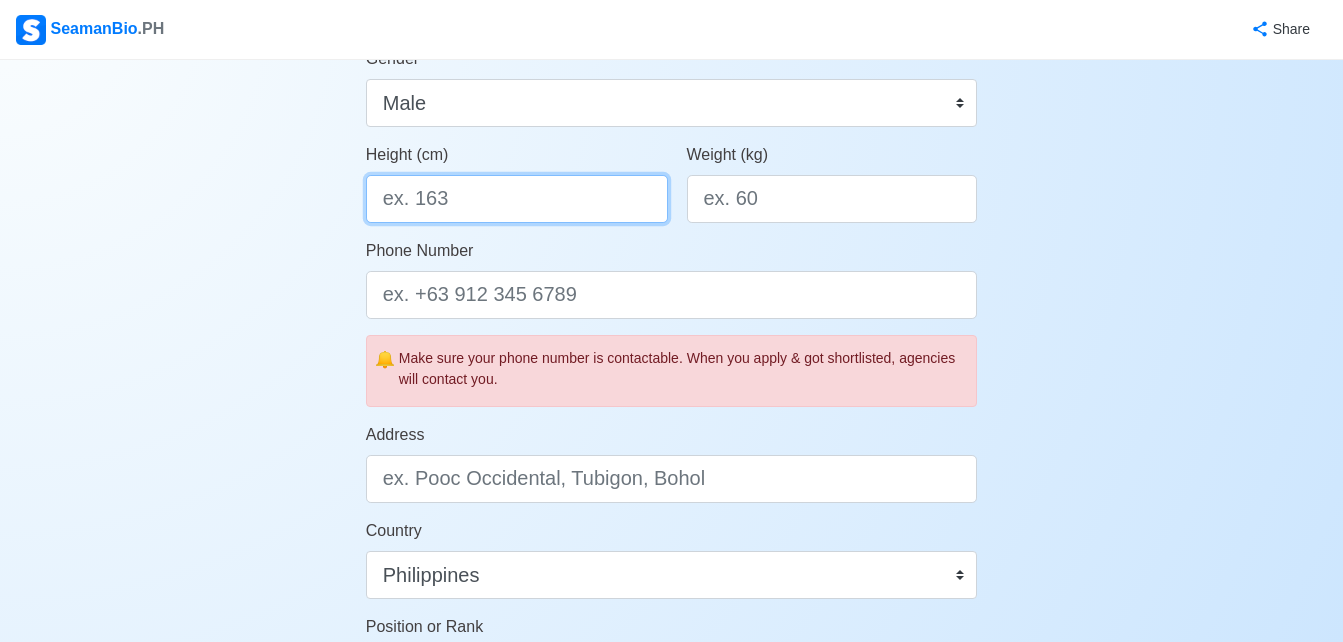 click on "Height (cm)" at bounding box center (517, 199) 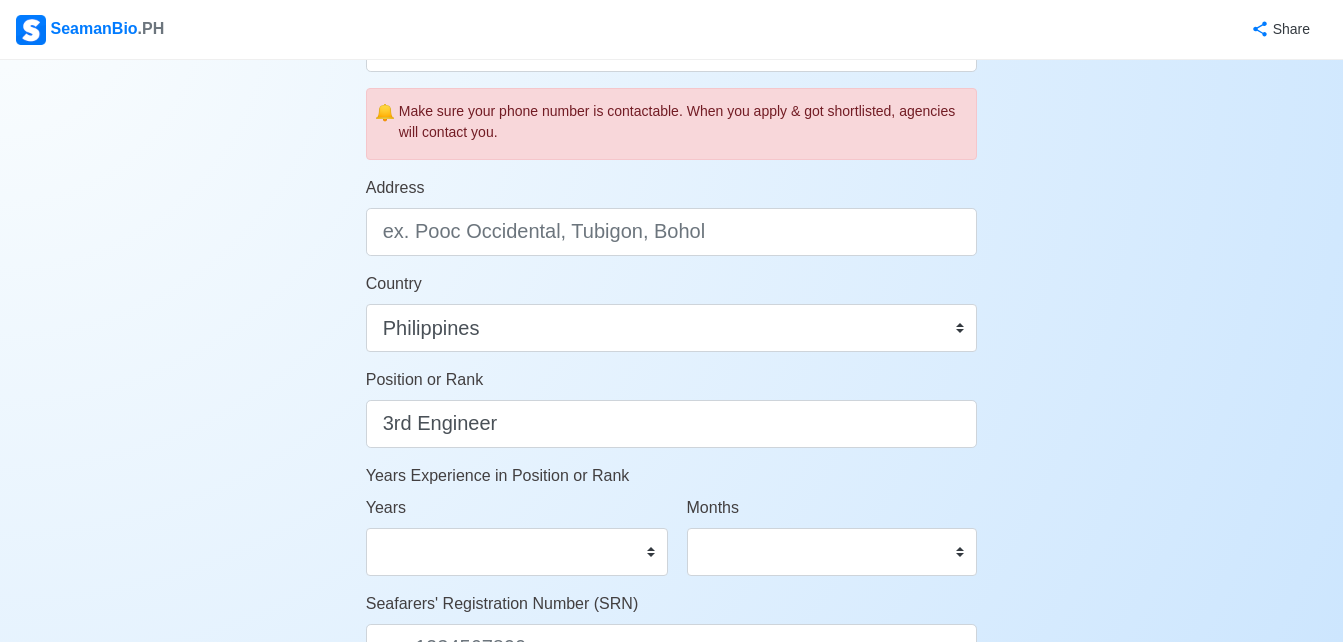 scroll, scrollTop: 696, scrollLeft: 0, axis: vertical 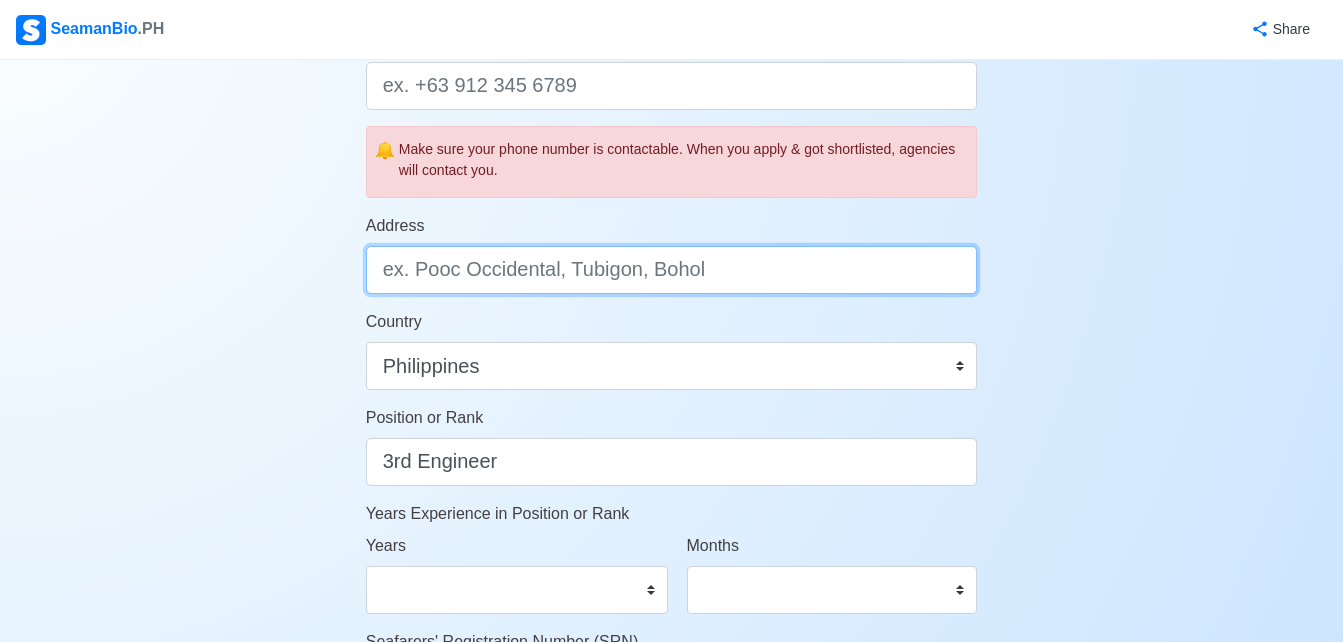 click on "Address" at bounding box center [672, 270] 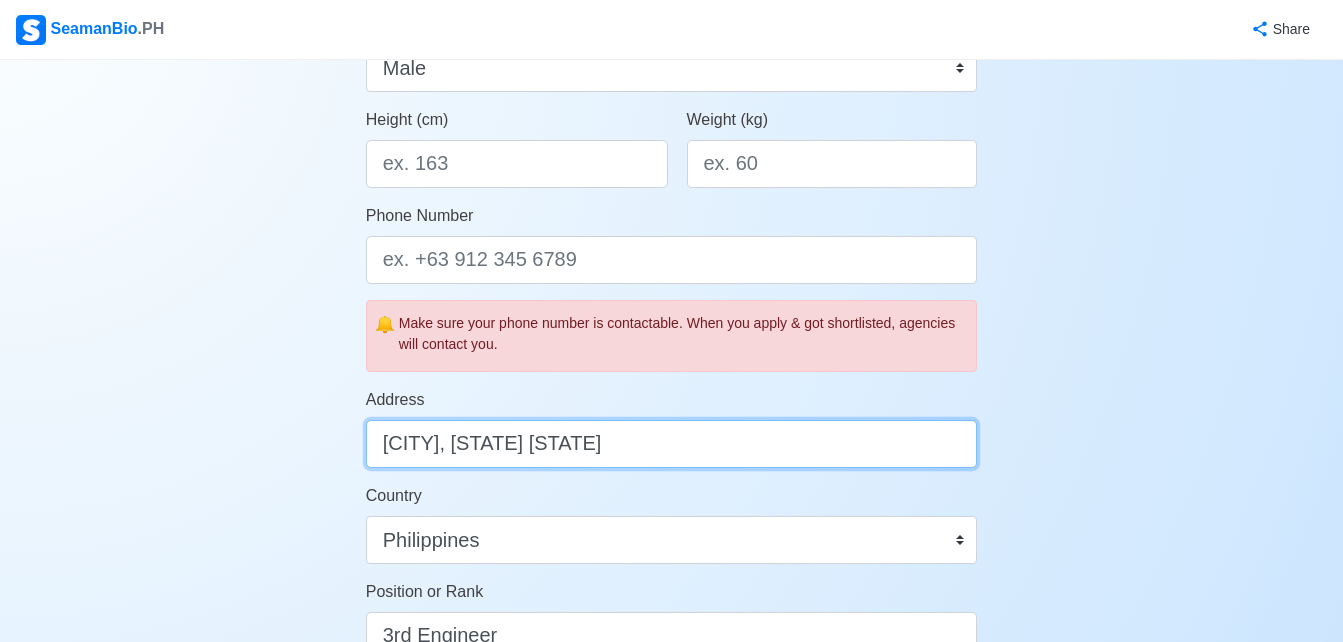 scroll, scrollTop: 518, scrollLeft: 0, axis: vertical 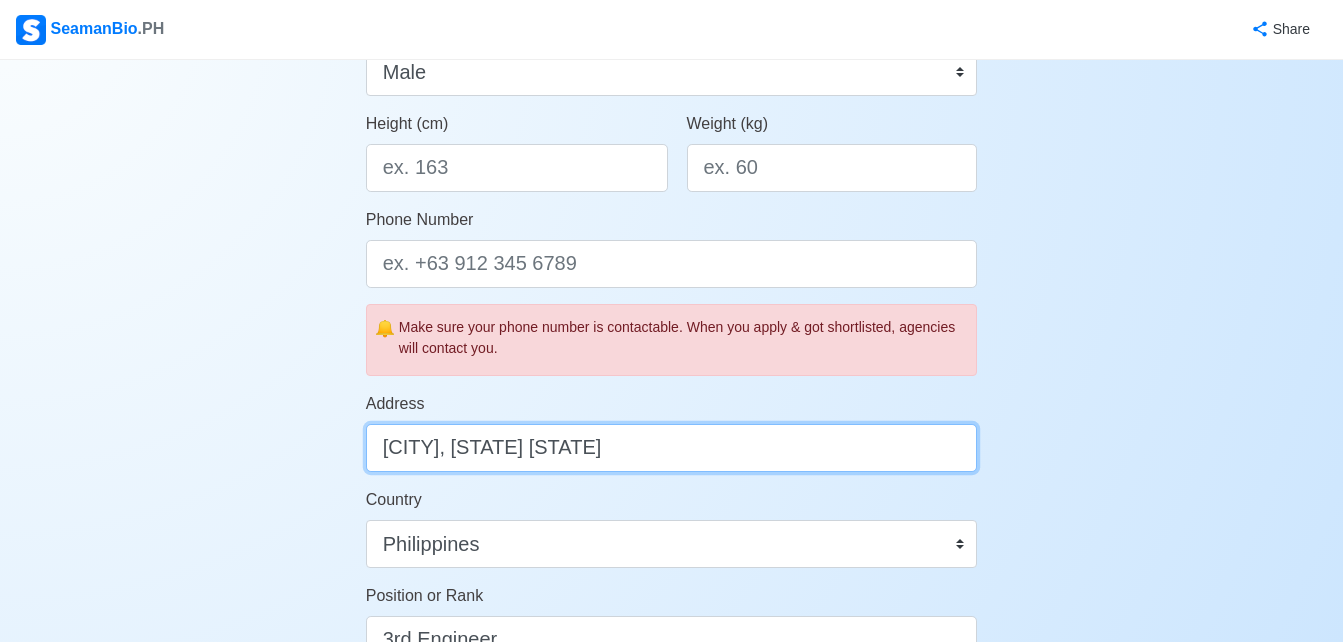 type on "Surigao City, Surigao Del Norte" 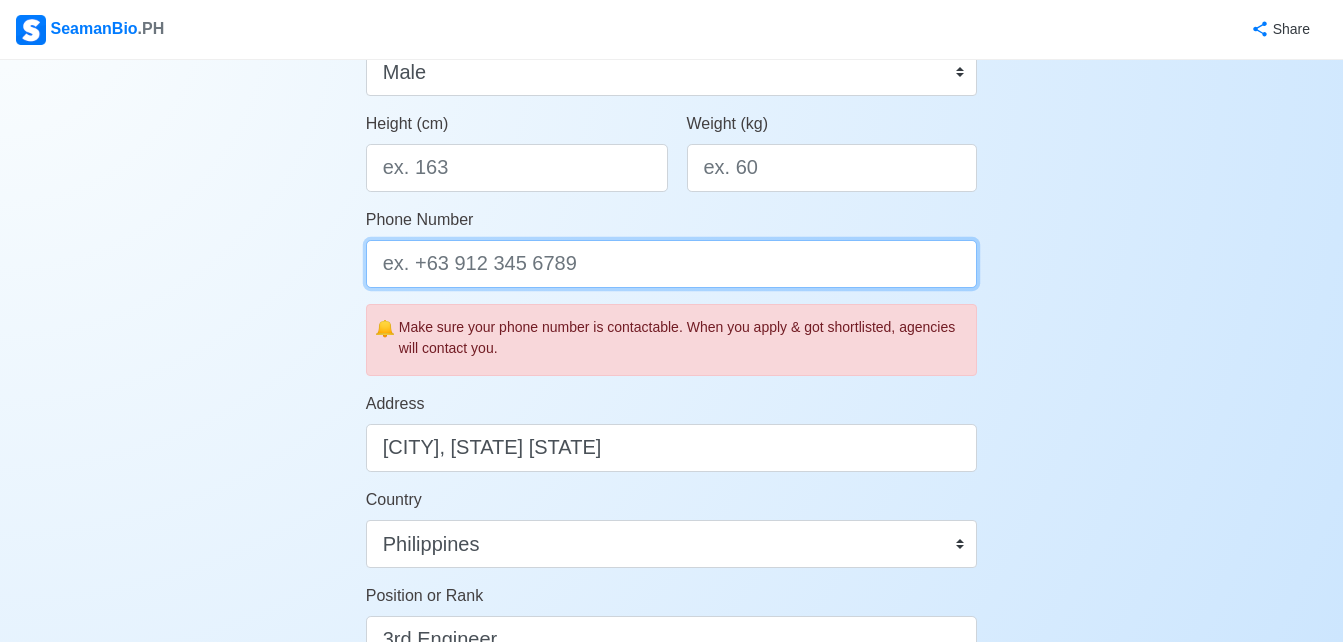 click on "Phone Number" at bounding box center [672, 264] 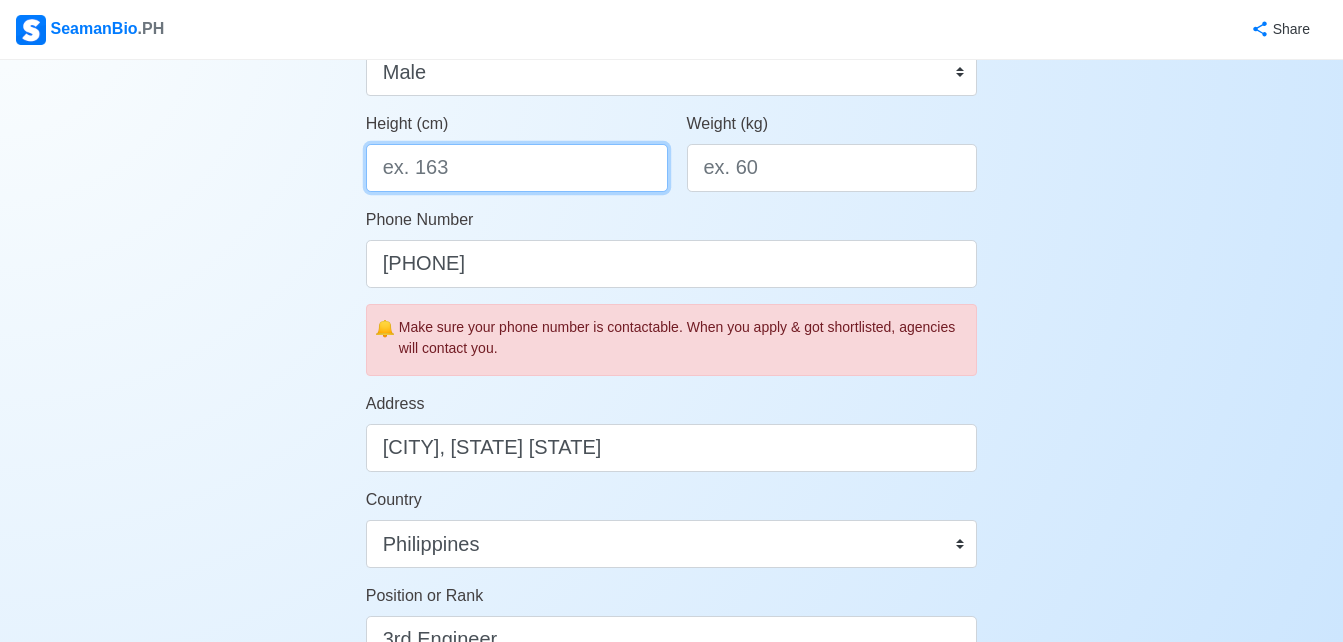 click on "Height (cm)" at bounding box center [517, 168] 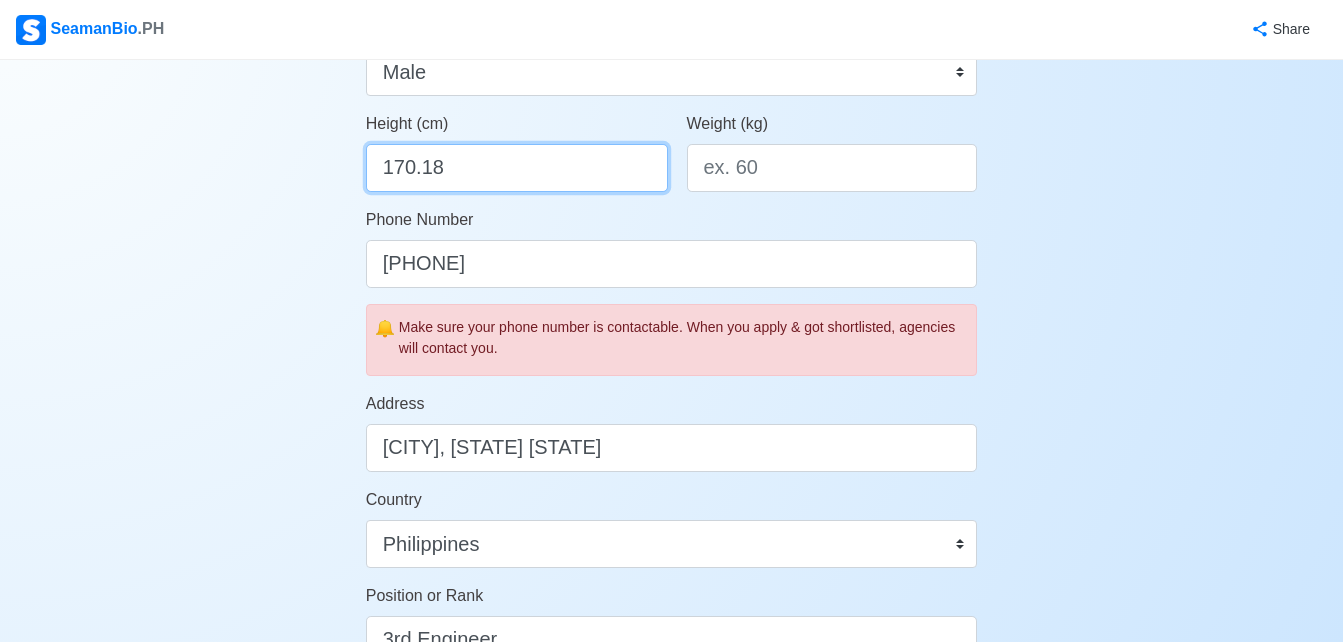 type on "170.18" 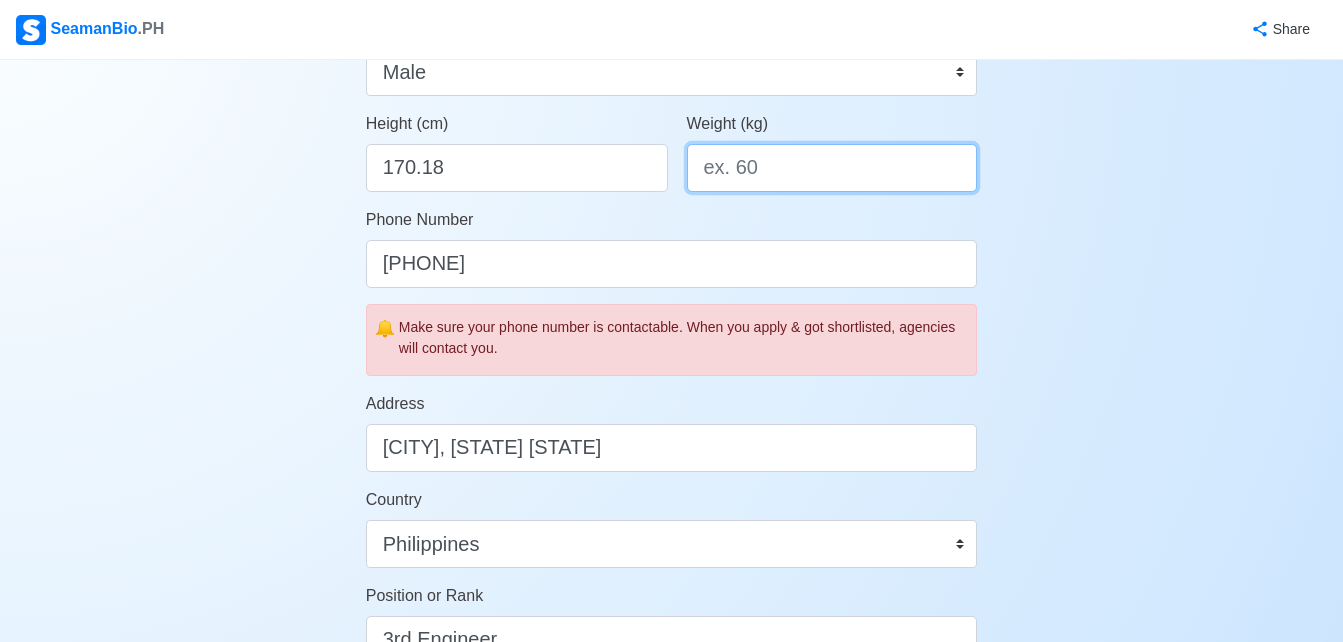 click on "Weight (kg)" at bounding box center [832, 168] 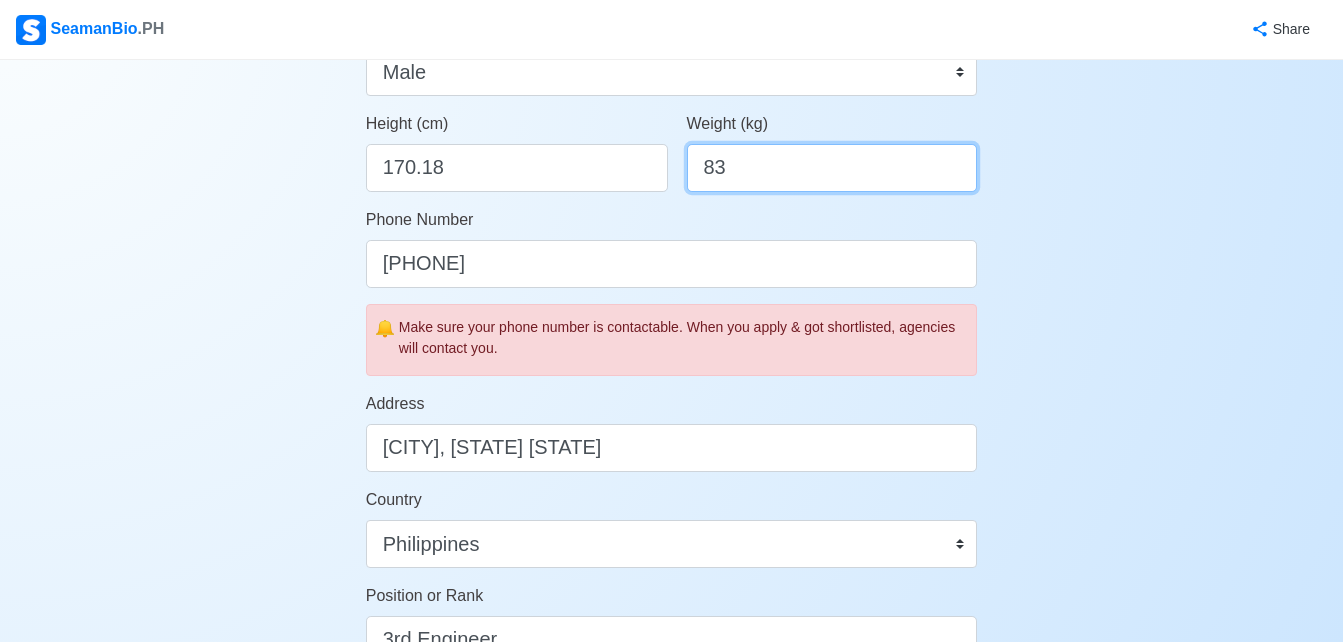 type on "83" 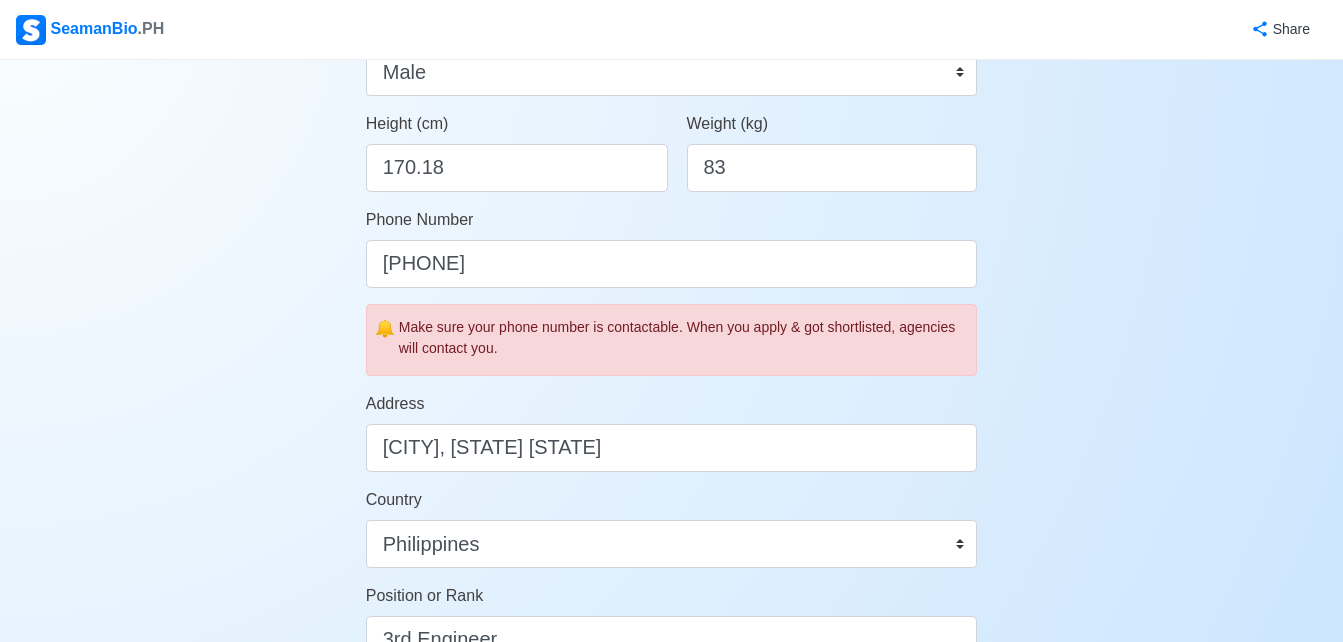 click on "Make sure your phone number is contactable. When you apply & got shortlisted, agencies will contact you." at bounding box center [684, 338] 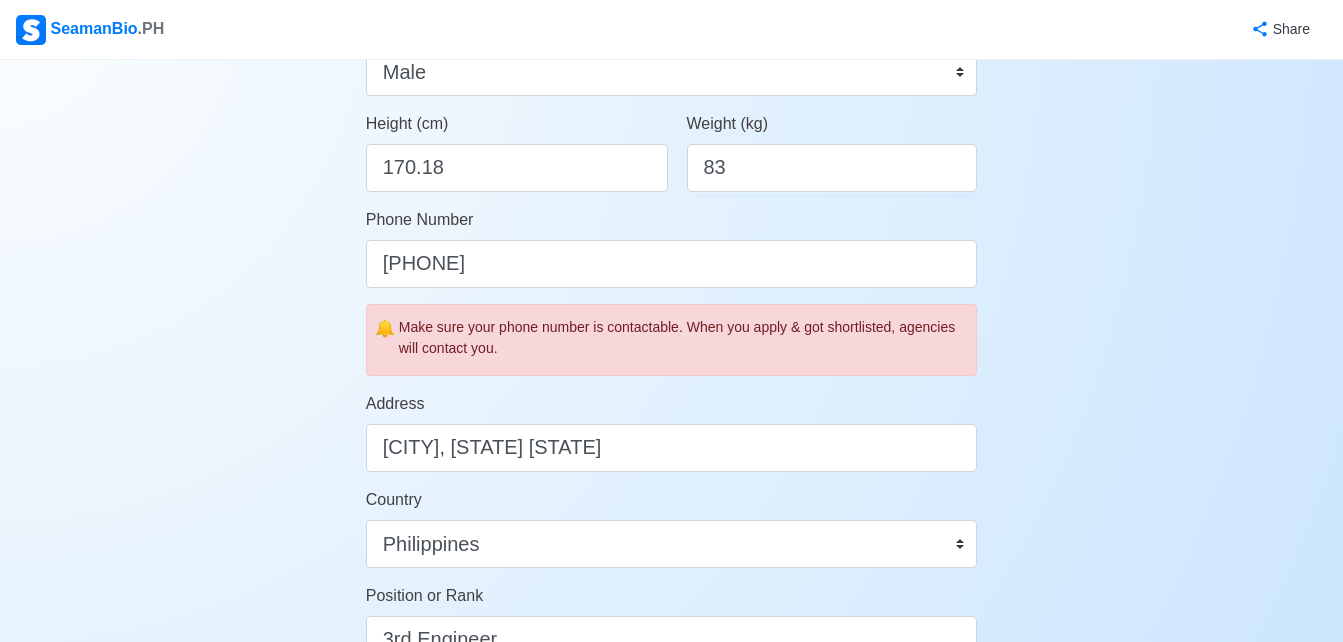 click on "Account Setup Your Job Status Onboard Actively Looking for Job Not Looking for Job Hiring Visibility Visible for Hiring Not Visible for Hiring Your Name Ricson Y. Caraan Date of Birth     01/02/1967 Civil Status Single Married Widowed Separated Gender Male Female Height (cm) 170.18 Weight (kg) 83 Phone Number 09499026261 🔔 Make sure your phone number is contactable. When you apply & got shortlisted, agencies will contact you. Address Surigao City, Surigao Del Norte Country Afghanistan Åland Islands Albania Algeria American Samoa Andorra Angola Anguilla Antarctica Antigua and Barbuda Argentina Armenia Aruba Australia Austria Azerbaijan Bahamas Bahrain Bangladesh Barbados Belarus Belgium Belize Benin Bermuda Bhutan Bolivia, Plurinational State of Bonaire, Sint Eustatius and Saba Bosnia and Herzegovina Botswana Bouvet Island Brazil British Indian Ocean Territory Brunei Darussalam Bulgaria Burkina Faso Burundi Cabo Verde Cambodia Cameroon Canada Cayman Islands Central African Republic Chad Chile China 0 1" at bounding box center [671, 418] 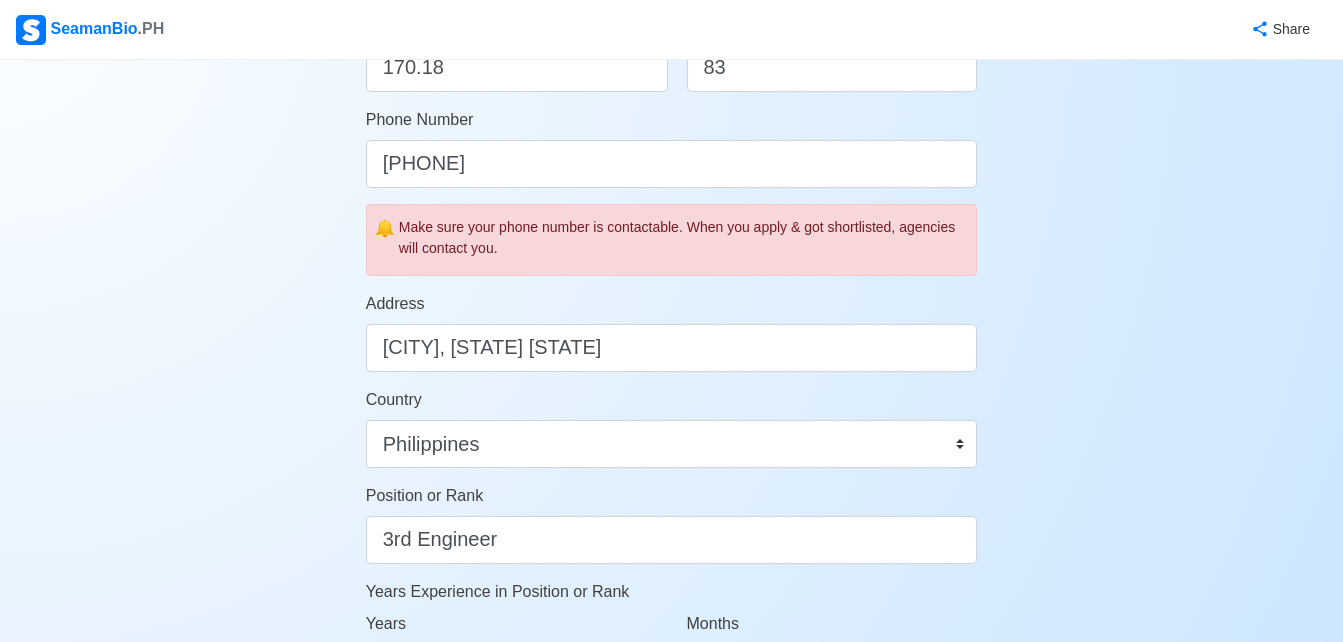 scroll, scrollTop: 587, scrollLeft: 0, axis: vertical 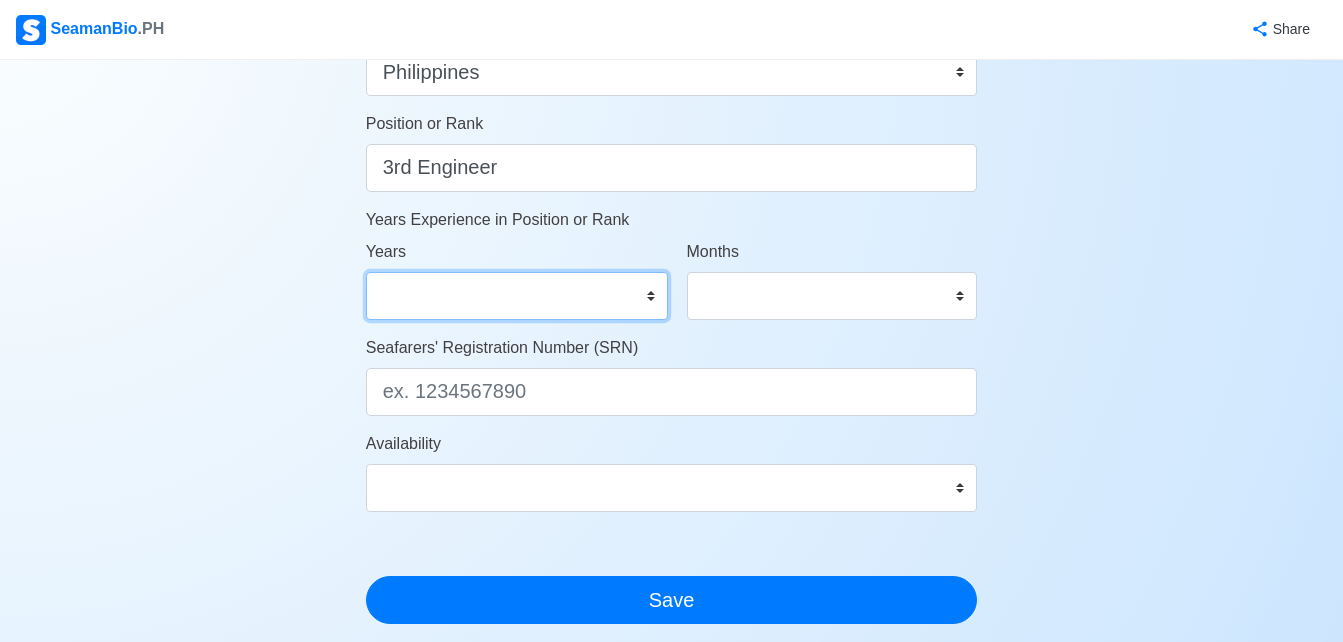 click on "0 1 2 3 4 5 6 7 8 9 10 11 12 13 14 15 16 17 18 19 20 21 22 23 24 25 26 27 28 29 30 31 32 33 34 35 36 37 38 39 40 41 42 43 44 45 46 47 48 49 50" at bounding box center (517, 296) 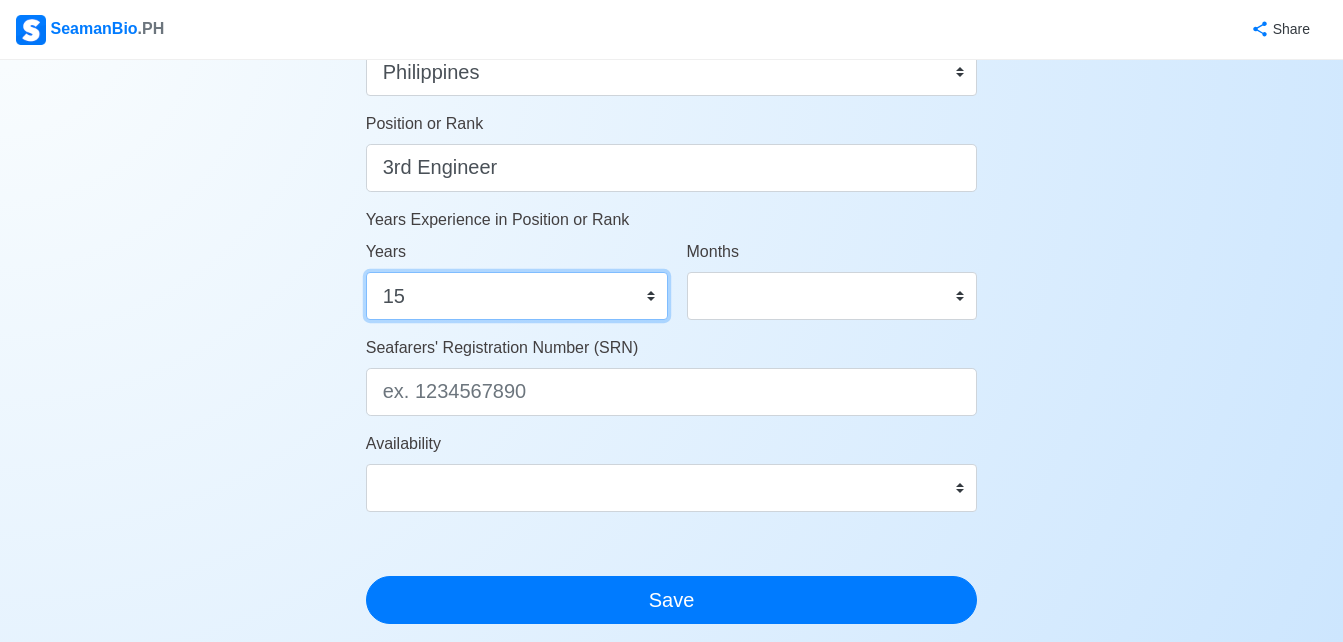 click on "0 1 2 3 4 5 6 7 8 9 10 11 12 13 14 15 16 17 18 19 20 21 22 23 24 25 26 27 28 29 30 31 32 33 34 35 36 37 38 39 40 41 42 43 44 45 46 47 48 49 50" at bounding box center [517, 296] 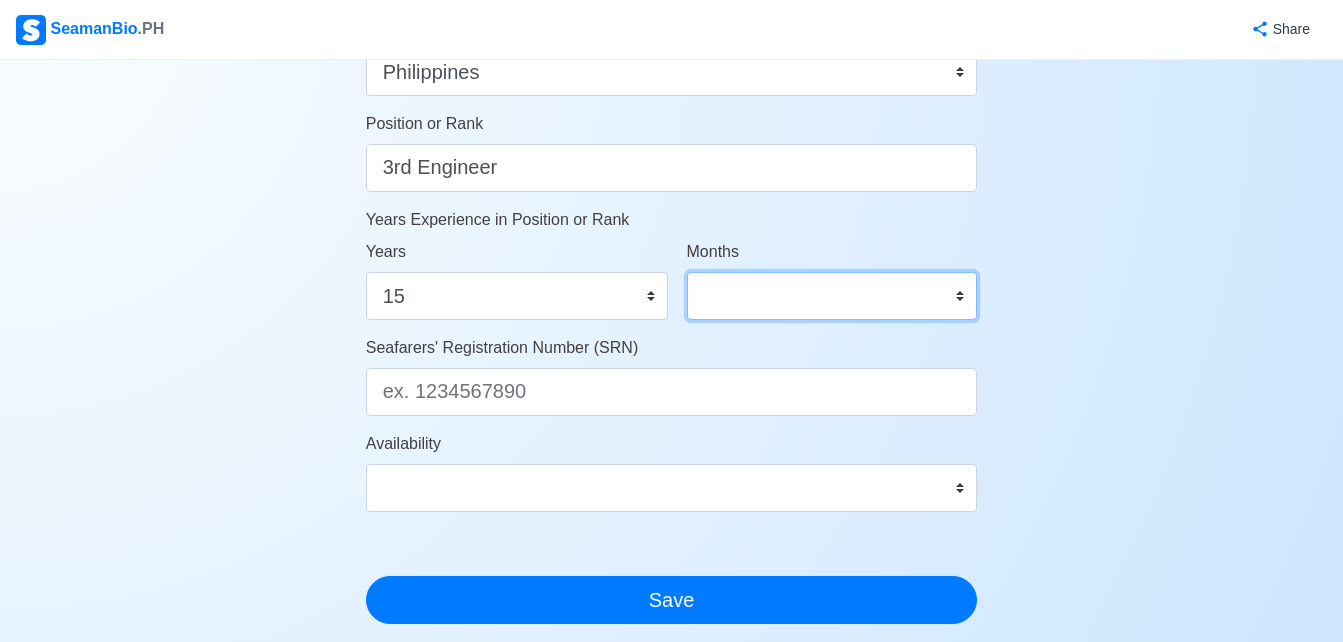 click on "0 1 2 3 4 5 6 7 8 9 10 11" at bounding box center [832, 296] 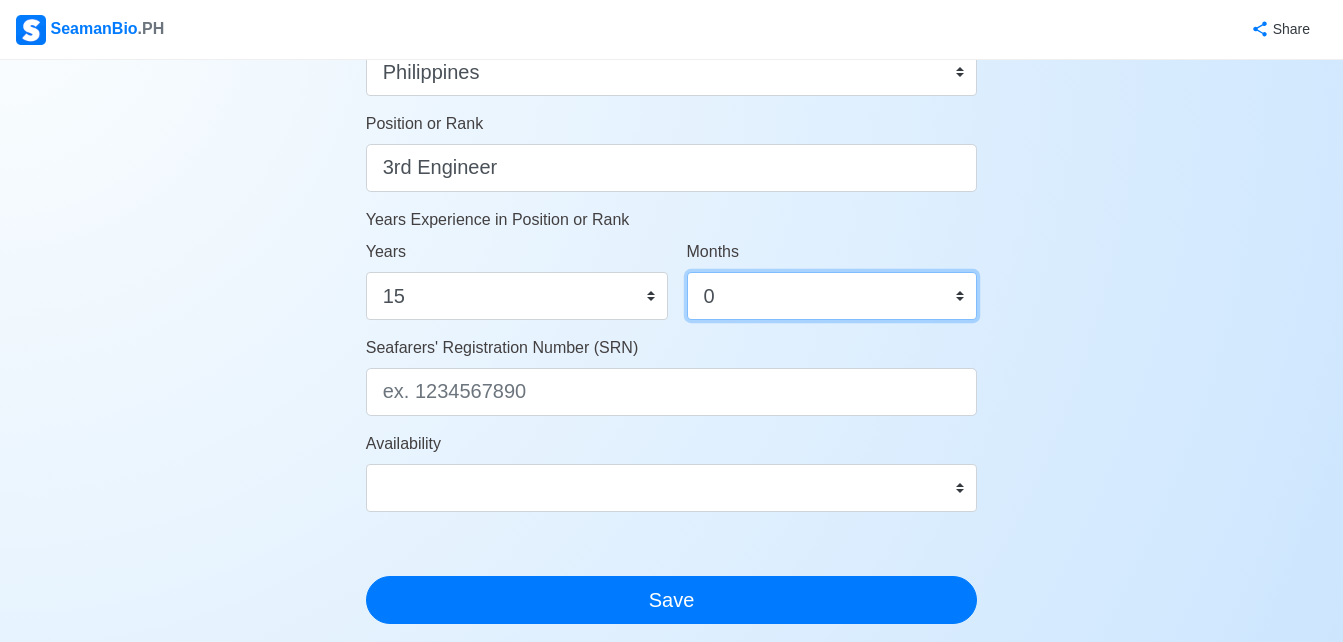 click on "0 1 2 3 4 5 6 7 8 9 10 11" at bounding box center (832, 296) 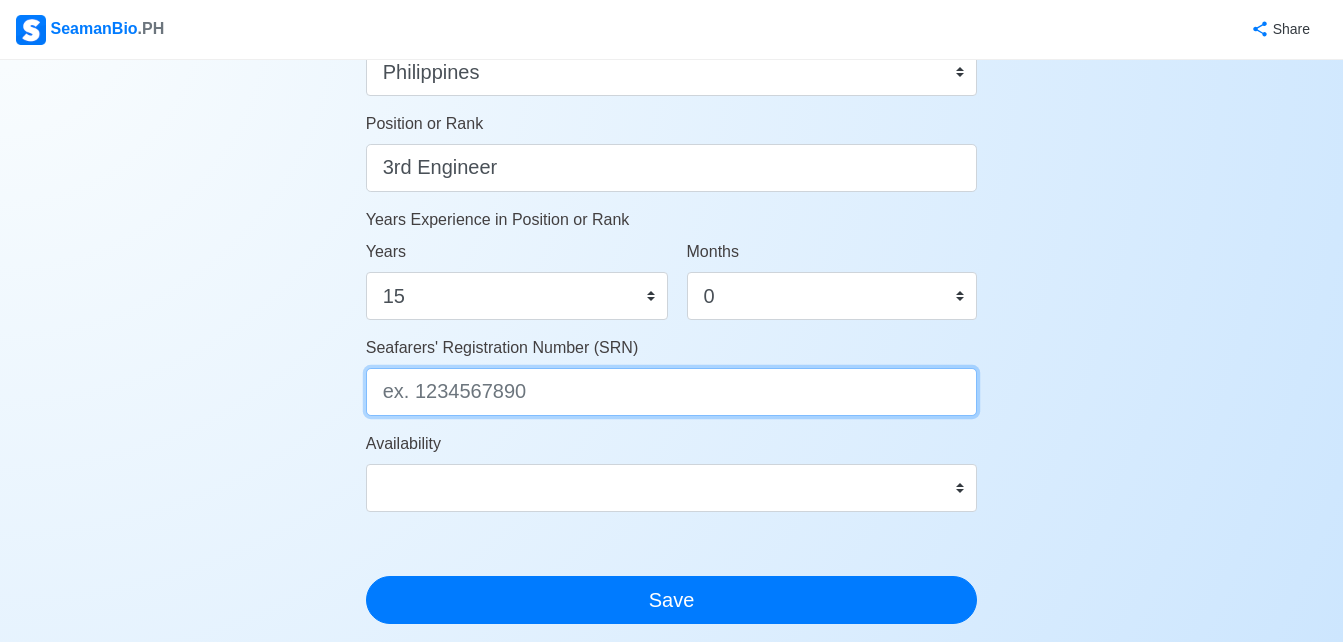 click on "Seafarers' Registration Number (SRN)" at bounding box center [672, 392] 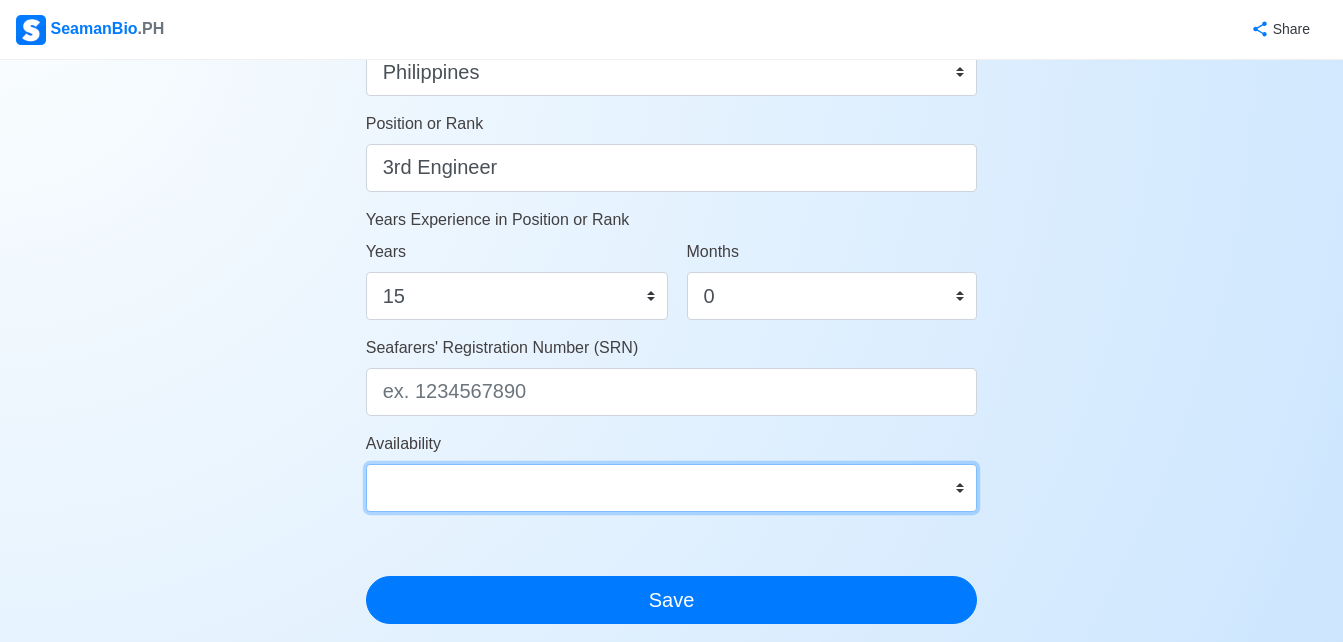 click on "Immediate Sep 2025  Oct 2025  Nov 2025  Dec 2025  Jan 2026  Feb 2026  Mar 2026  Apr 2026  May 2026" at bounding box center [672, 488] 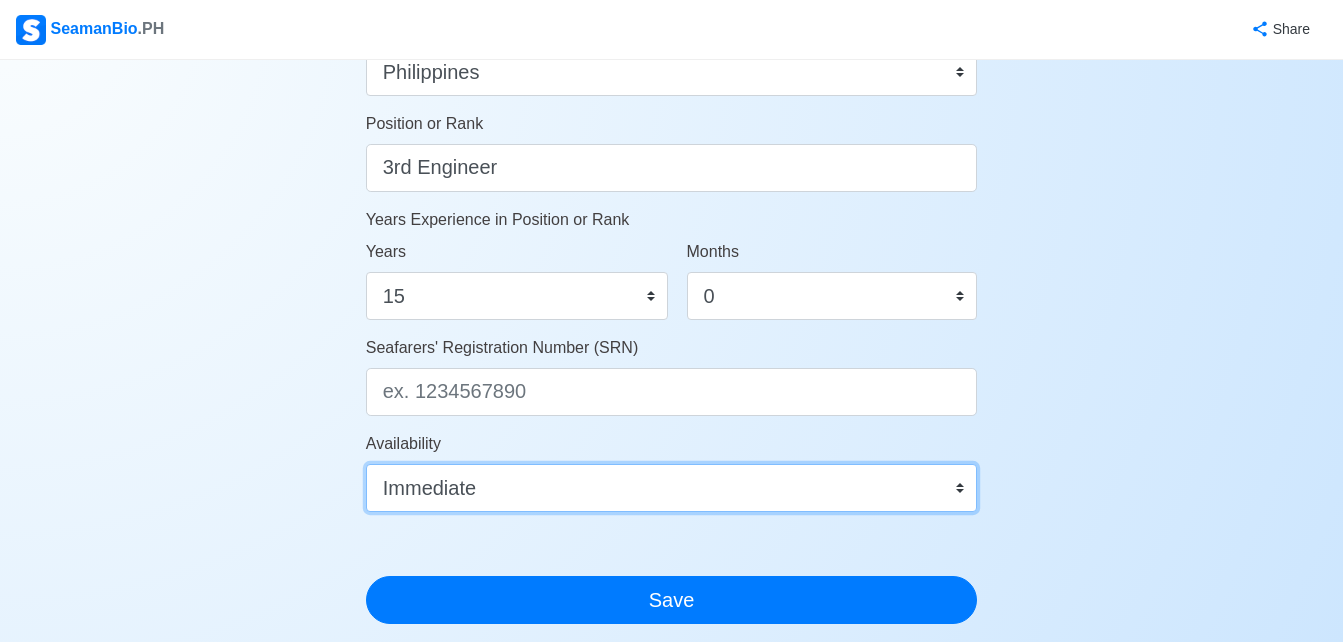 click on "Immediate Sep 2025  Oct 2025  Nov 2025  Dec 2025  Jan 2026  Feb 2026  Mar 2026  Apr 2026  May 2026" at bounding box center [672, 488] 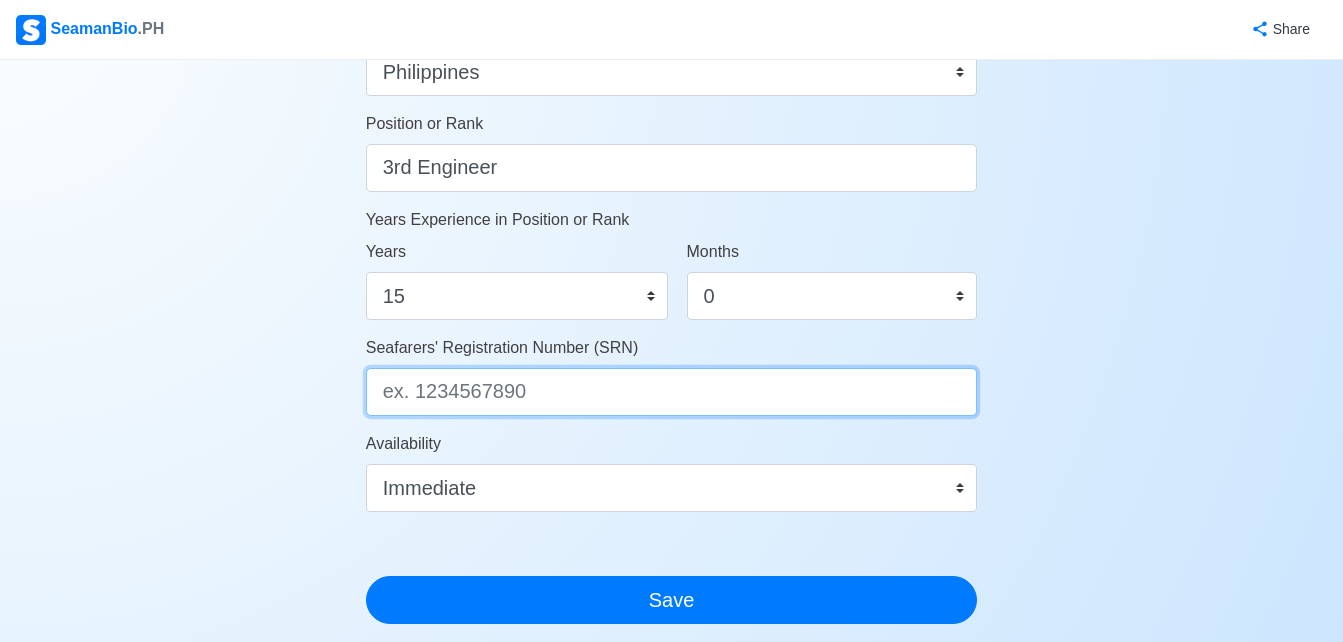 click on "Seafarers' Registration Number (SRN)" at bounding box center (672, 392) 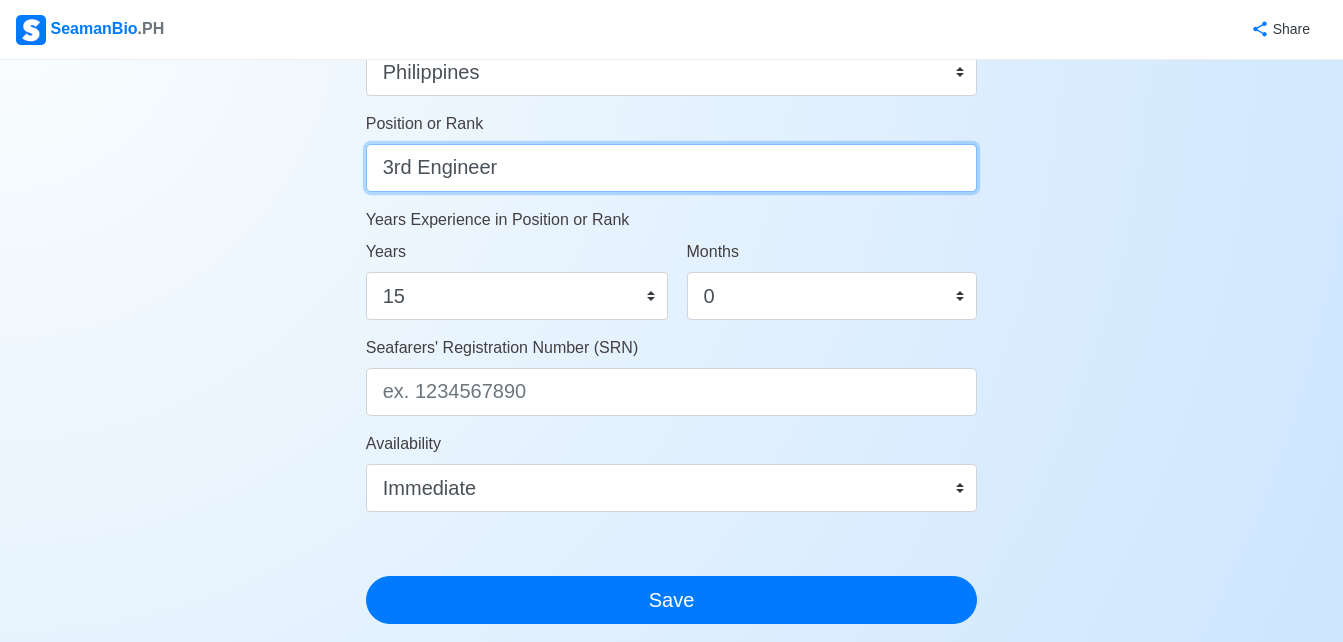 click on "3rd Engineer" at bounding box center (672, 168) 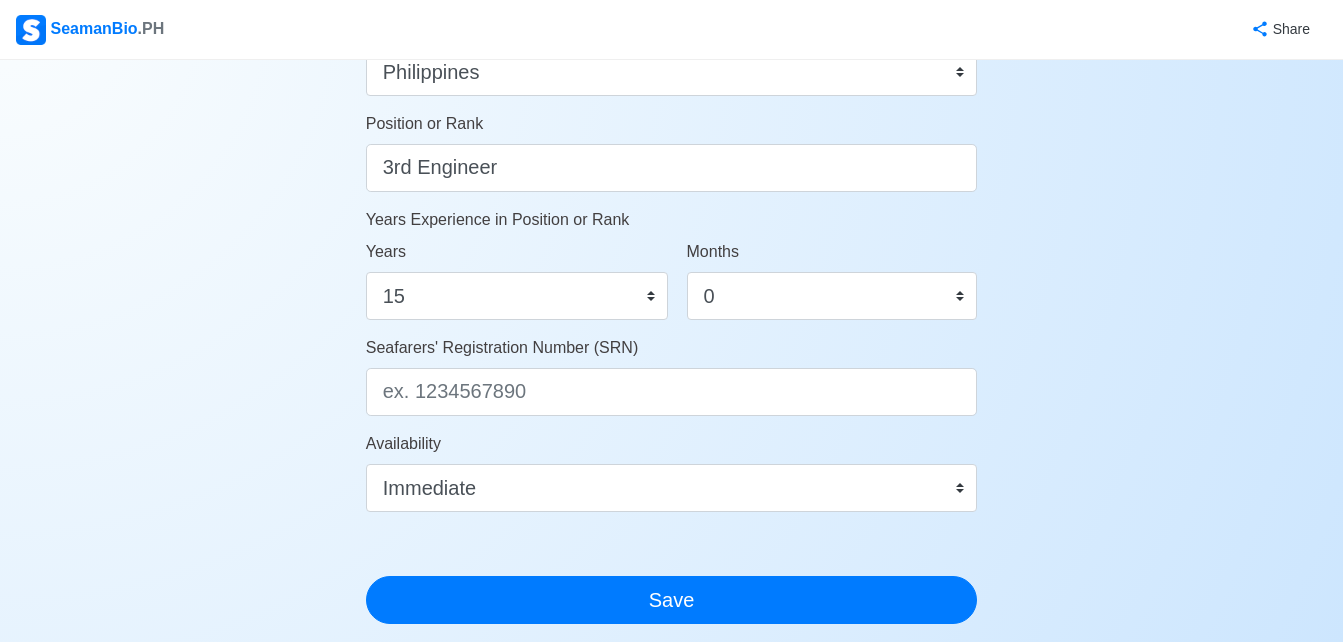click on "Account Setup Your Job Status Onboard Actively Looking for Job Not Looking for Job Hiring Visibility Visible for Hiring Not Visible for Hiring Your Name Ricson Y. Caraan Date of Birth     01/02/1967 Civil Status Single Married Widowed Separated Gender Male Female Height (cm) 170.18 Weight (kg) 83 Phone Number 09499026261 🔔 Make sure your phone number is contactable. When you apply & got shortlisted, agencies will contact you. Address Surigao City, Surigao Del Norte Country Afghanistan Åland Islands Albania Algeria American Samoa Andorra Angola Anguilla Antarctica Antigua and Barbuda Argentina Armenia Aruba Australia Austria Azerbaijan Bahamas Bahrain Bangladesh Barbados Belarus Belgium Belize Benin Bermuda Bhutan Bolivia, Plurinational State of Bonaire, Sint Eustatius and Saba Bosnia and Herzegovina Botswana Bouvet Island Brazil British Indian Ocean Territory Brunei Darussalam Bulgaria Burkina Faso Burundi Cabo Verde Cambodia Cameroon Canada Cayman Islands Central African Republic Chad Chile China 0 1" at bounding box center (671, -54) 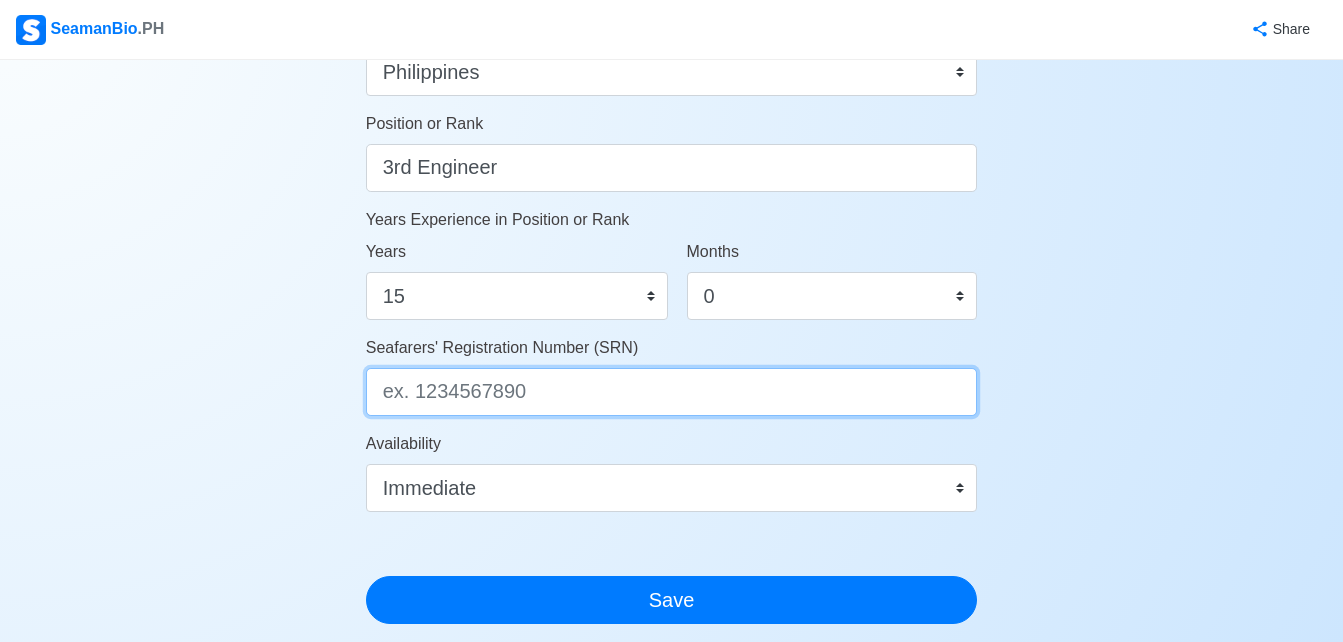 click on "Seafarers' Registration Number (SRN)" at bounding box center (672, 392) 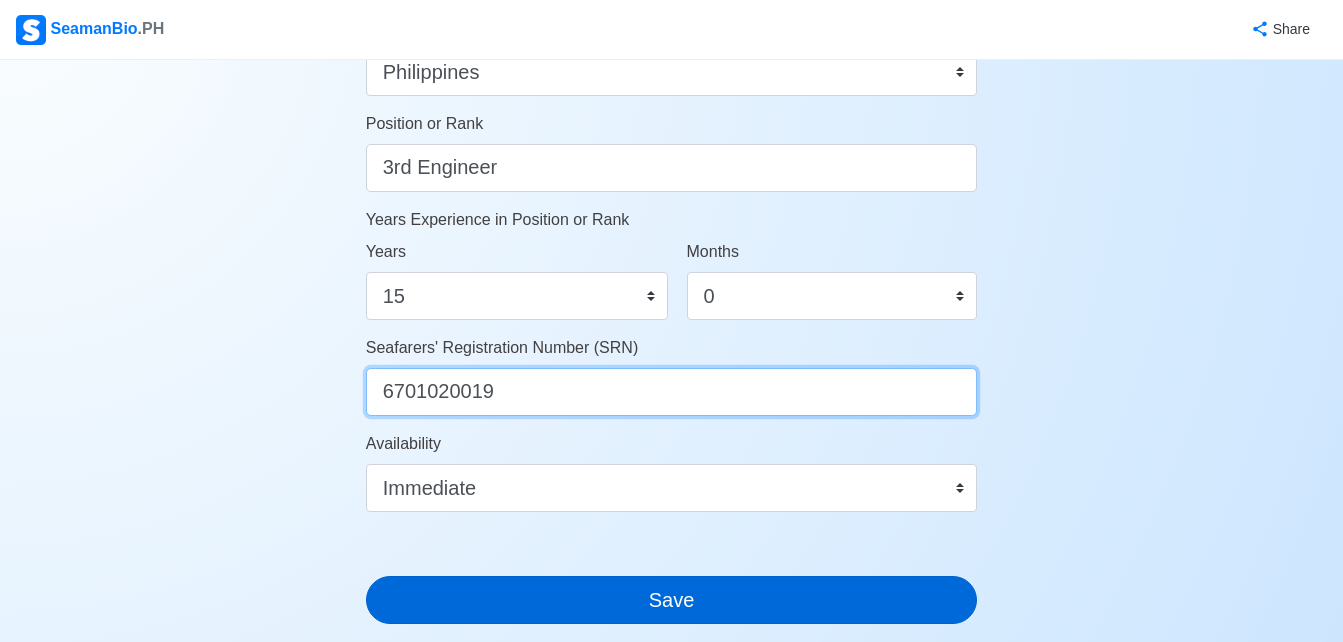 type on "6701020019" 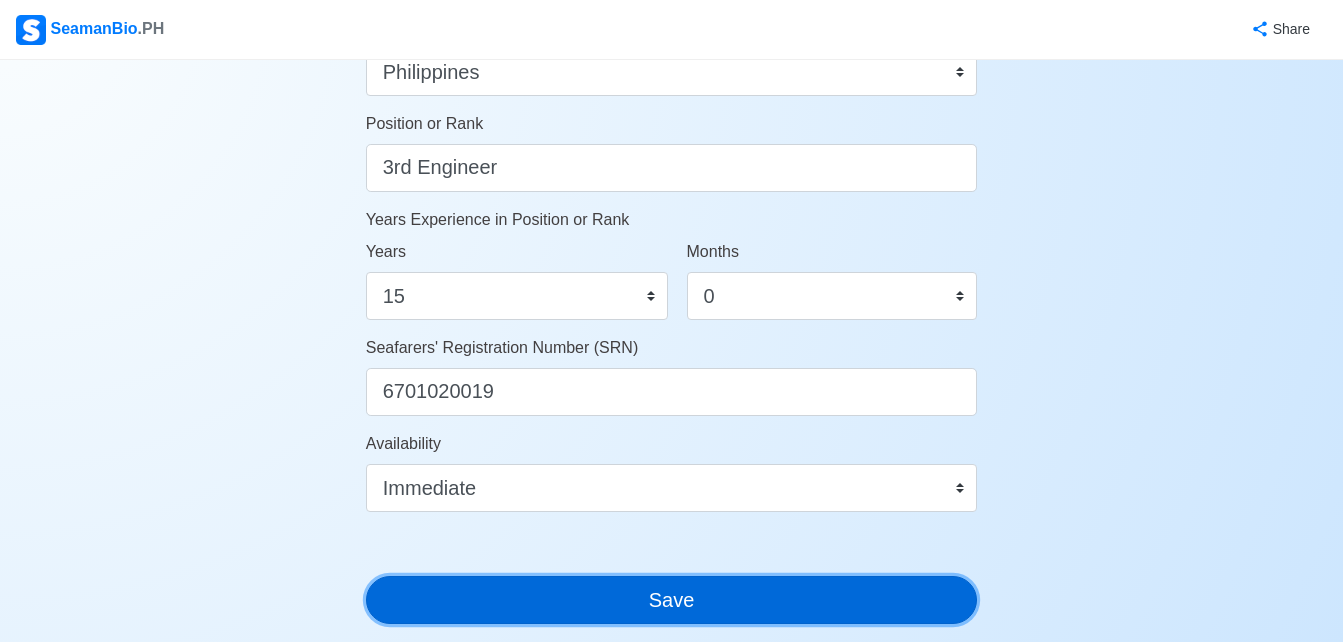 click on "Save" at bounding box center [672, 600] 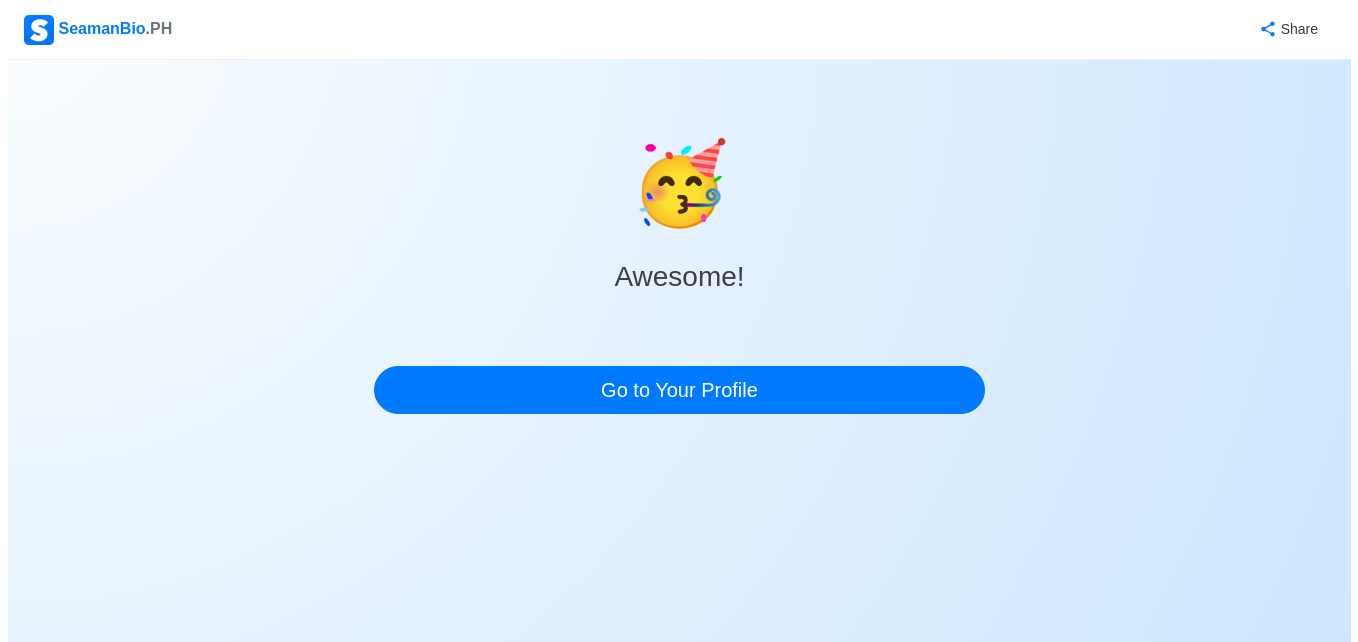 scroll, scrollTop: 0, scrollLeft: 0, axis: both 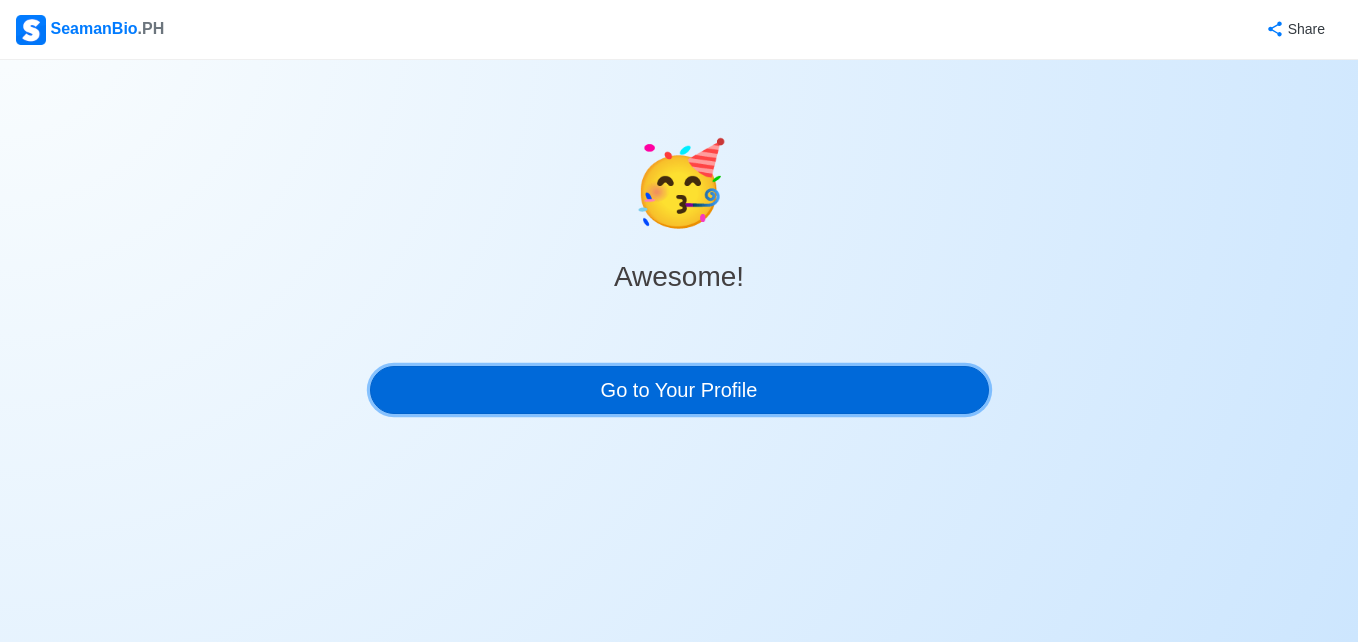 click on "Go to Your Profile" at bounding box center [679, 390] 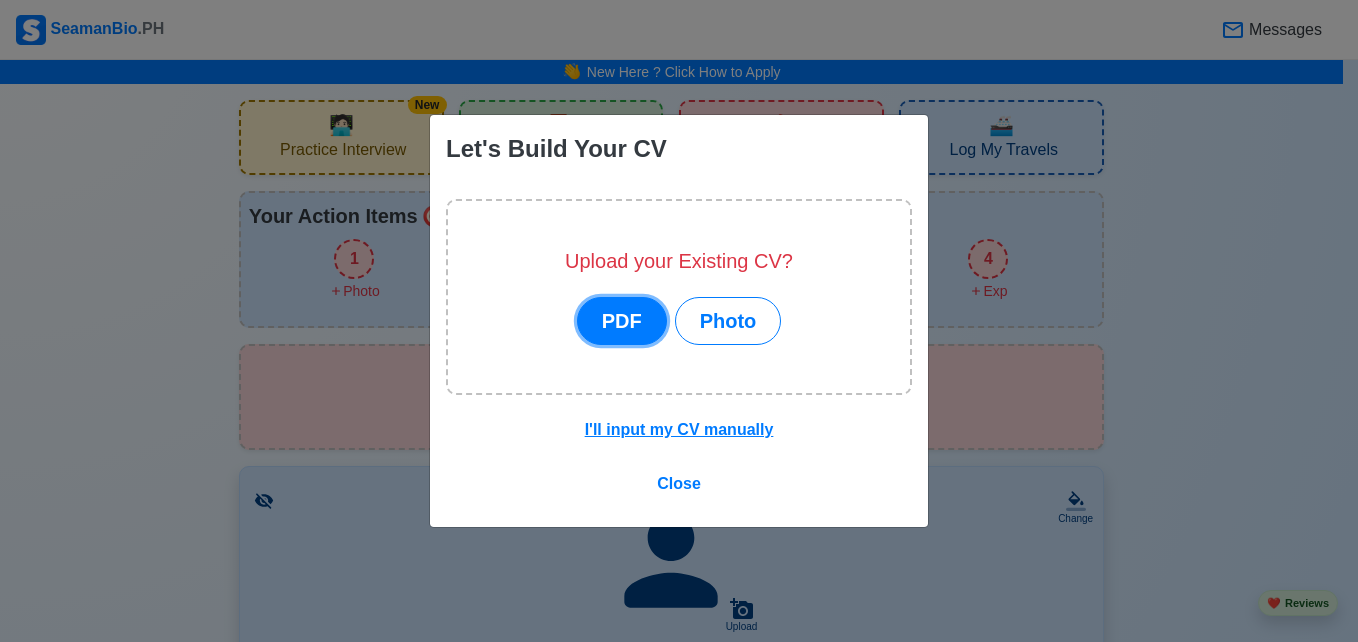 click on "PDF" at bounding box center [622, 321] 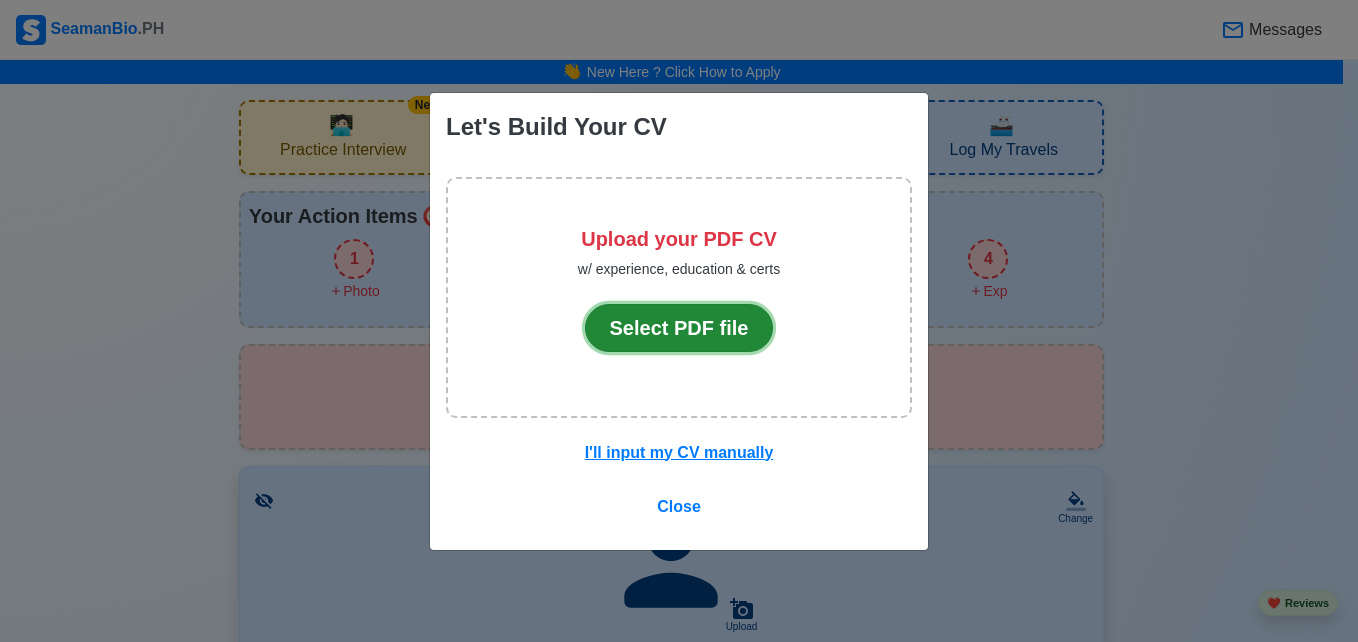 click on "Select PDF file" at bounding box center (679, 328) 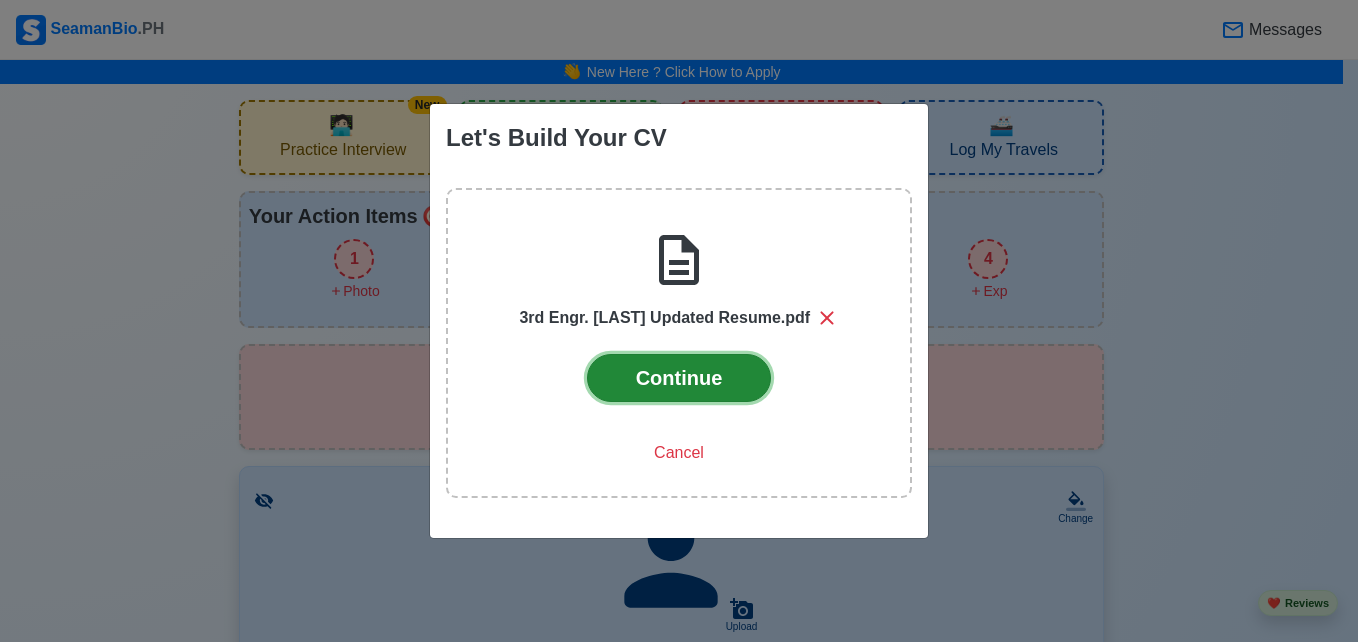 click on "Continue" at bounding box center (679, 378) 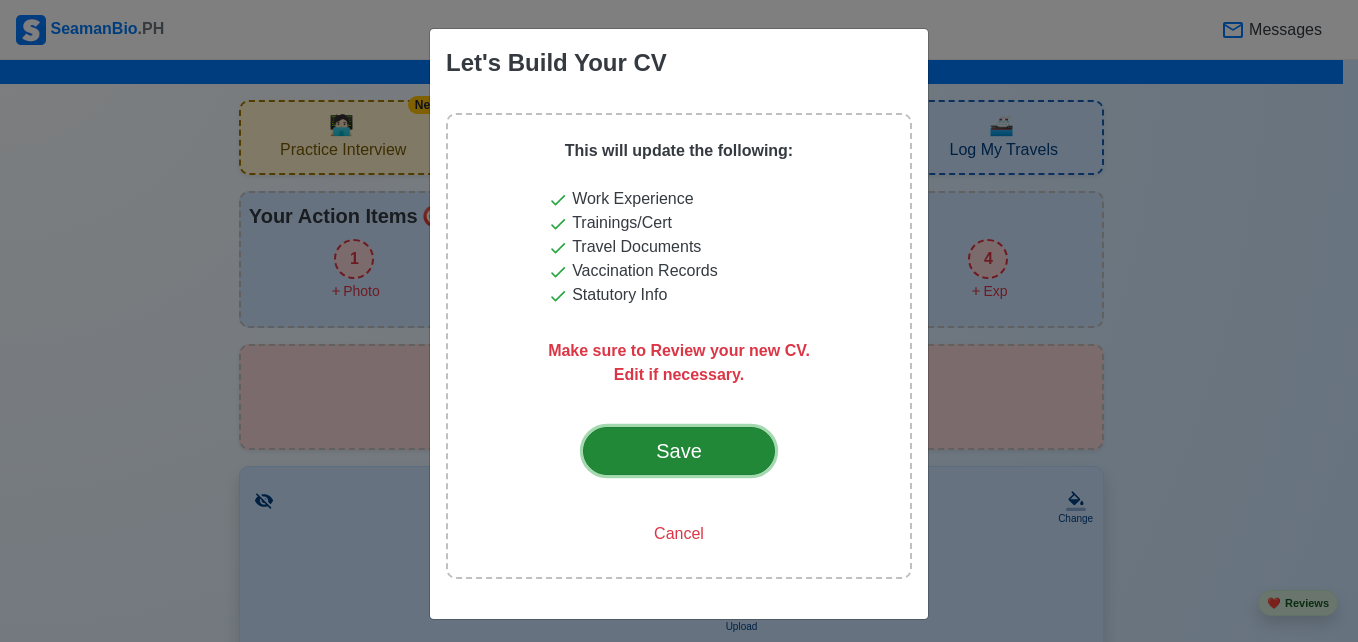 click on "Save" at bounding box center [679, 451] 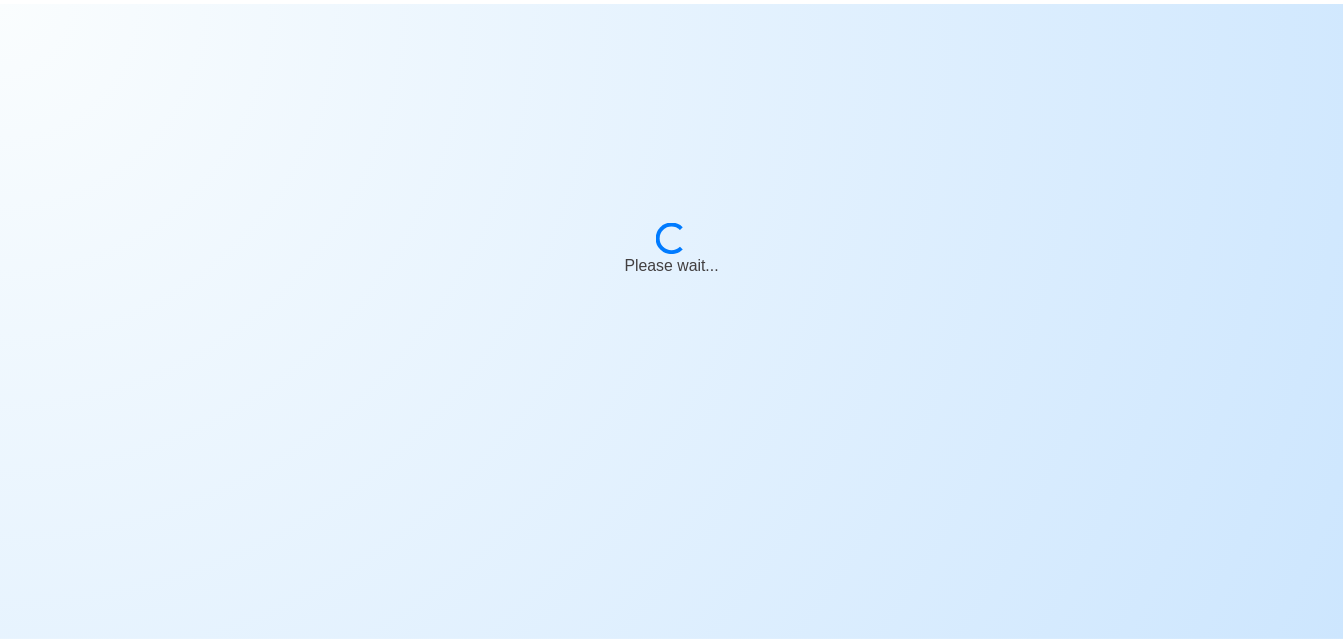 scroll, scrollTop: 0, scrollLeft: 0, axis: both 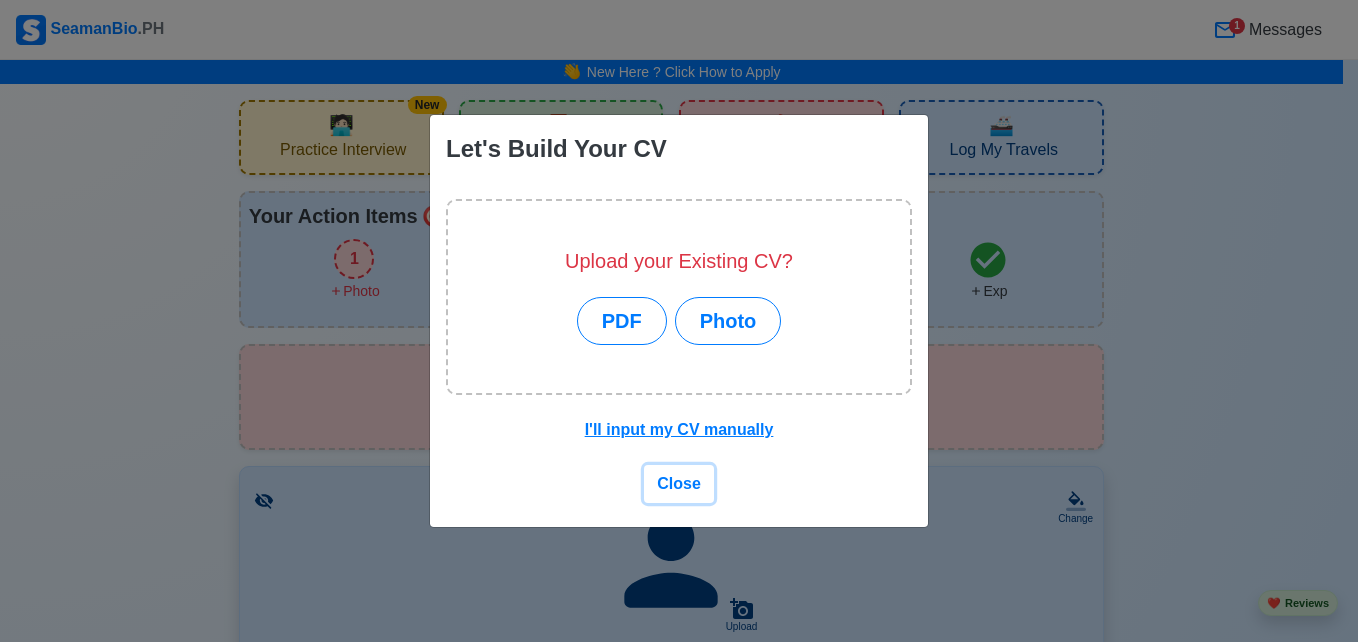 click on "Close" at bounding box center (679, 483) 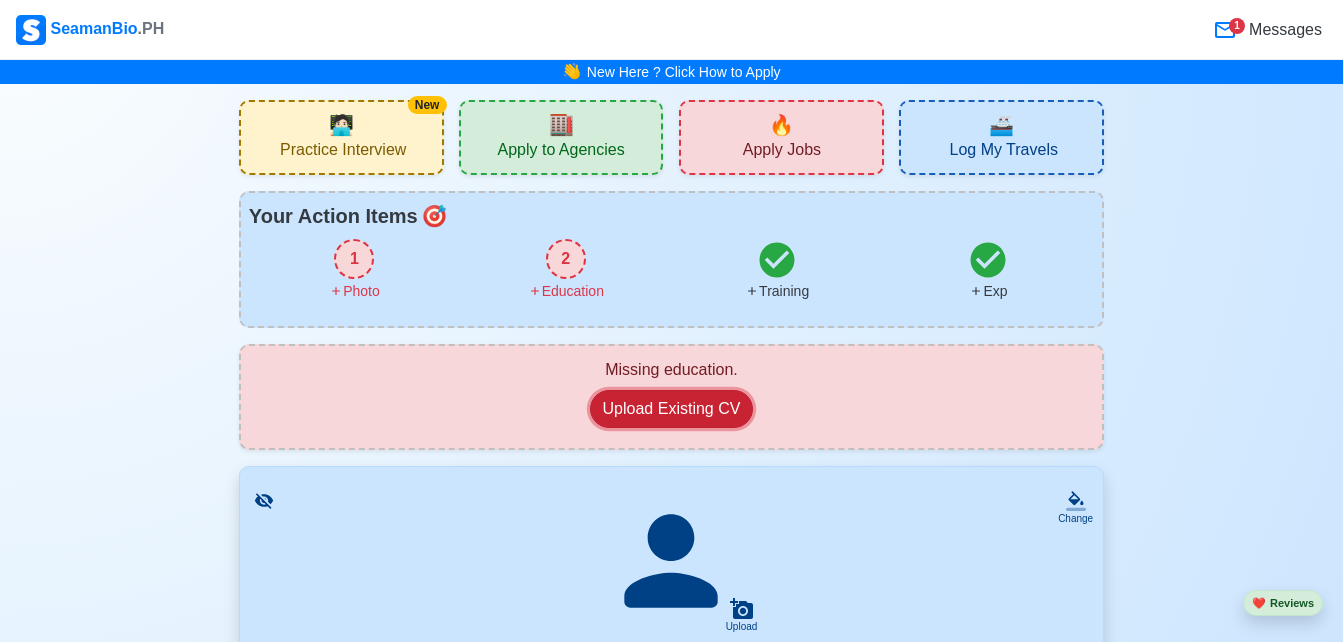 click on "Upload Existing CV" at bounding box center (672, 409) 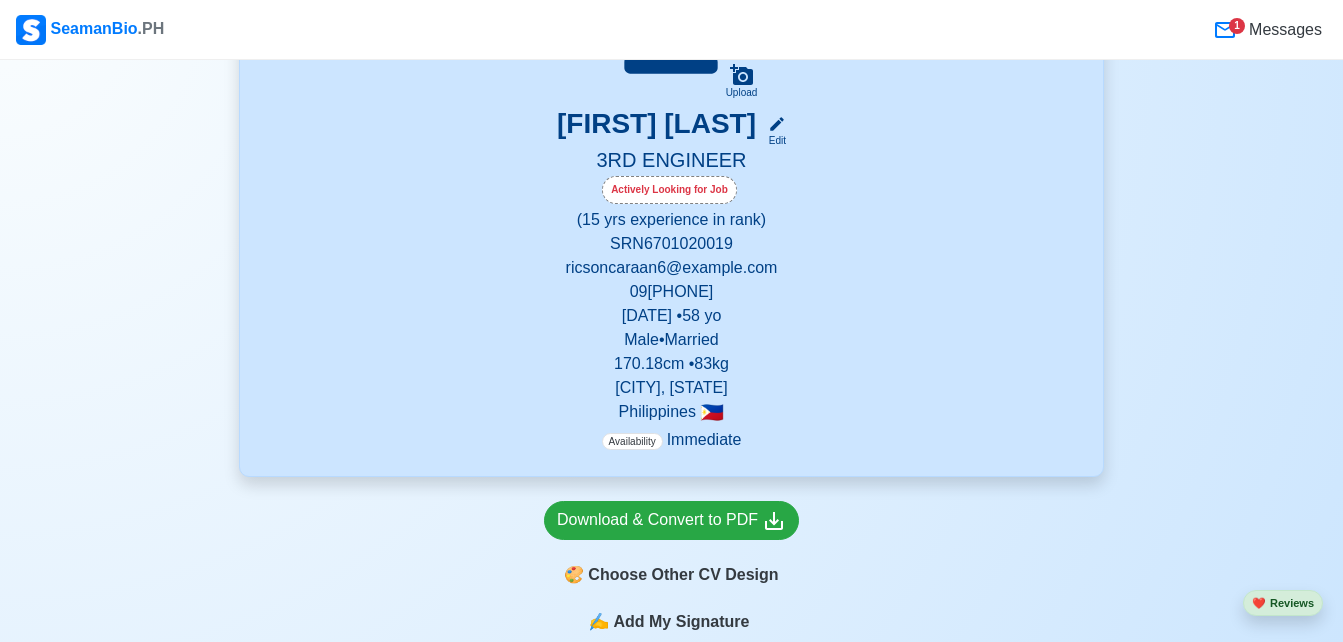 scroll, scrollTop: 0, scrollLeft: 0, axis: both 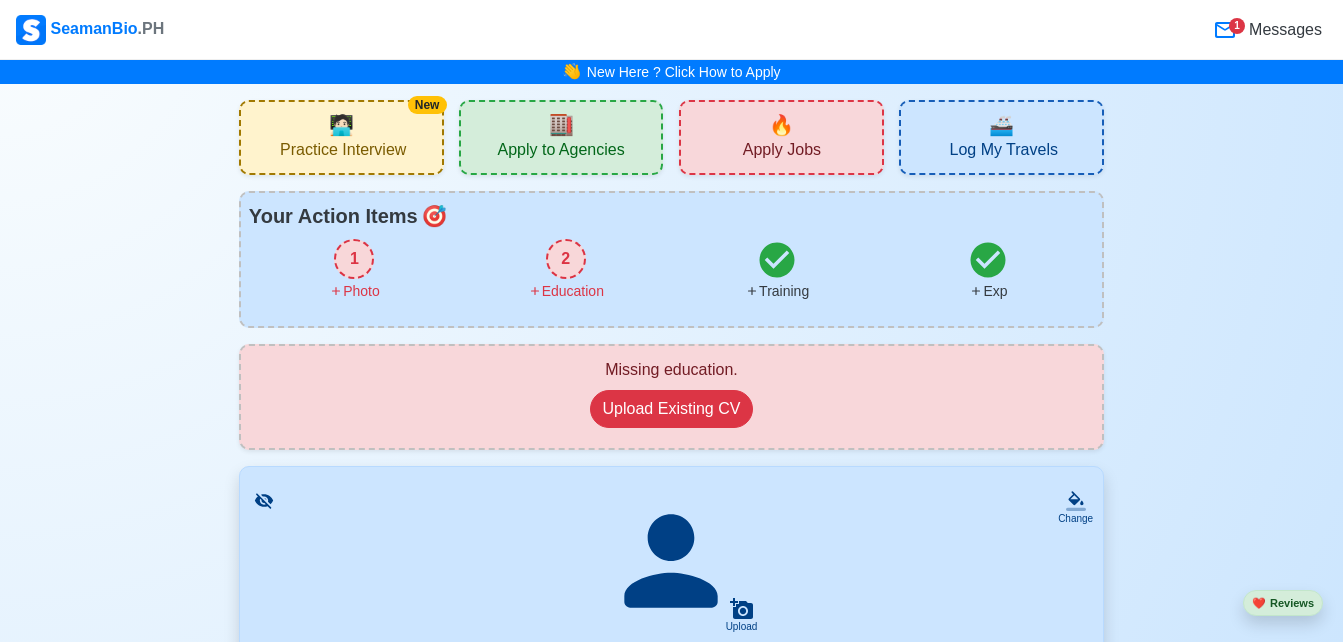 click on "Apply to Agencies" at bounding box center (560, 152) 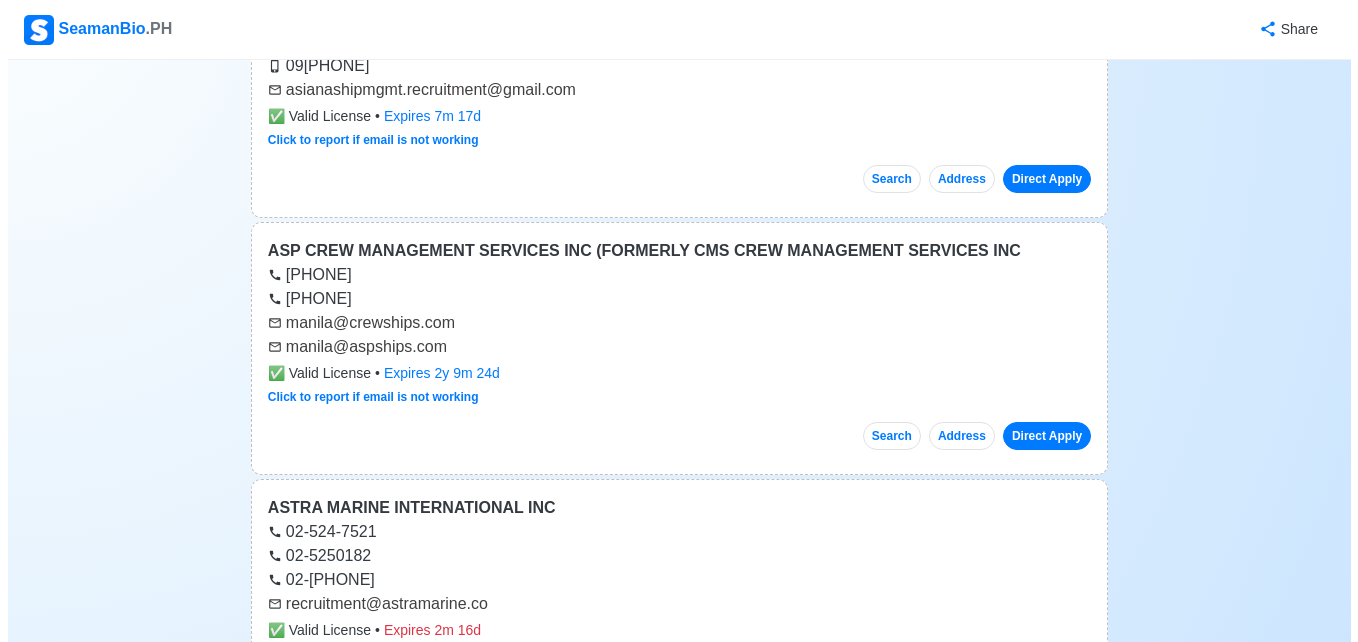 scroll, scrollTop: 0, scrollLeft: 0, axis: both 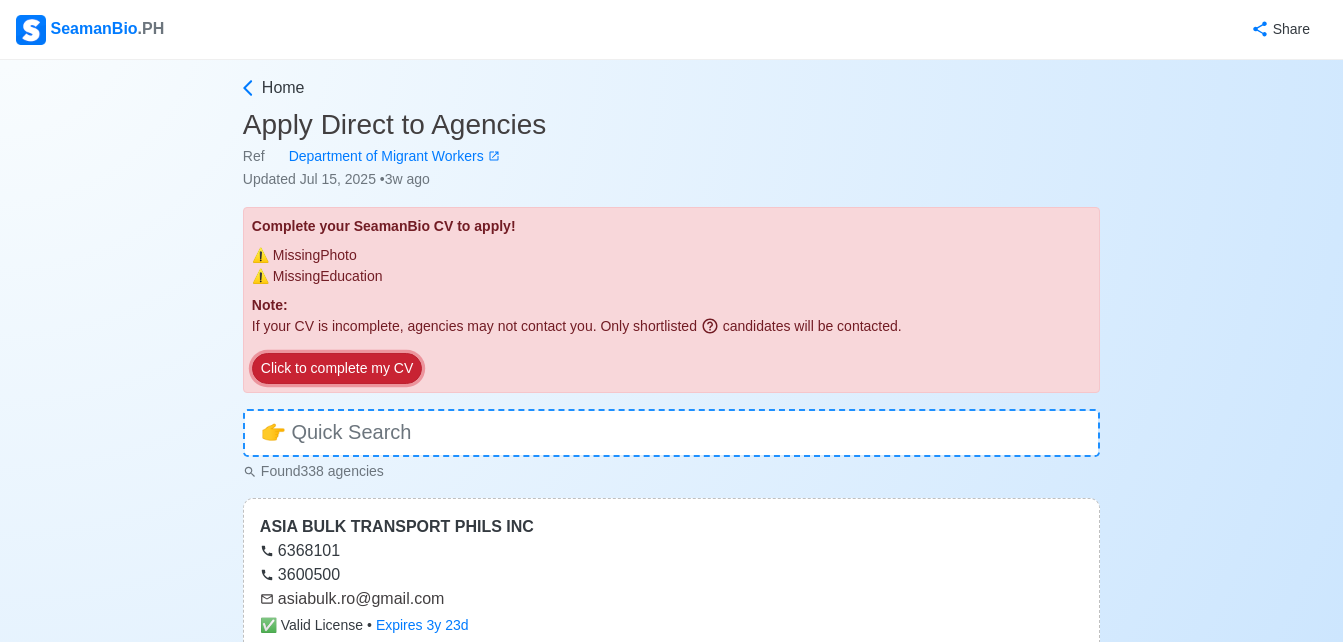 click on "Click to complete my CV" at bounding box center (337, 368) 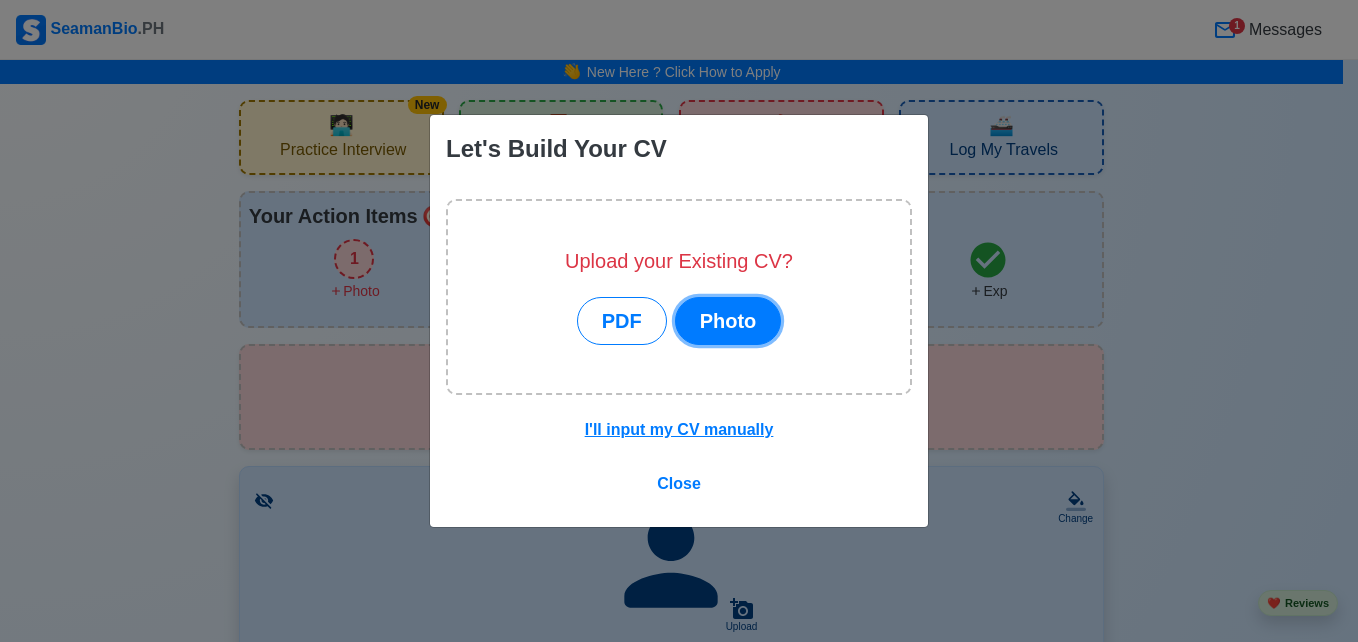 click on "Photo" at bounding box center (728, 321) 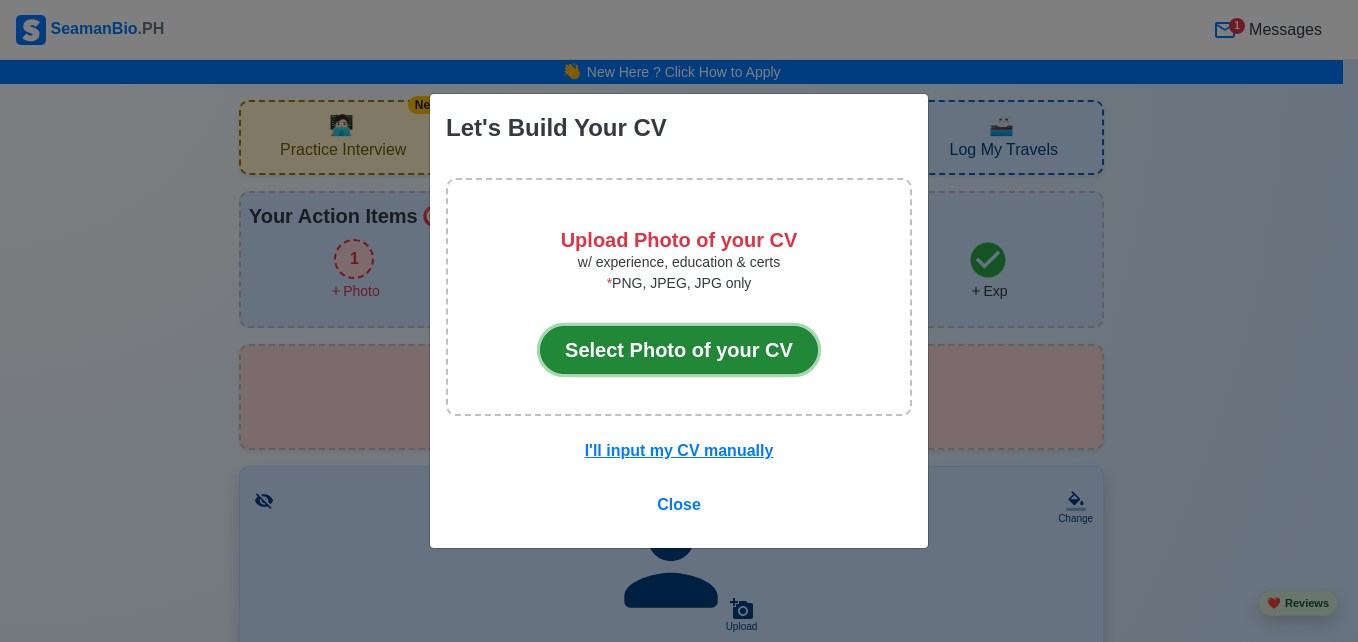 click on "Select Photo of your CV" 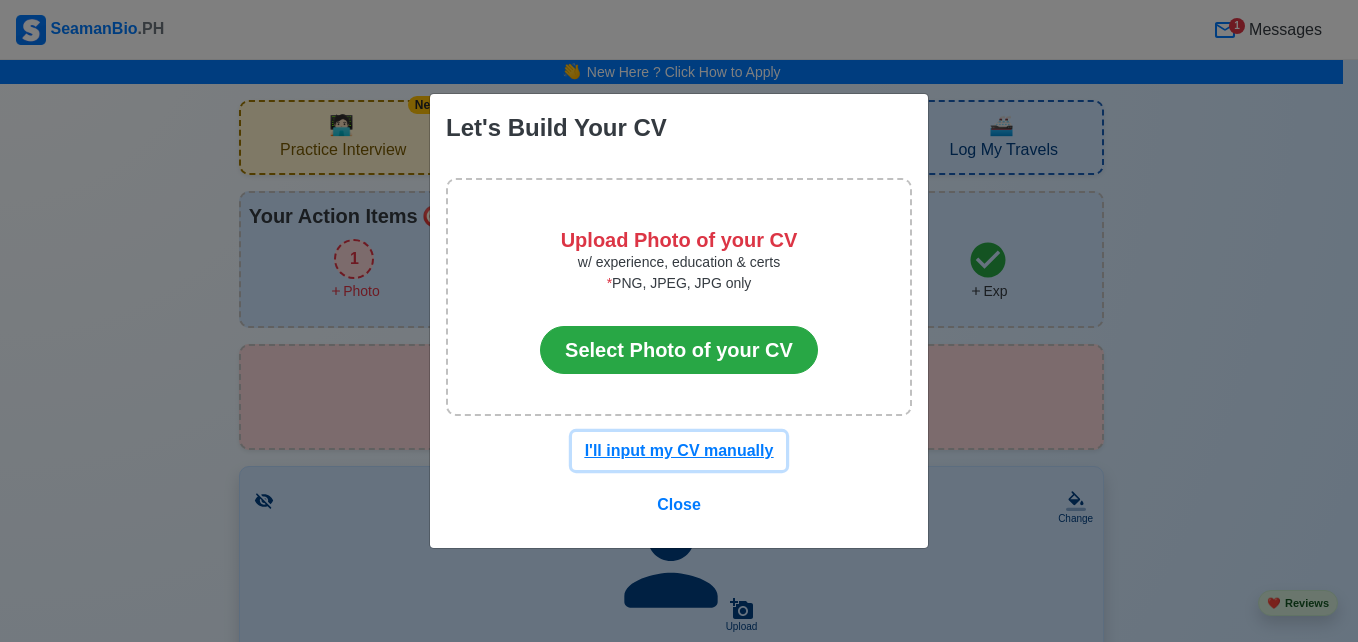 click on "I'll input my CV manually" 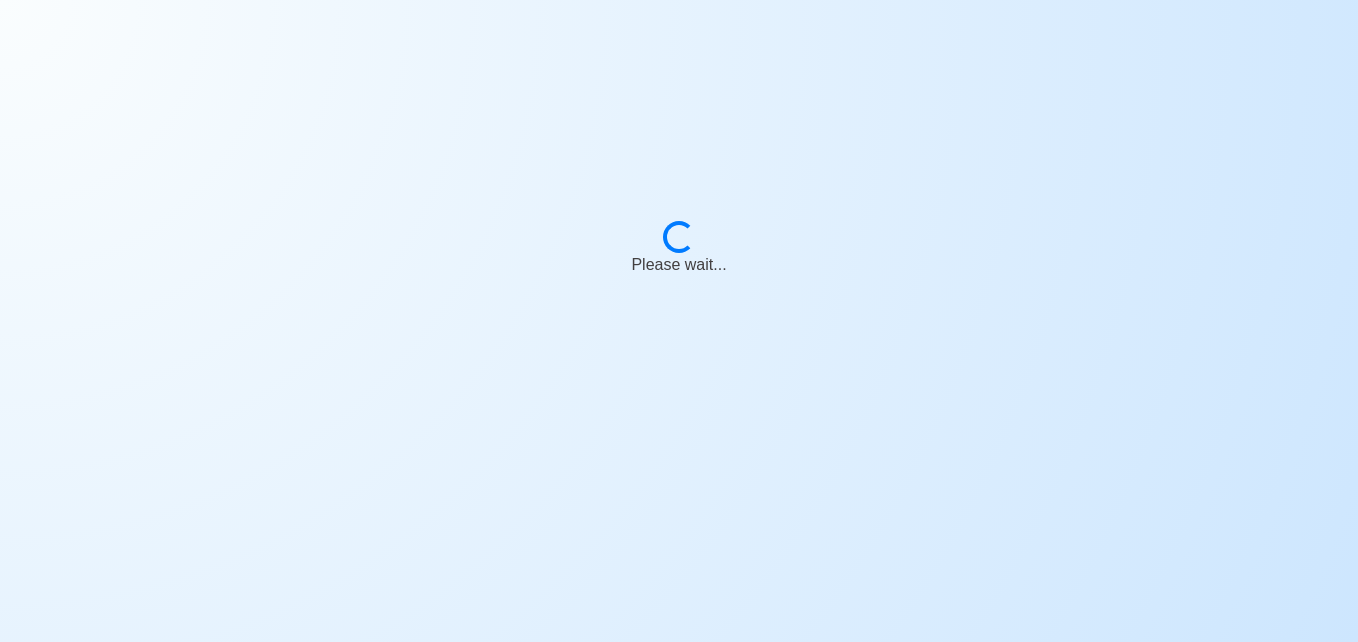 scroll, scrollTop: 0, scrollLeft: 0, axis: both 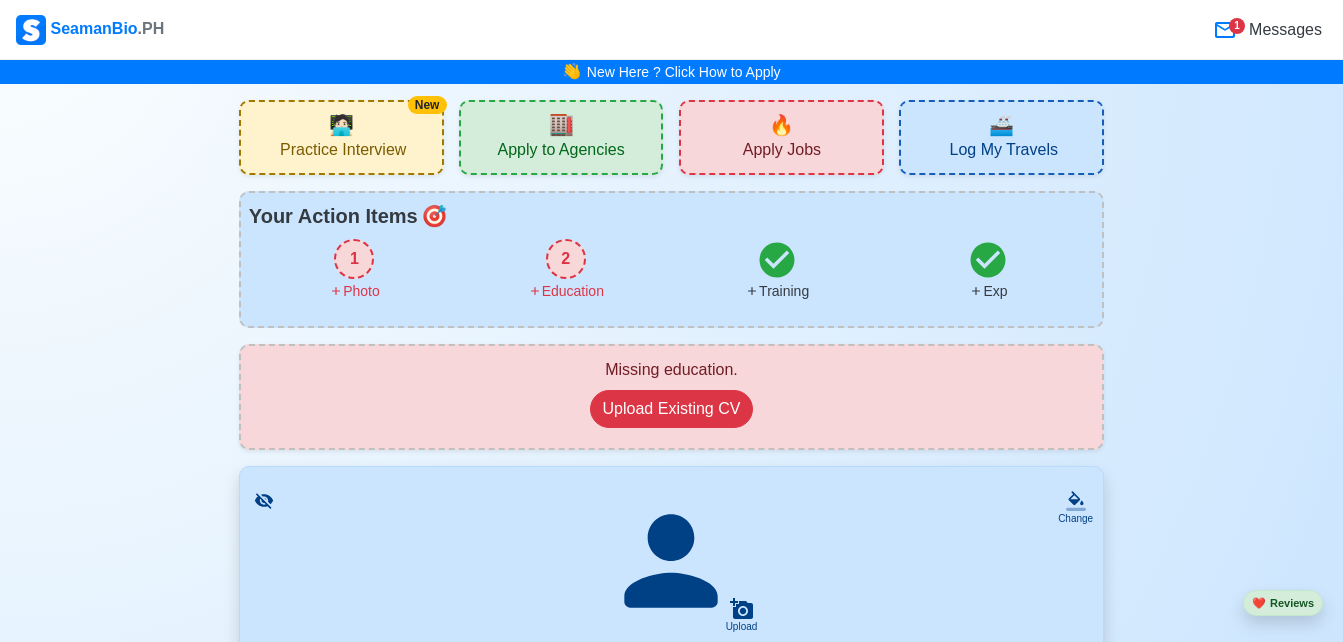 click on "1 Photo" at bounding box center [354, 270] 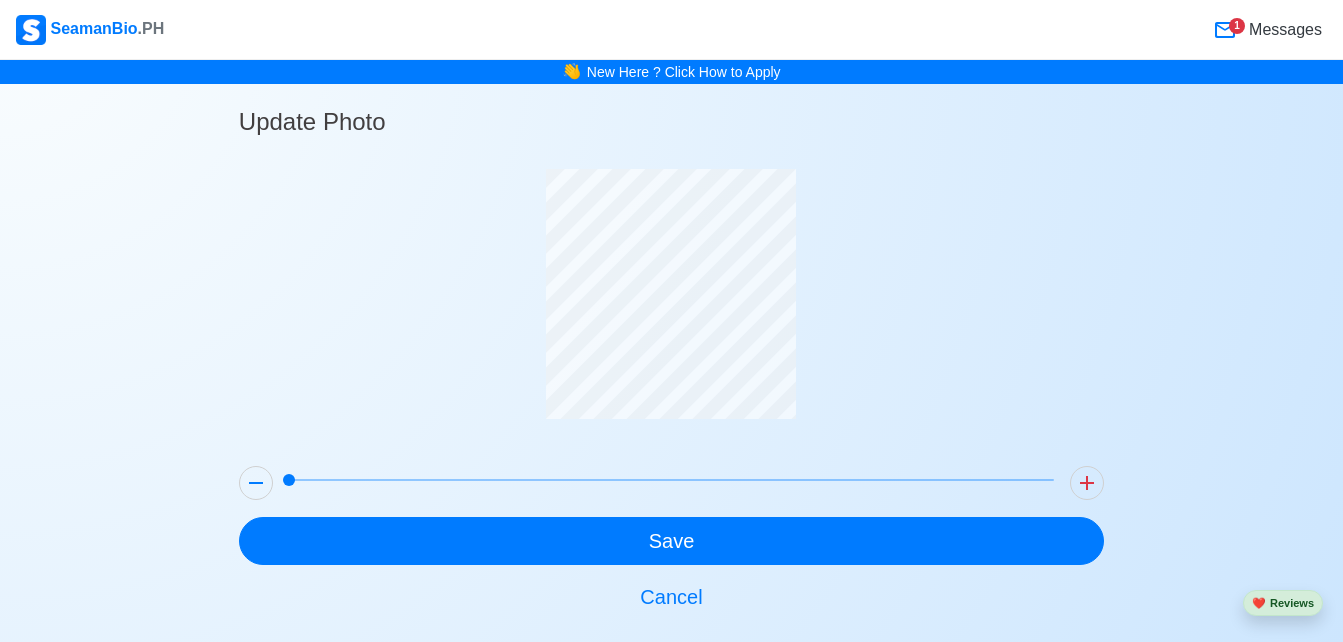 drag, startPoint x: 283, startPoint y: 484, endPoint x: 131, endPoint y: 493, distance: 152.26622 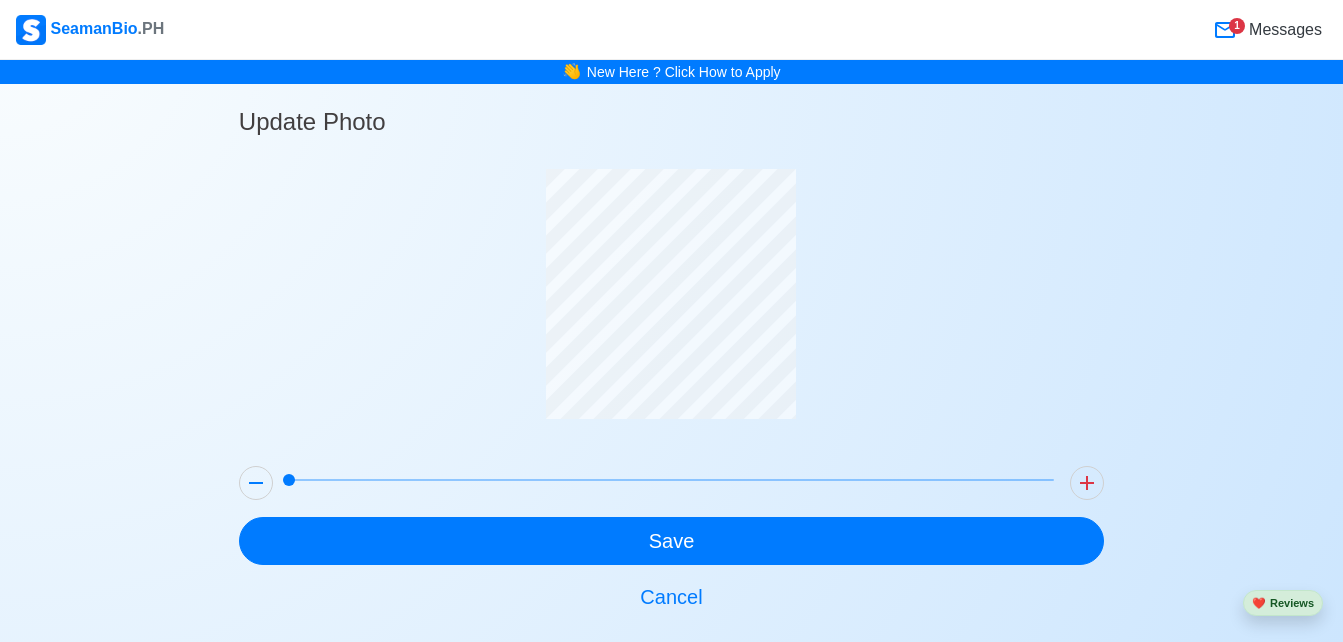 click on "Update Photo Save Cancel" at bounding box center (671, 352) 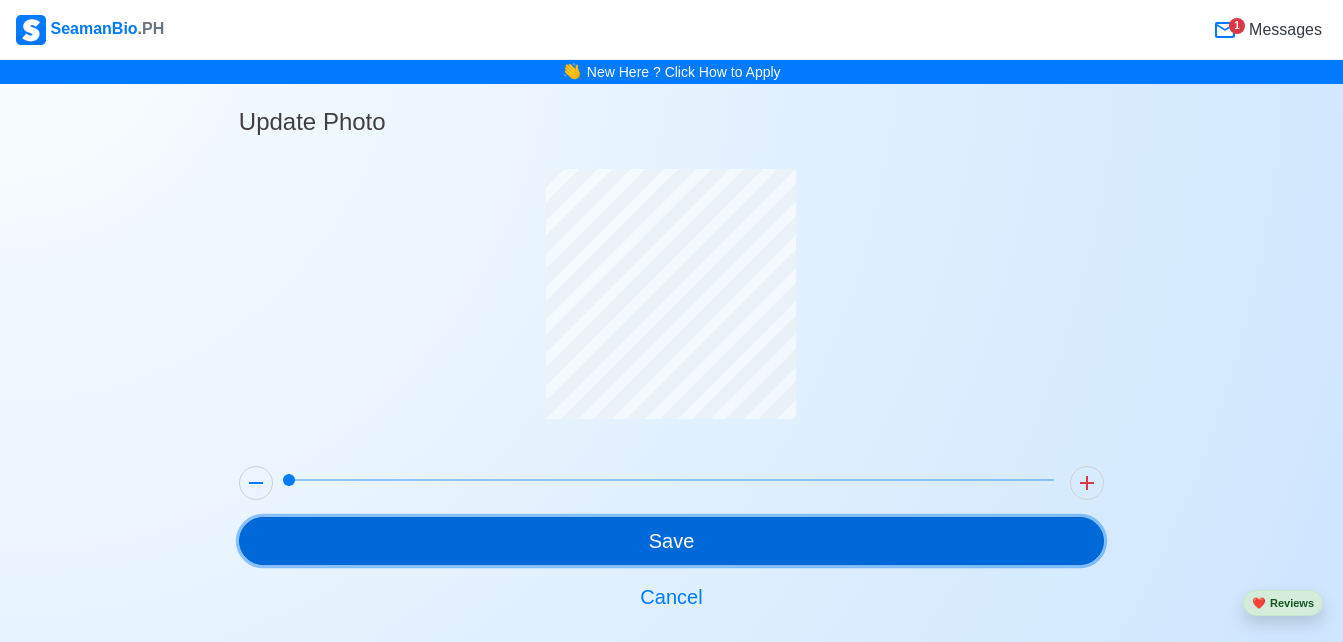 click on "Save" at bounding box center [671, 541] 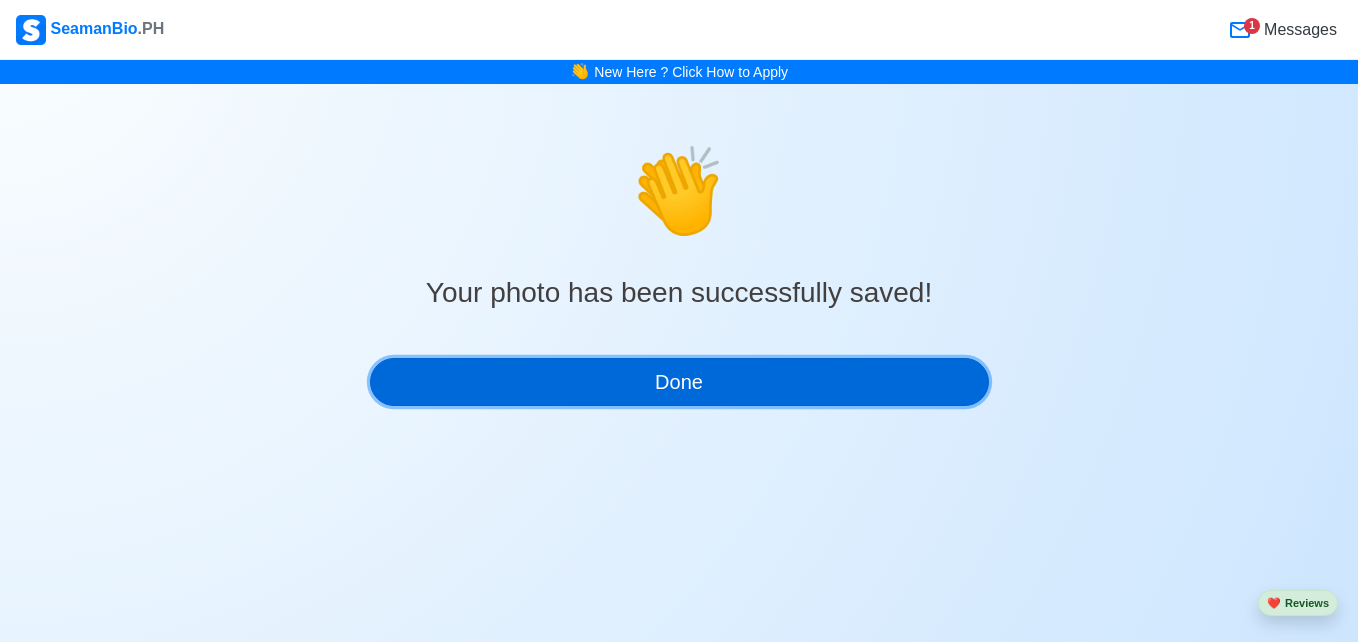 click on "Done" at bounding box center (679, 382) 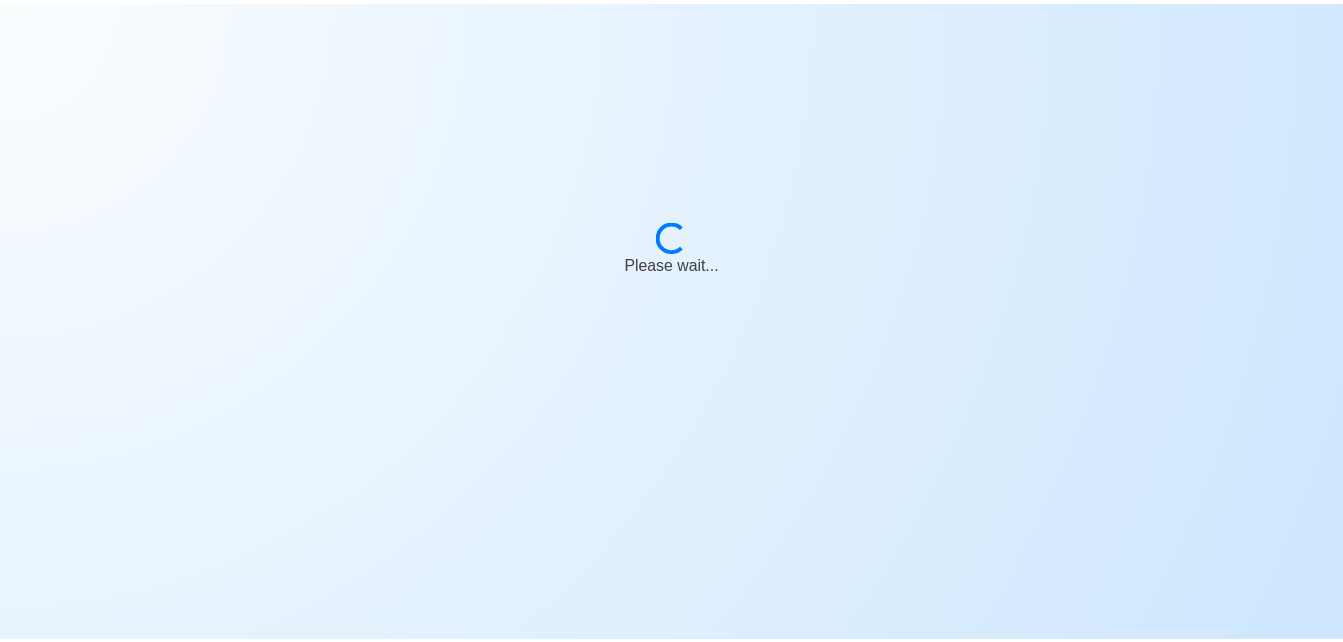 scroll, scrollTop: 0, scrollLeft: 0, axis: both 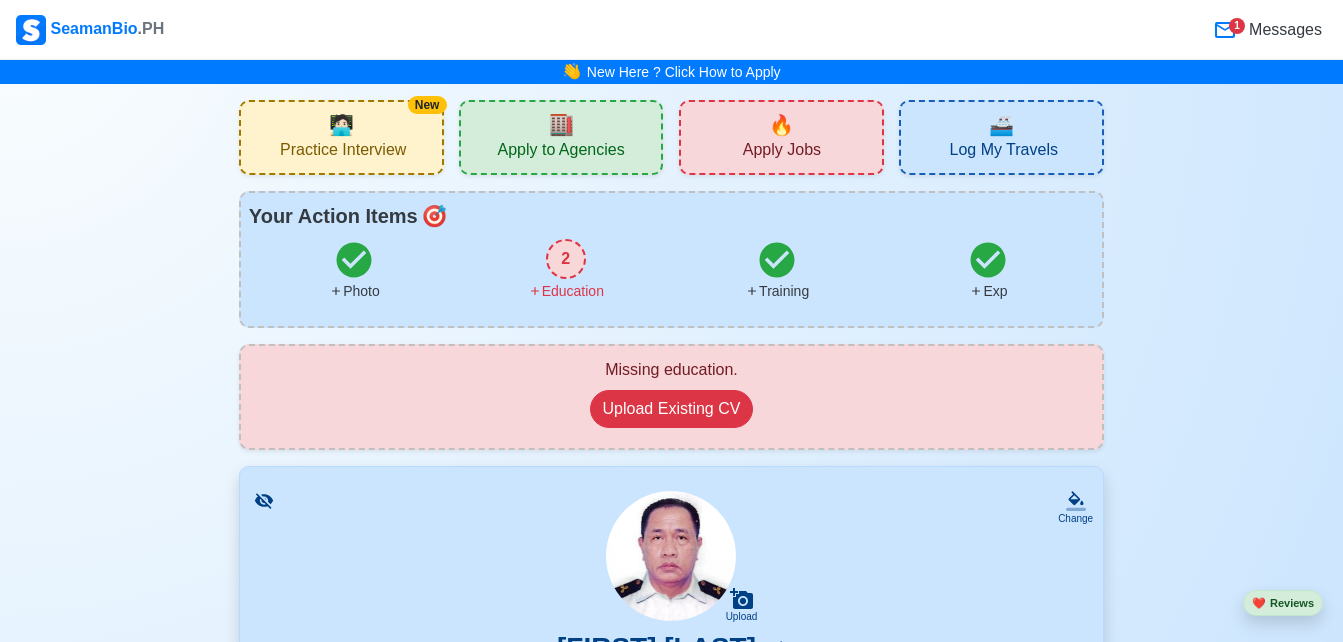 click on "2" at bounding box center [566, 259] 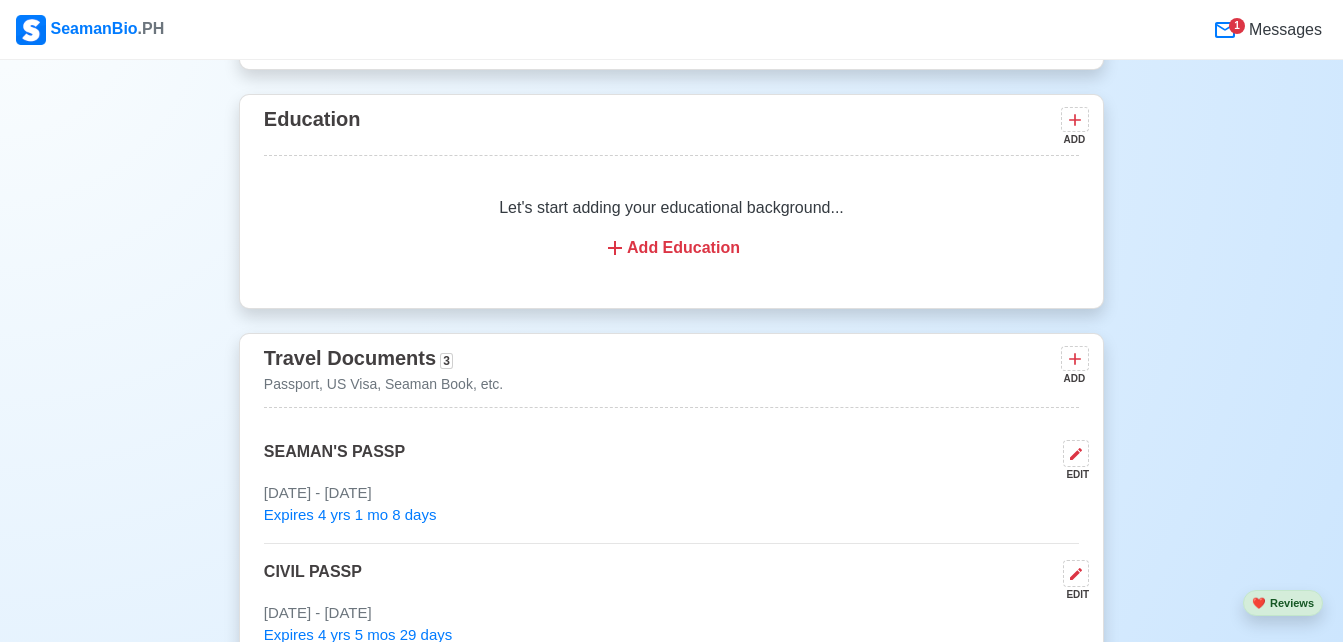 scroll, scrollTop: 1409, scrollLeft: 0, axis: vertical 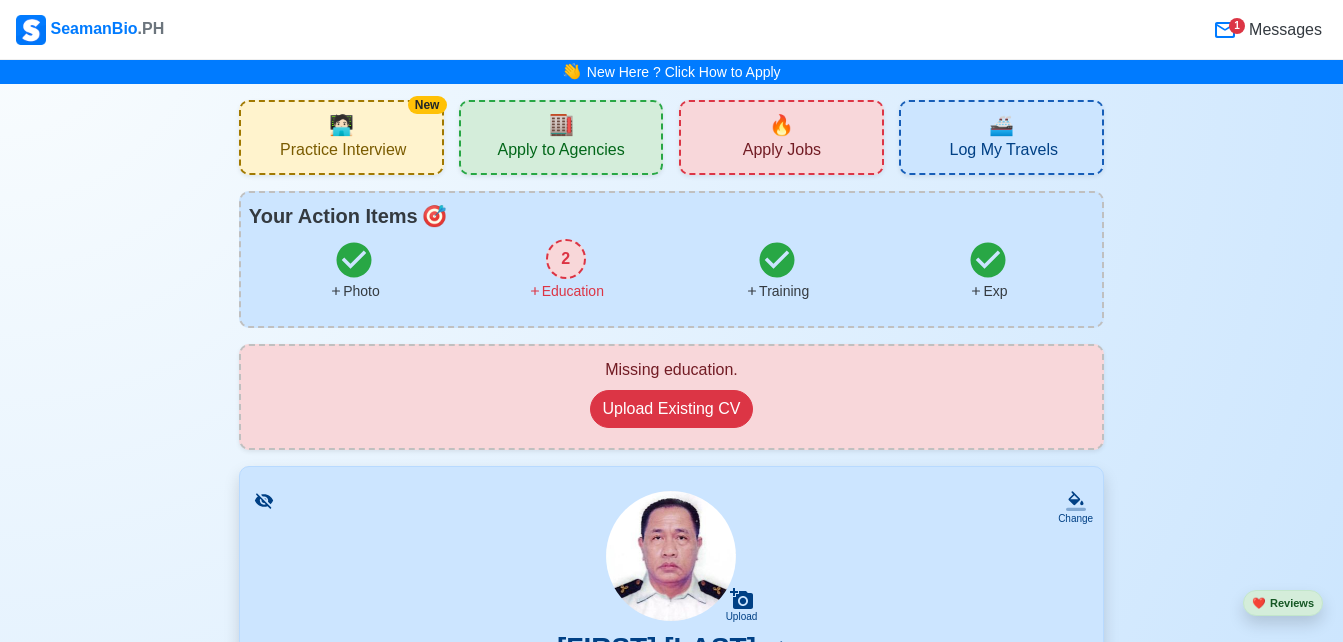 click on "Training" at bounding box center [776, 270] 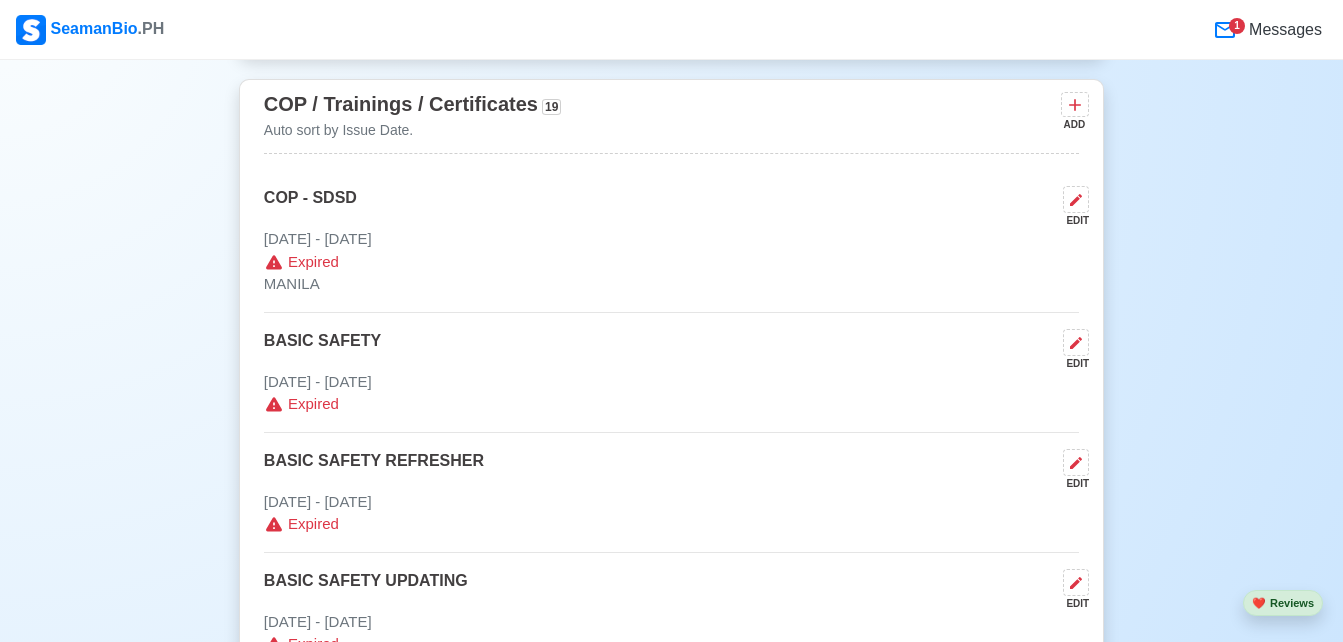 scroll, scrollTop: 2903, scrollLeft: 0, axis: vertical 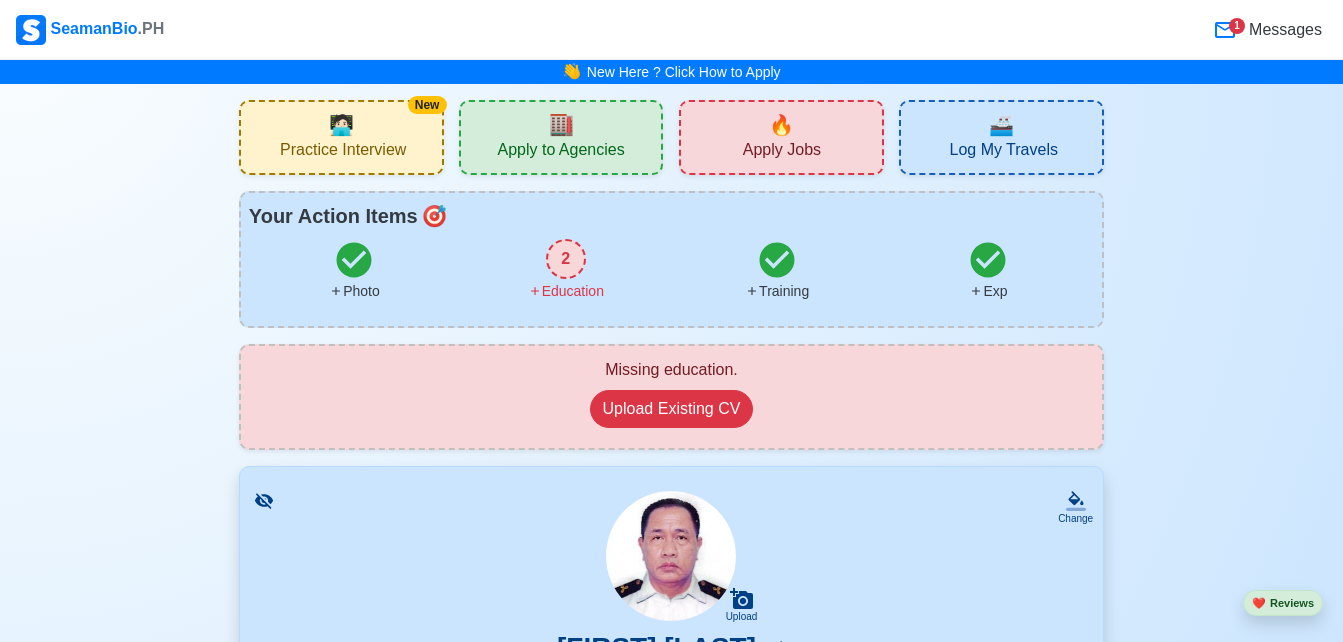 click on "Education" at bounding box center [566, 291] 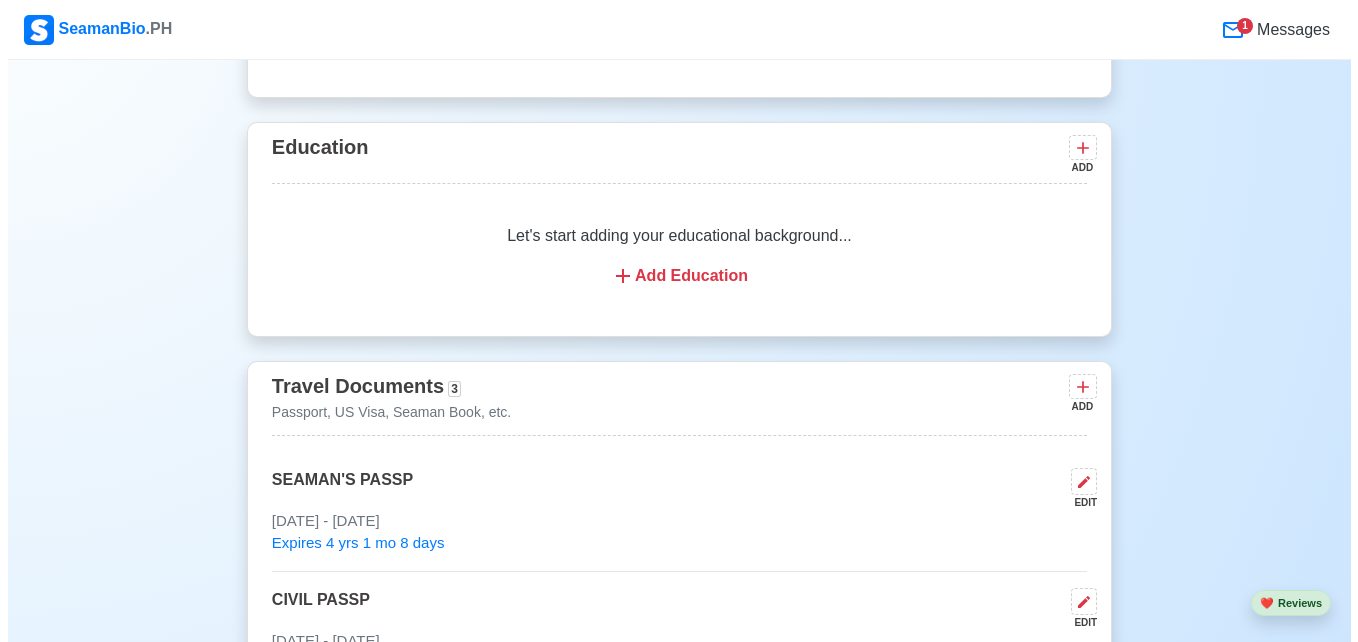 scroll, scrollTop: 1409, scrollLeft: 0, axis: vertical 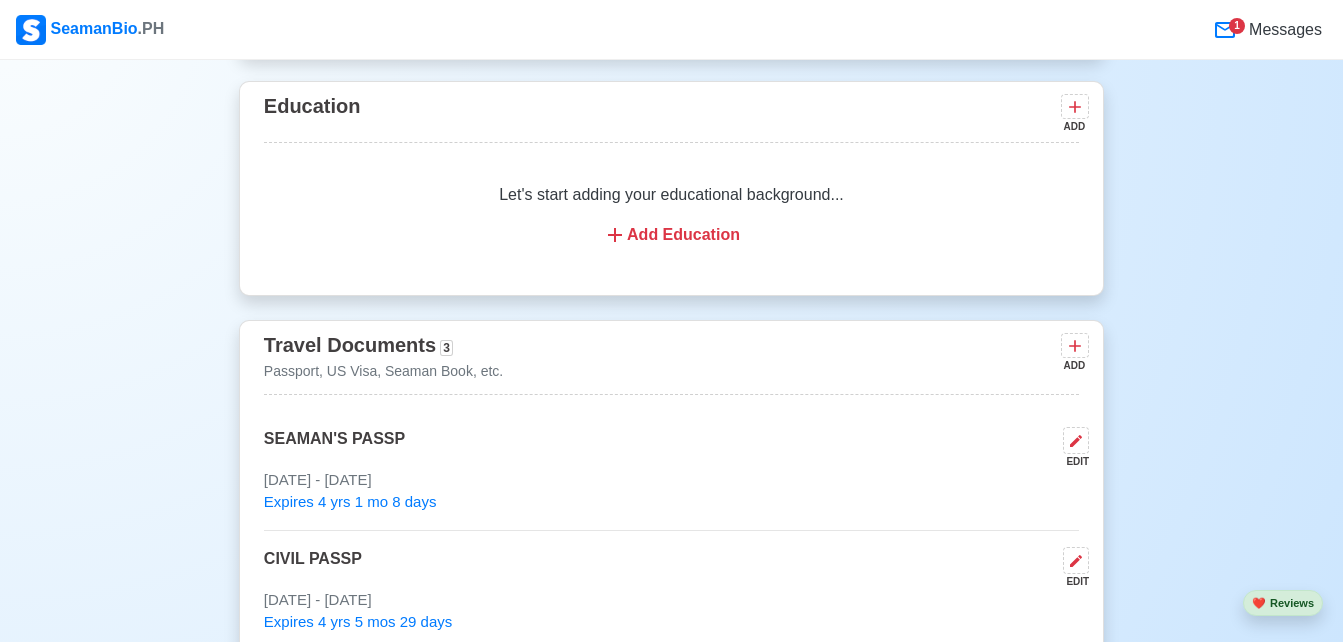 click on "Add Education" at bounding box center [671, 235] 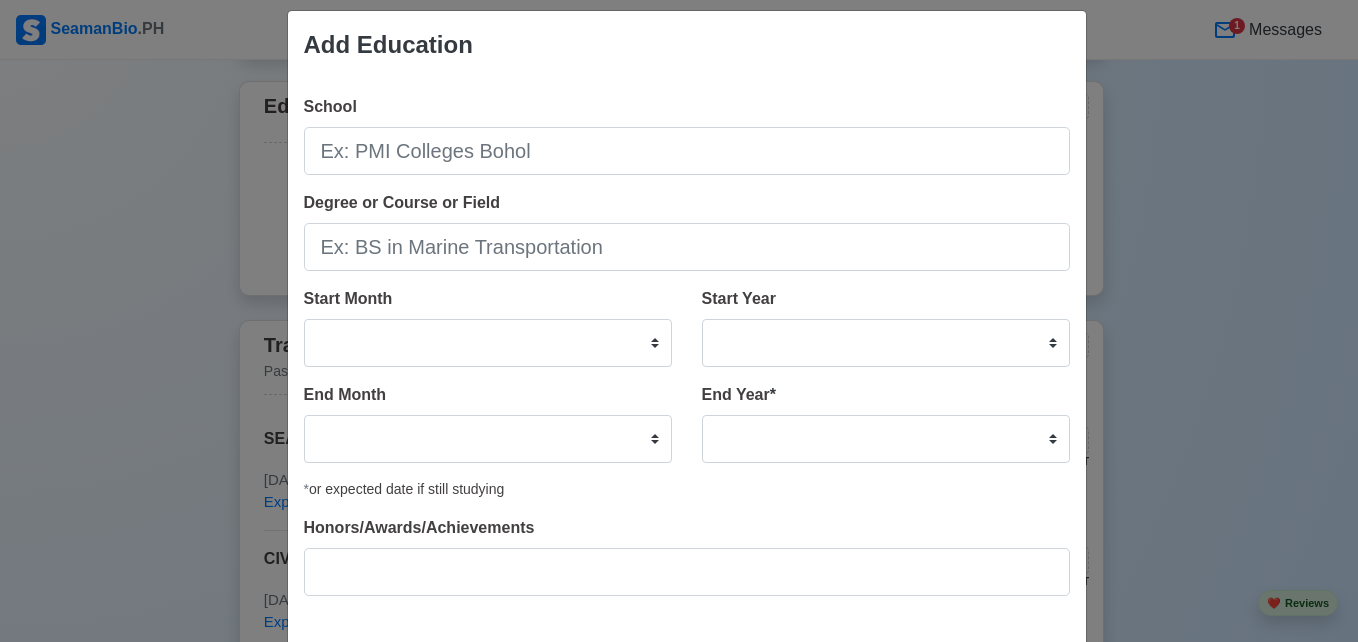 scroll, scrollTop: 19, scrollLeft: 0, axis: vertical 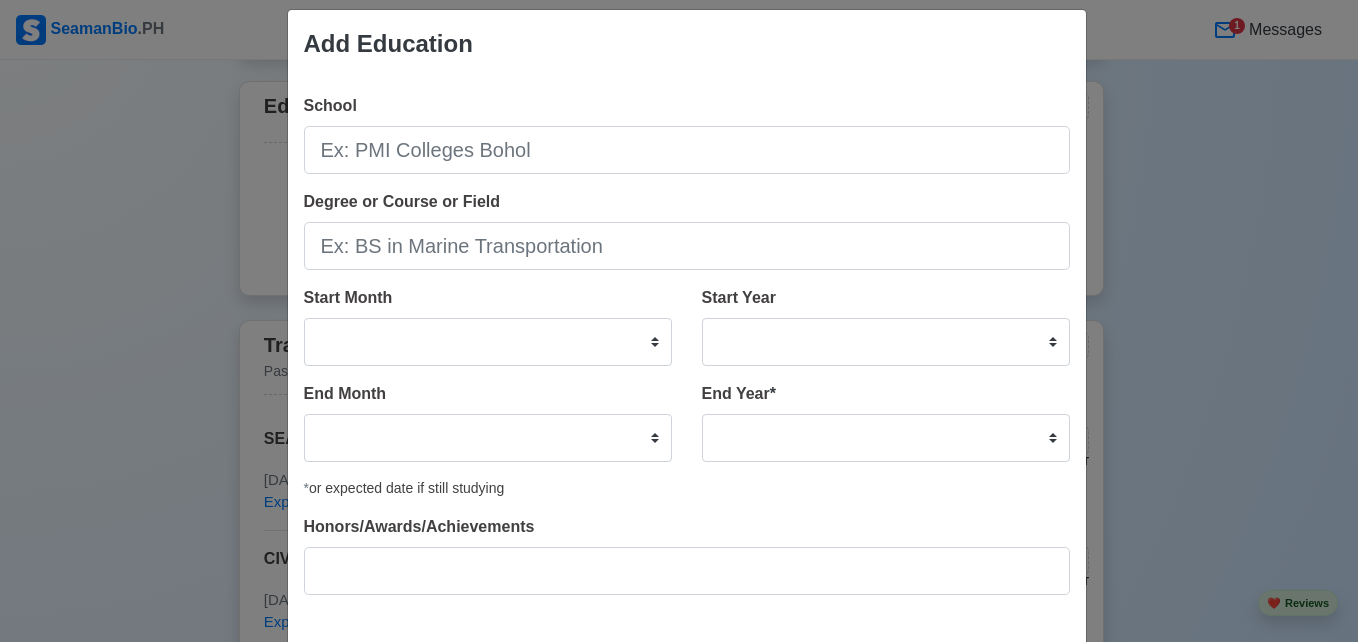 click on "Add Education School Degree or Course or Field Start Month January February March April May June July August September October November December Start Year 2025 2024 2023 2022 2021 2020 2019 2018 2017 2016 2015 2014 2013 2012 2011 2010 2009 2008 2007 2006 2005 2004 2003 2002 2001 2000 1999 1998 1997 1996 1995 1994 1993 1992 1991 1990 1989 1988 1987 1986 1985 1984 1983 1982 1981 1980 1979 1978 1977 1976 1975 1974 1973 1972 1971 1970 1969 1968 1967 1966 1965 1964 1963 1962 1961 1960 1959 1958 1957 1956 1955 1954 1953 1952 1951 1950 1949 1948 1947 1946 1945 1944 1943 1942 1941 1940 1939 1938 1937 1936 1935 1934 1933 1932 1931 1930 1929 1928 1927 1926 1925 End Month January February March April May June July August September October November December End Year  * 2035 2034 2033 2032 2031 2030 2029 2028 2027 2026 2025 2024 2023 2022 2021 2020 2019 2018 2017 2016 2015 2014 2013 2012 2011 2010 2009 2008 2007 2006 2005 2004 2003 2002 2001 2000 1999 1998 1997 1996 1995 1994 1993 1992 1991 1990 1989 1988 1987 1986 1985" at bounding box center (679, 321) 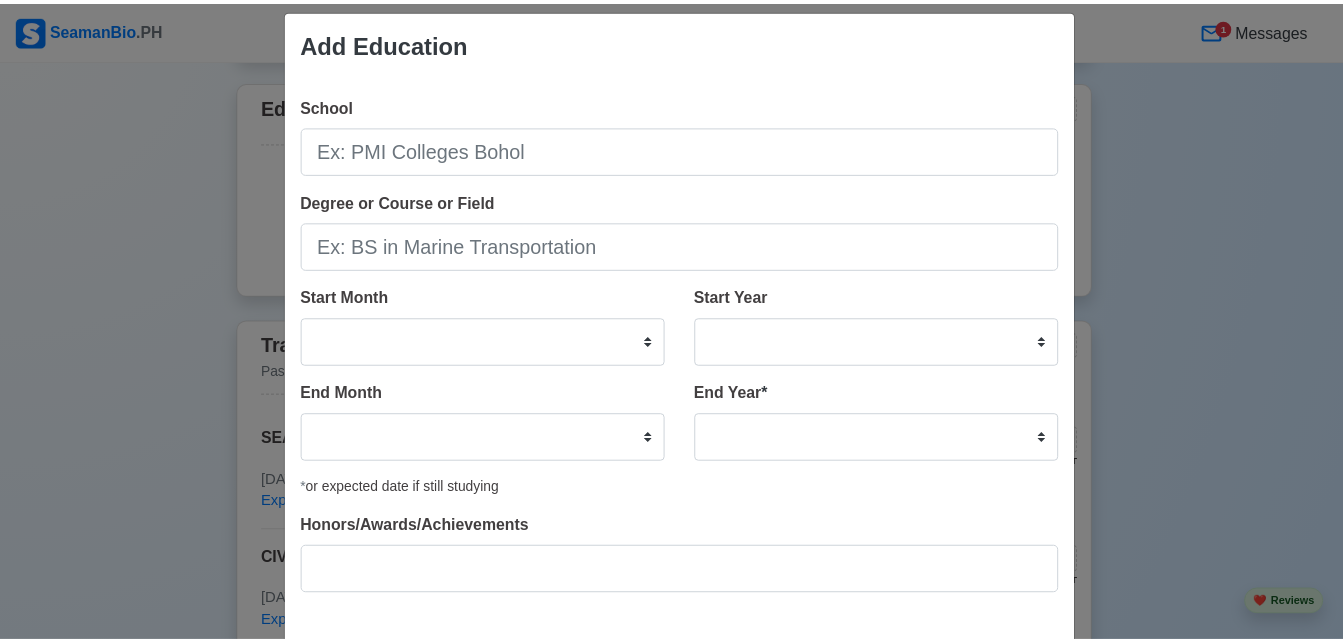 scroll, scrollTop: 119, scrollLeft: 0, axis: vertical 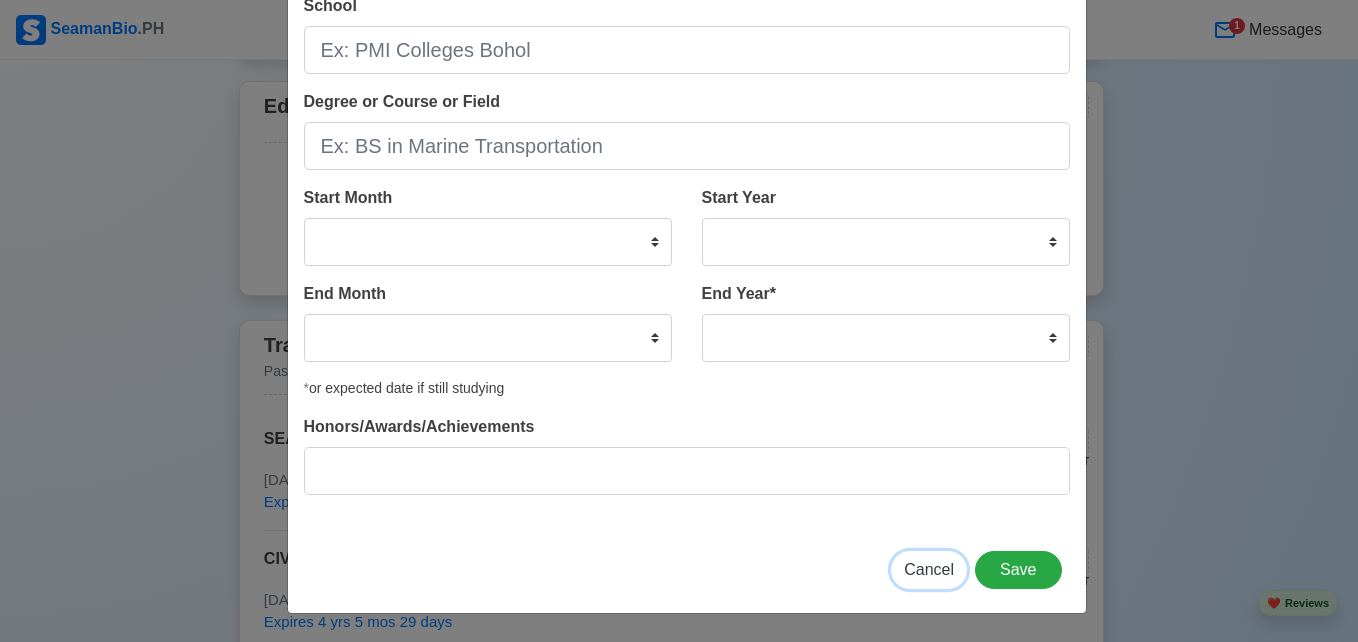 click on "Cancel" at bounding box center (929, 569) 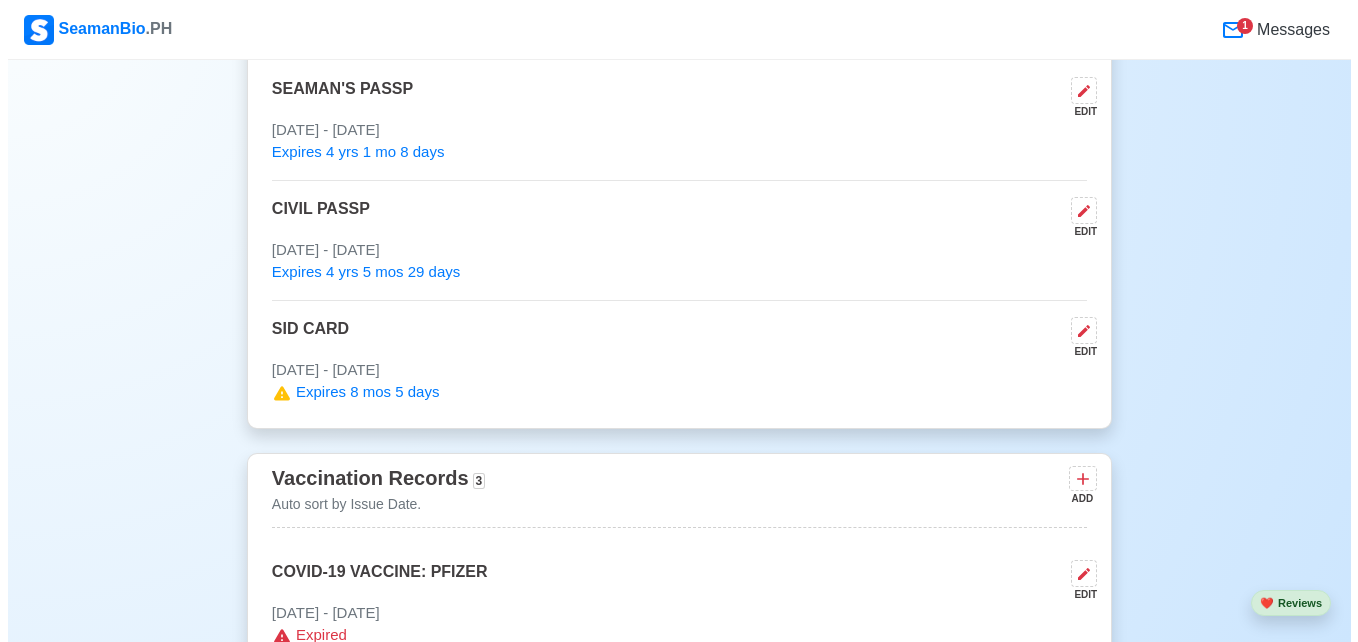 scroll, scrollTop: 1626, scrollLeft: 0, axis: vertical 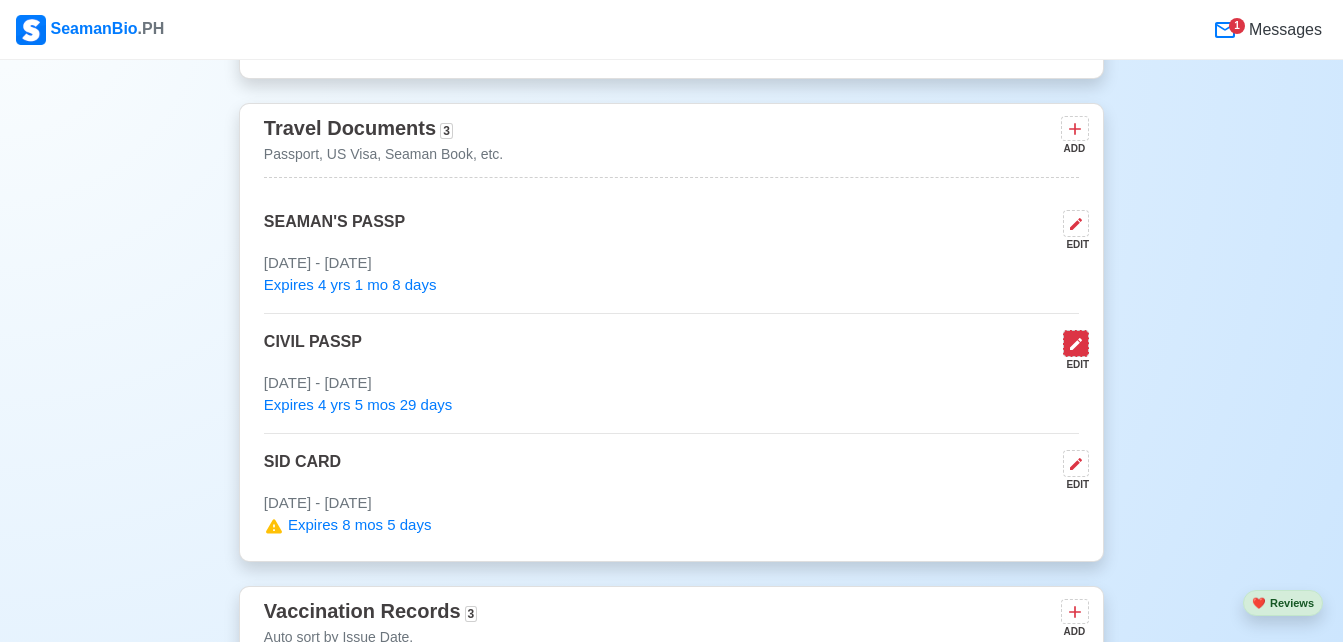 click 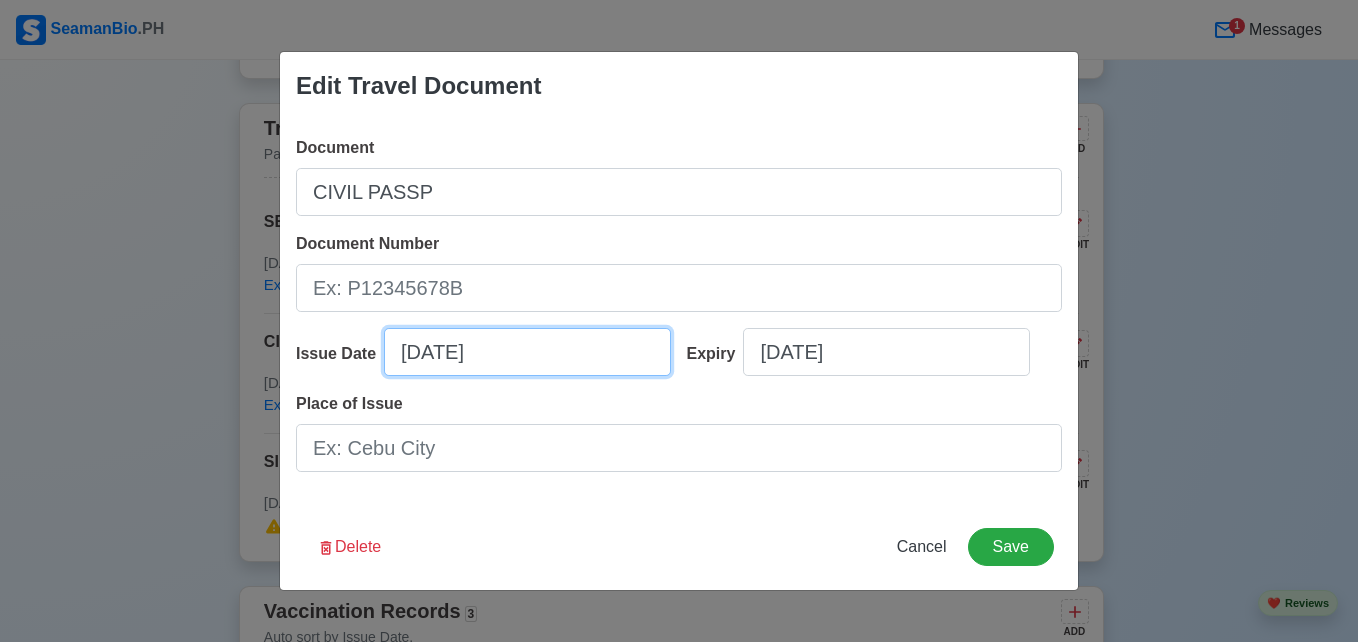 select on "****" 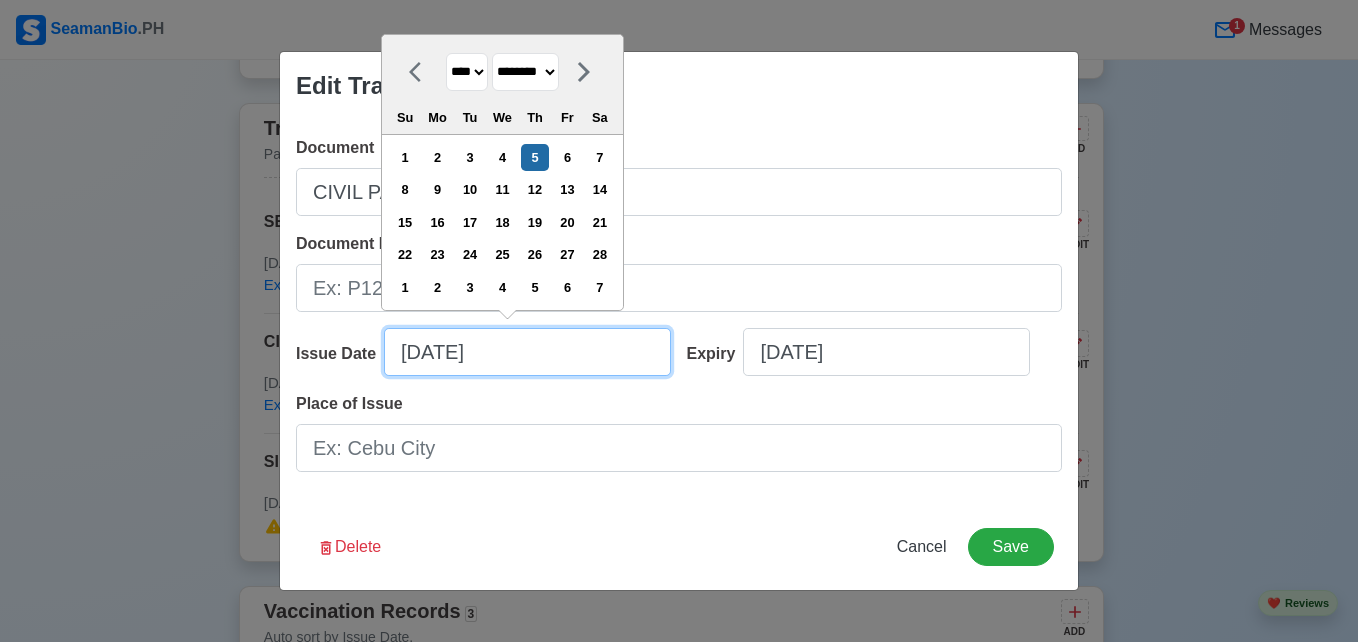 click on "02/05/2009" at bounding box center (527, 352) 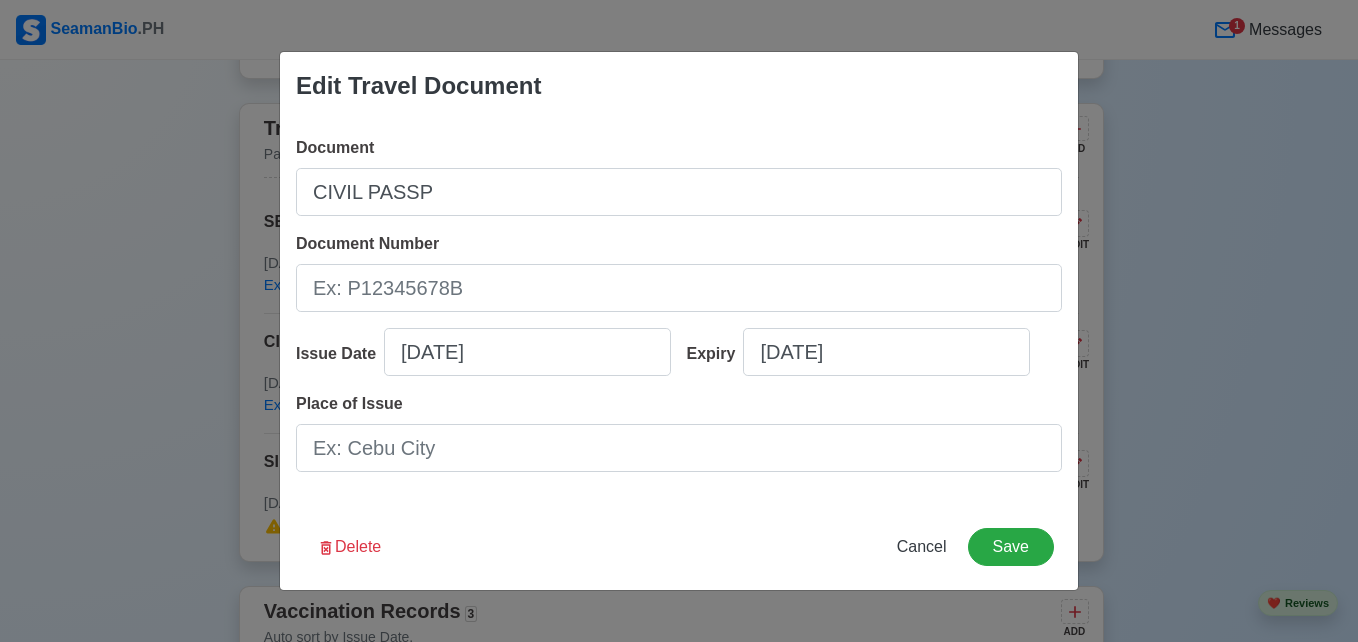 click on "Place of Issue" at bounding box center (679, 432) 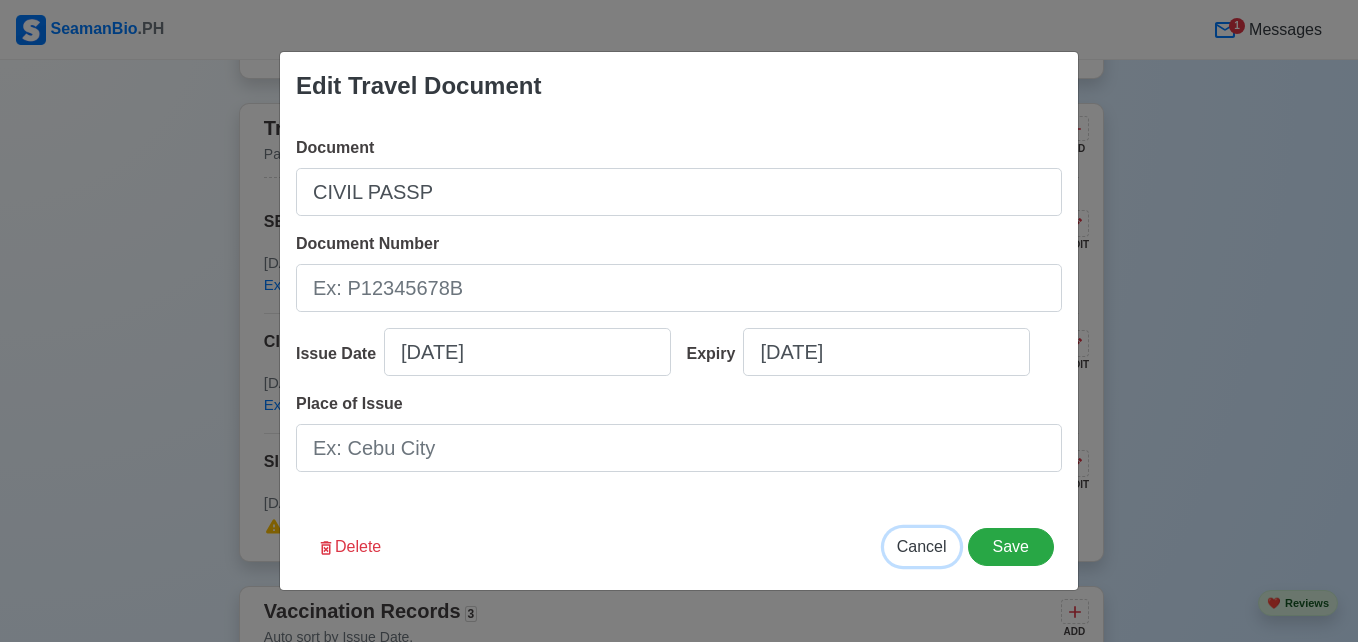 click on "Cancel" at bounding box center [922, 546] 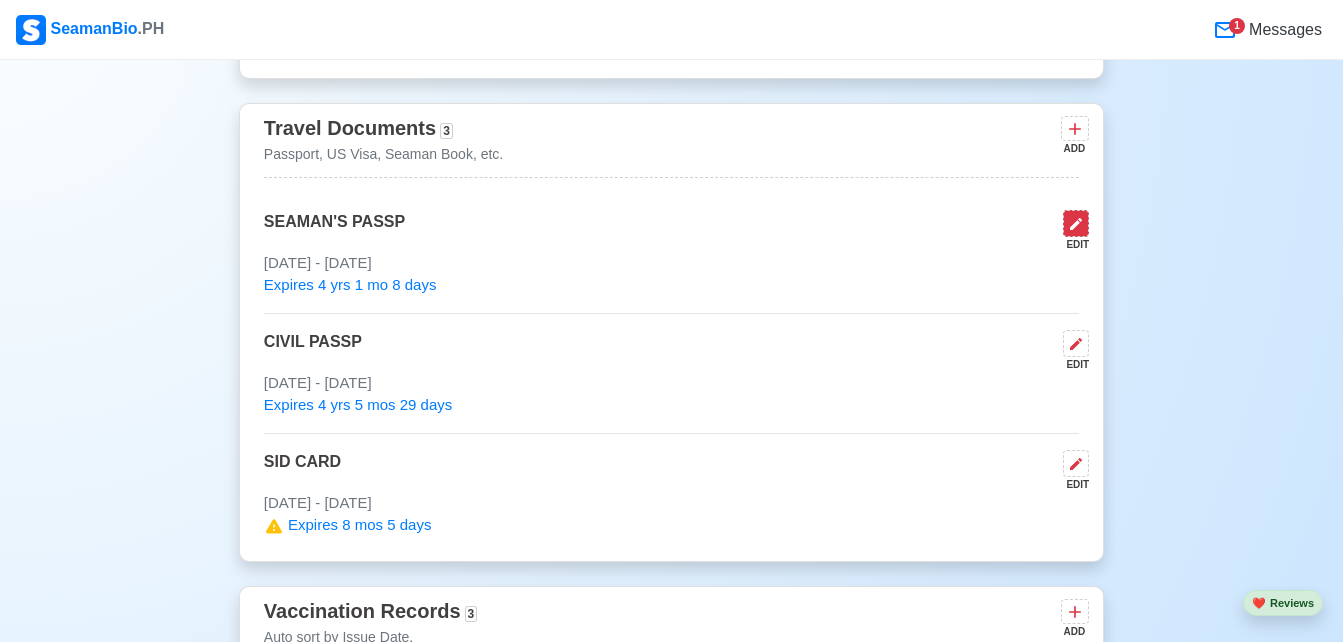 click 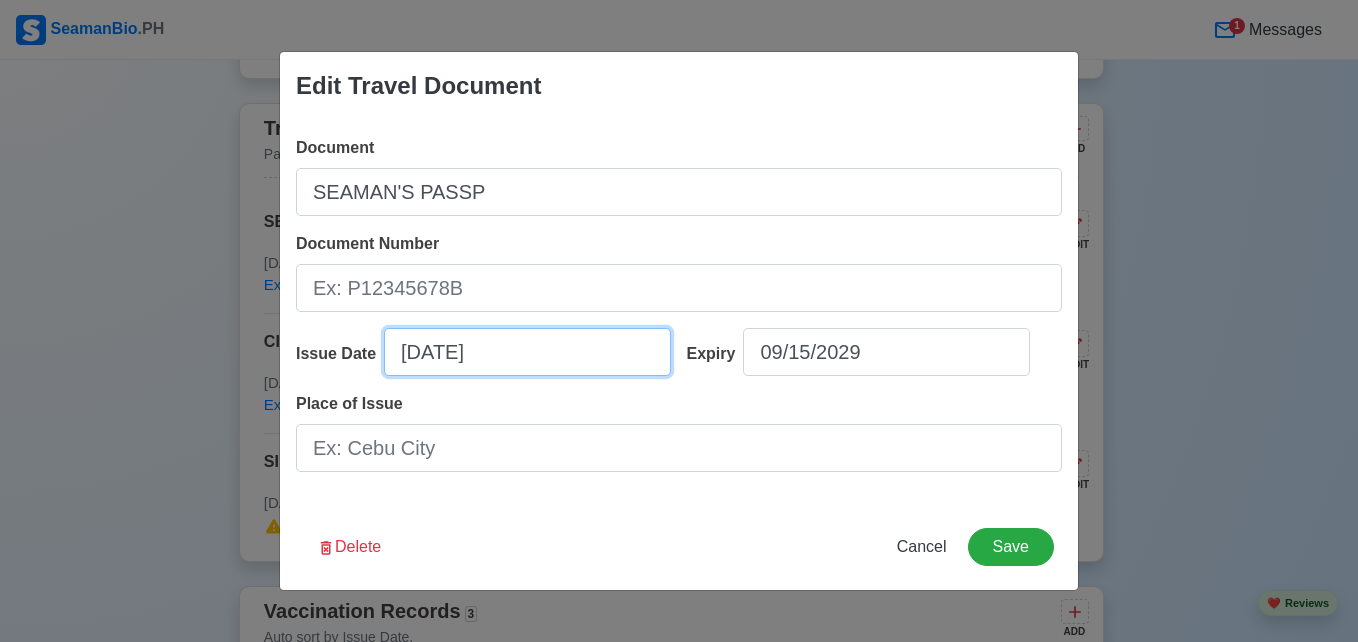 select on "****" 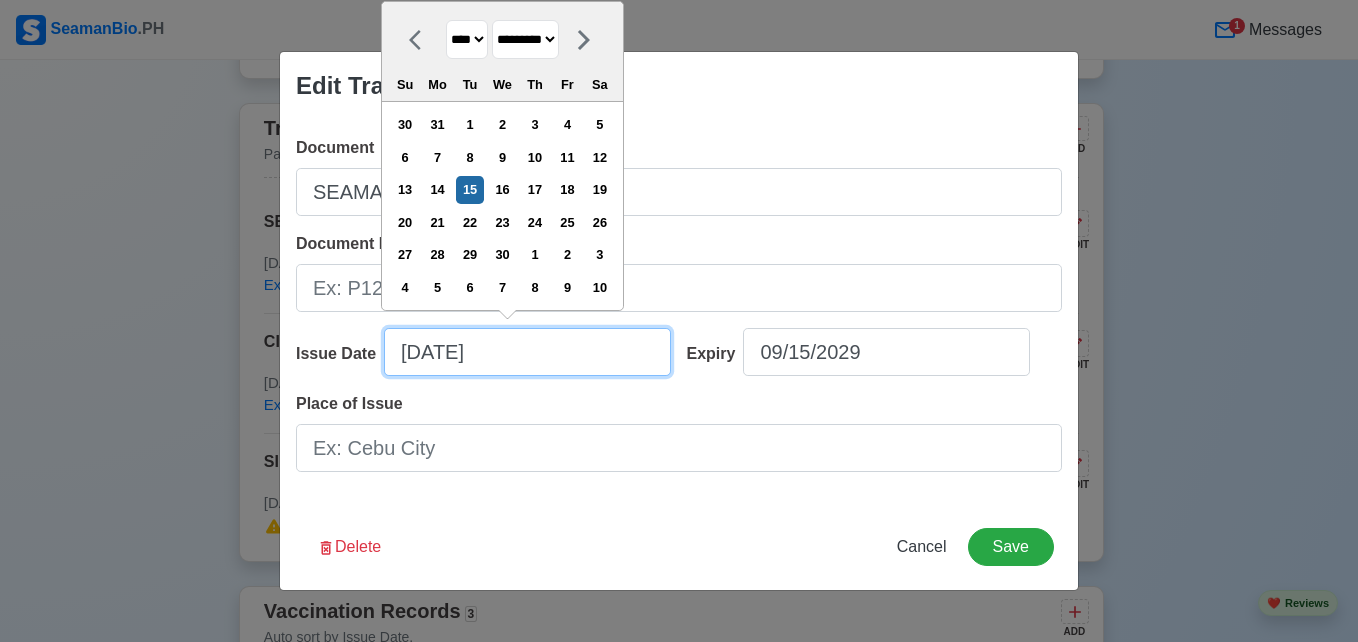 click on "09/15/2009" at bounding box center [527, 352] 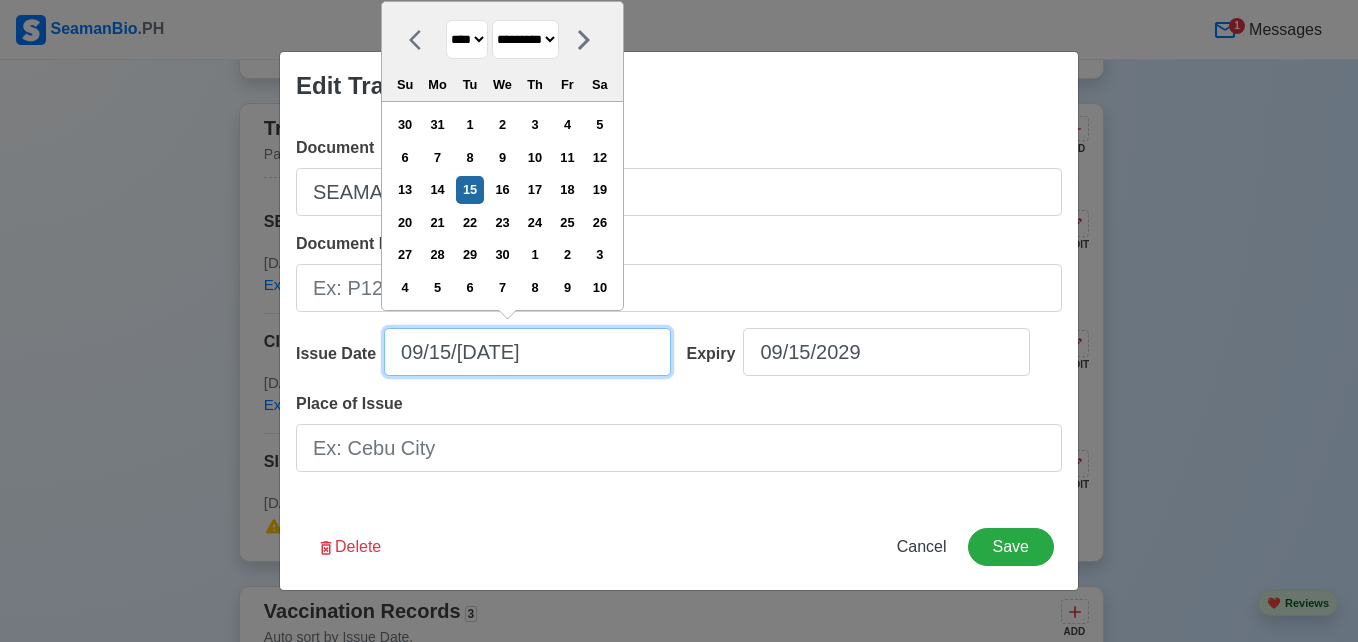 type on "09/15/20" 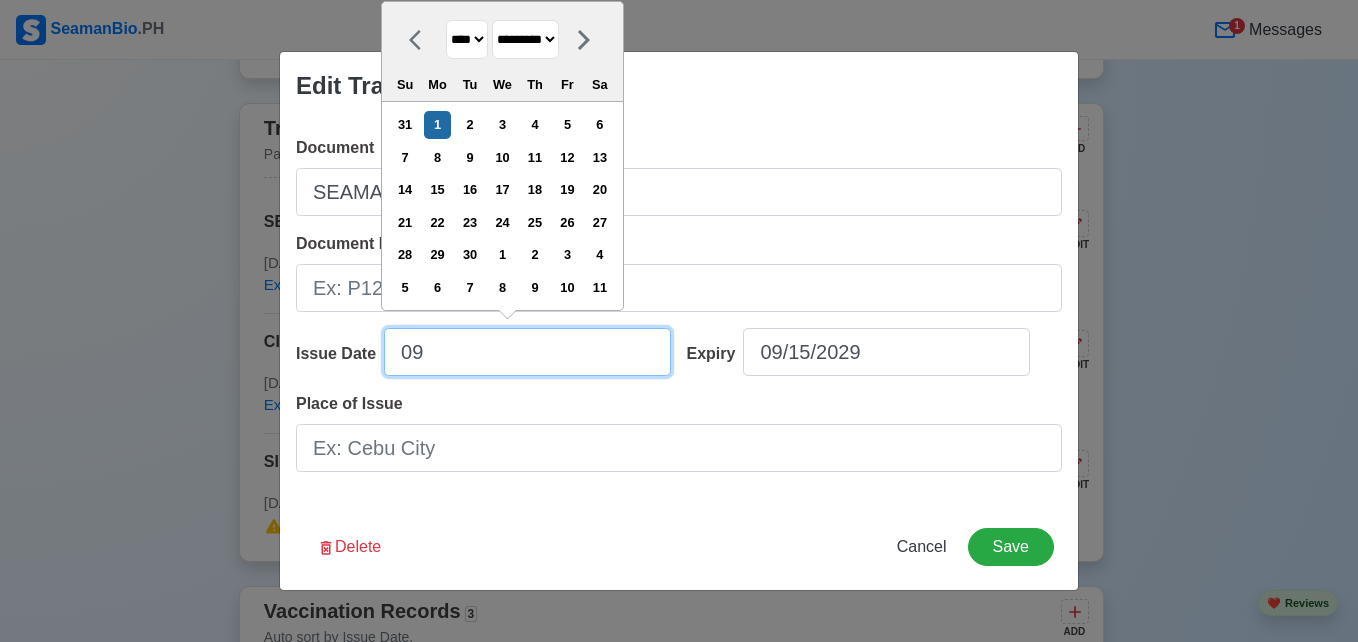 type on "0" 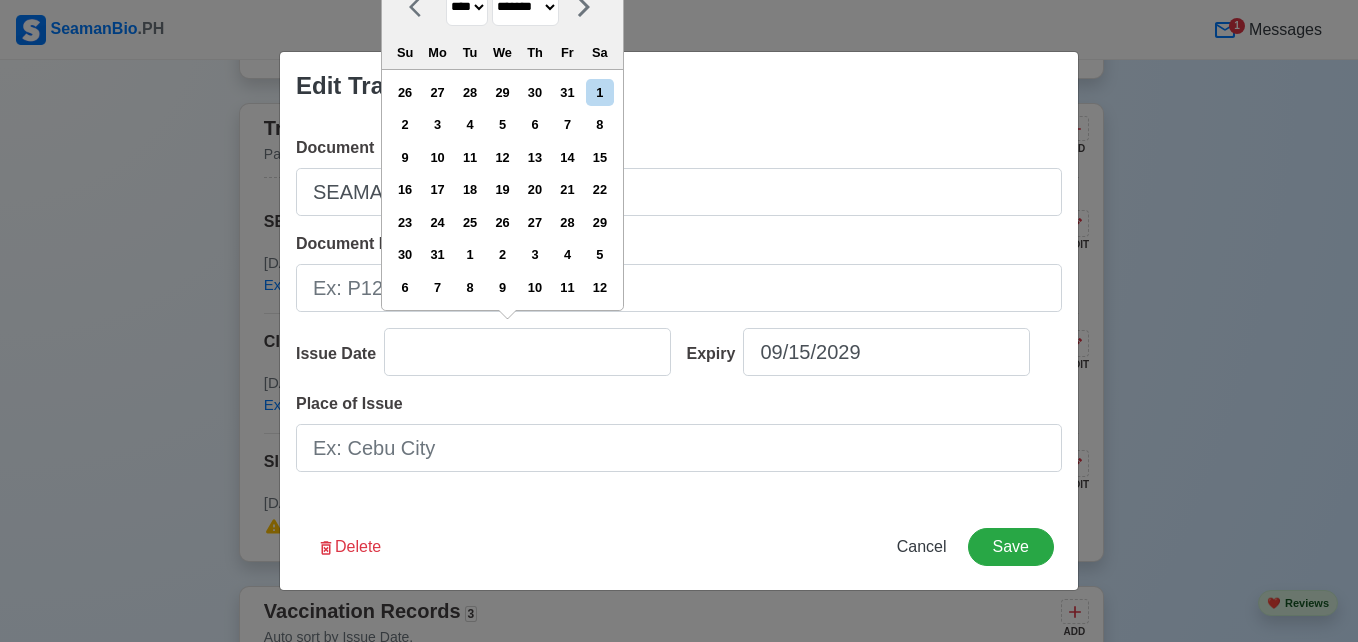 type on "08/07/2025" 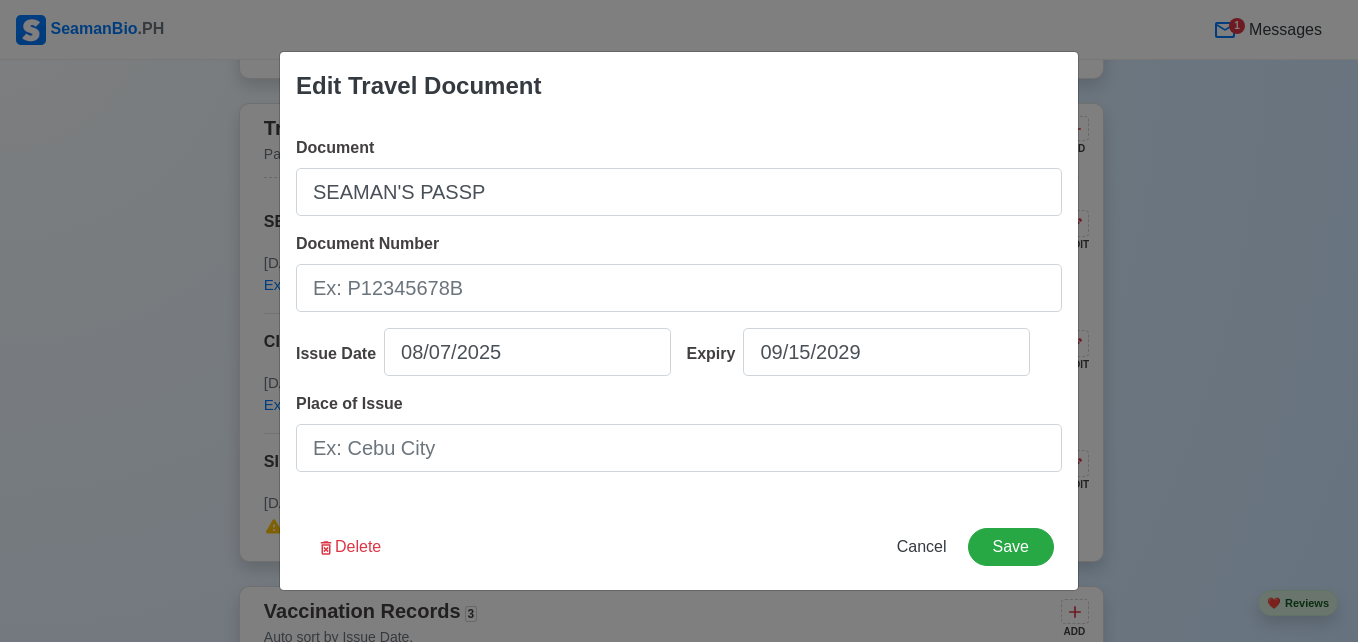 click on "Edit Travel Document Document SEAMAN'S PASSP Document Number Issue Date 08/07/2025 Expiry 09/15/2029 Place of Issue  Delete Cancel Save" at bounding box center [679, 321] 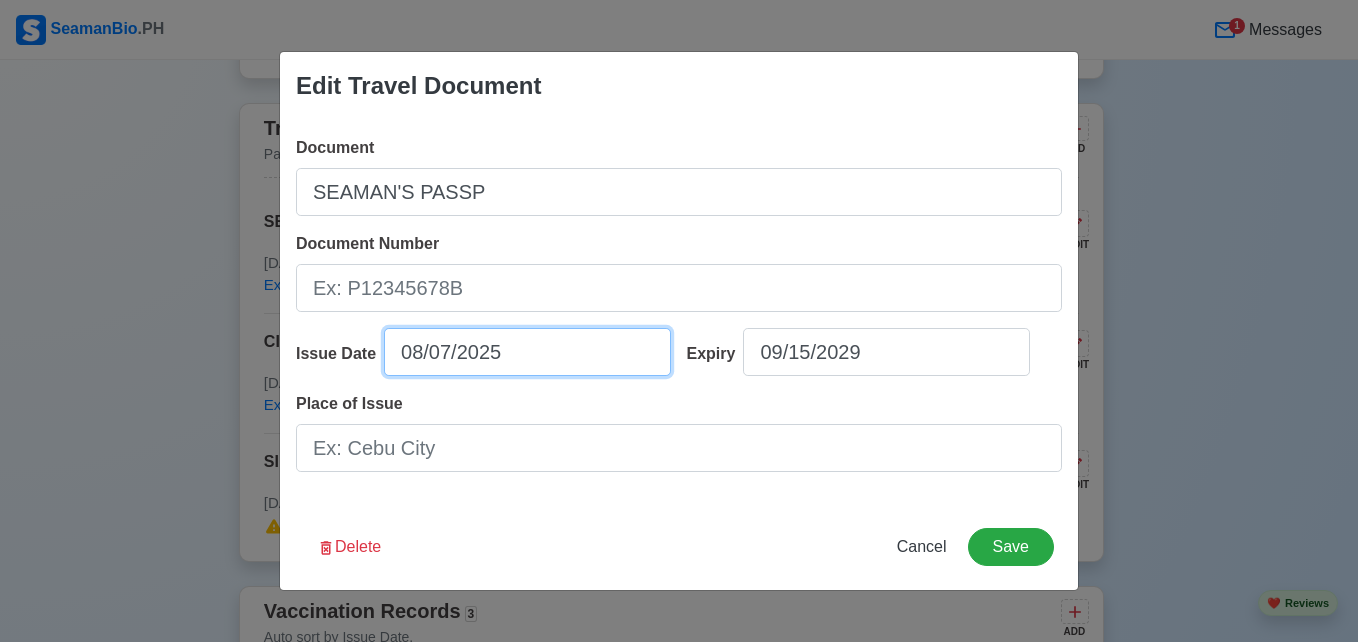 select on "****" 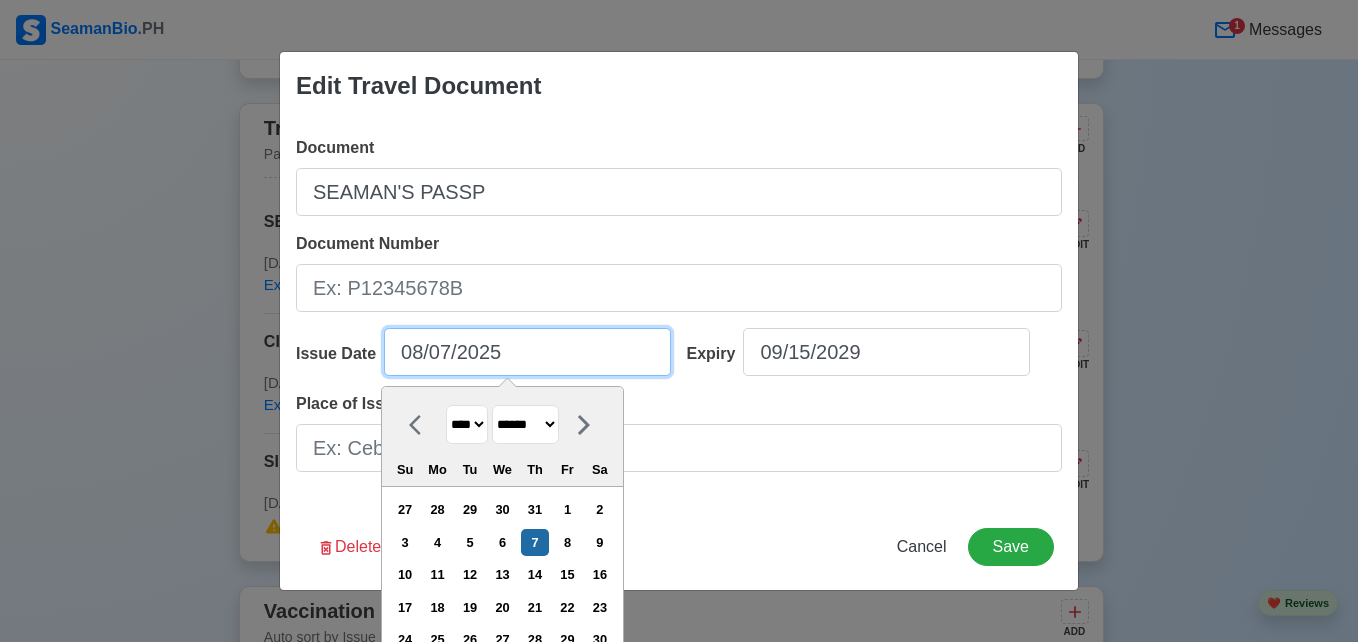 drag, startPoint x: 563, startPoint y: 352, endPoint x: 380, endPoint y: 357, distance: 183.0683 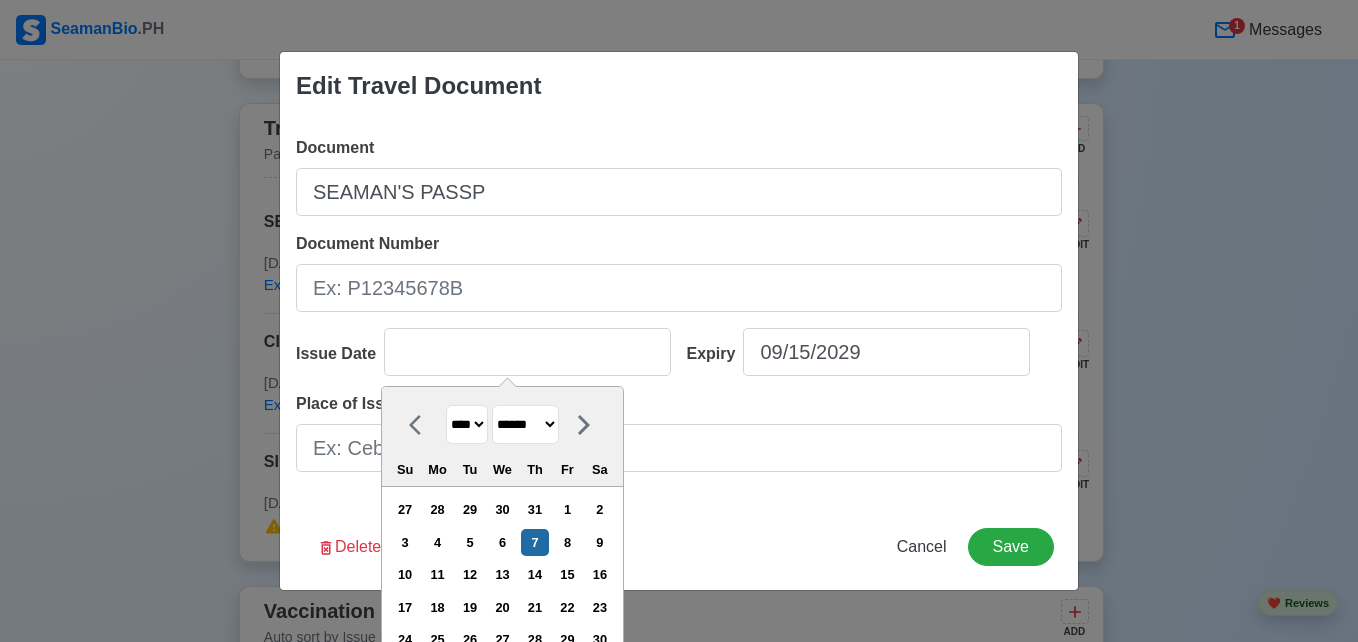 type on "08/07/2025" 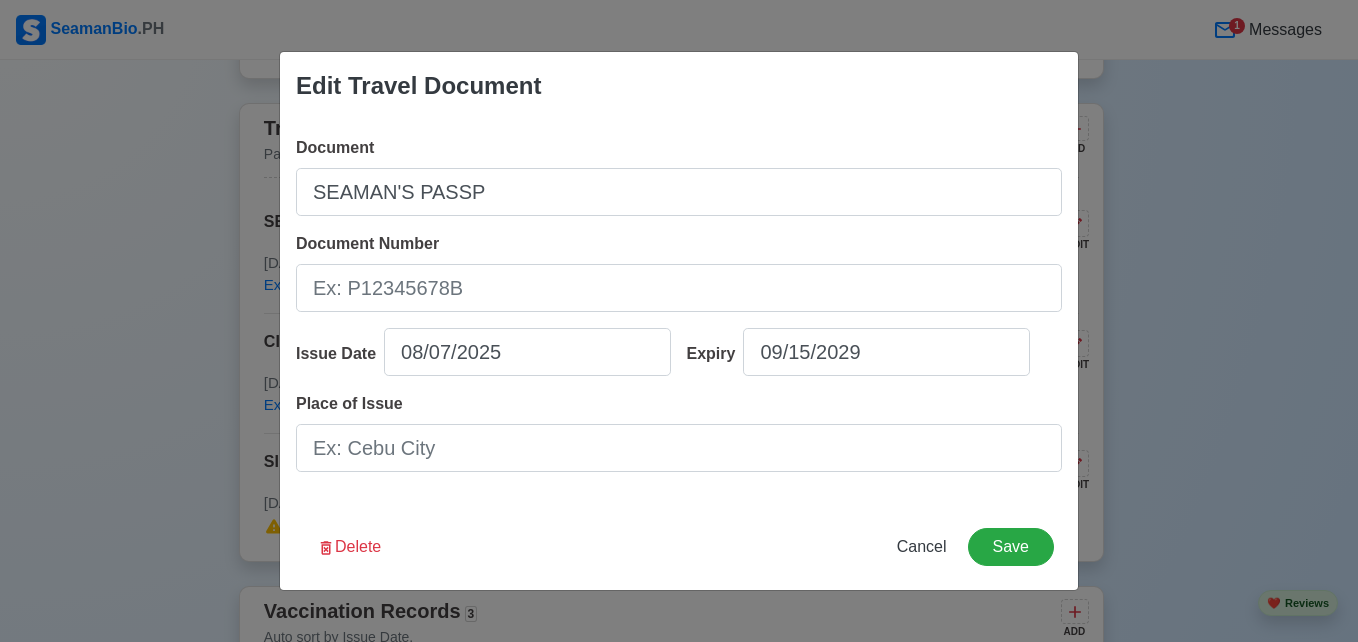 click on "Delete Cancel Save" at bounding box center [679, 559] 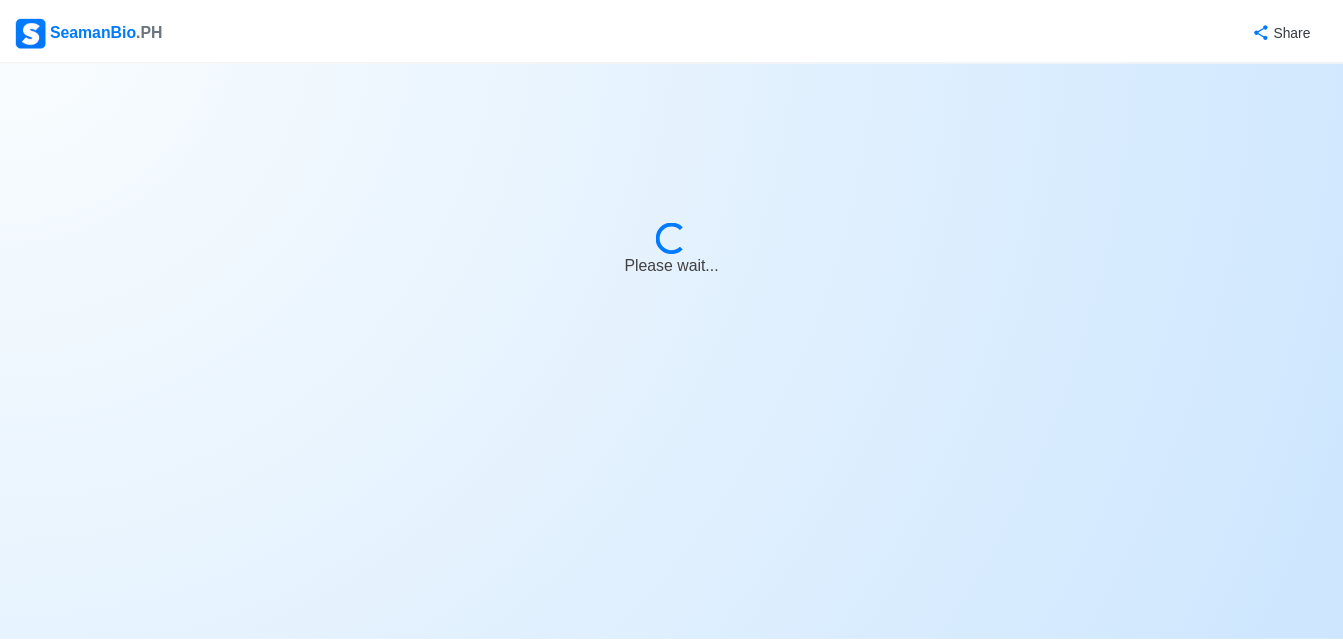 scroll, scrollTop: 0, scrollLeft: 0, axis: both 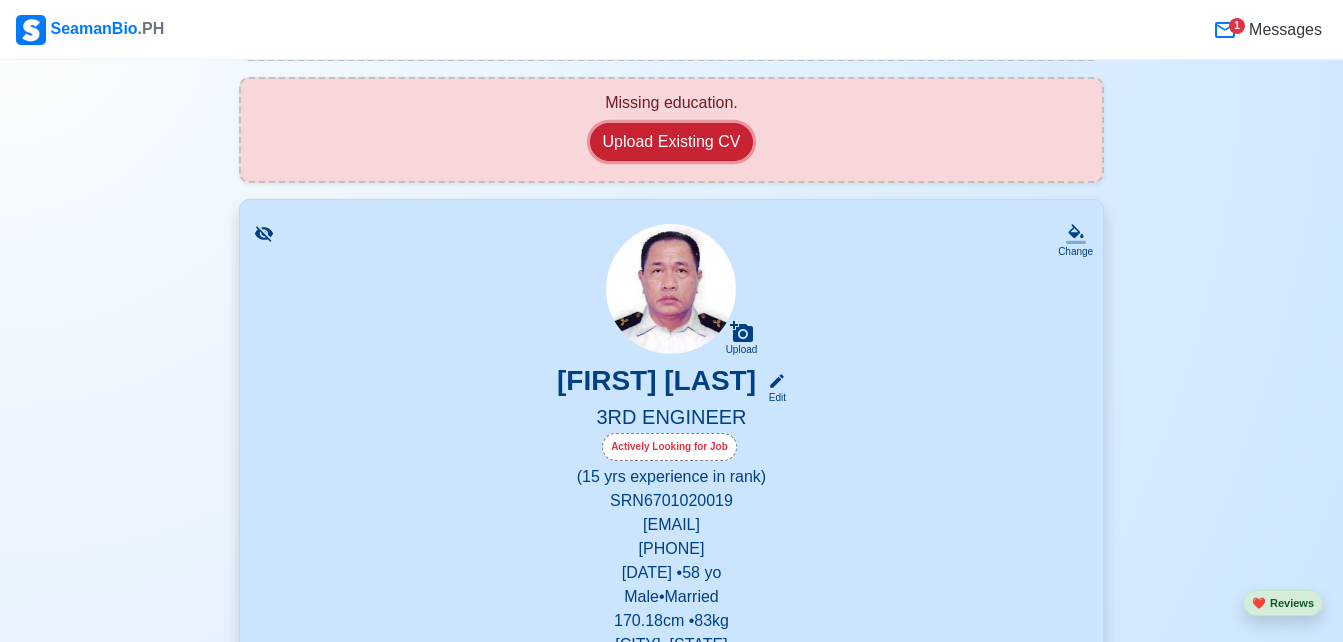 click on "Upload Existing CV" at bounding box center (672, 142) 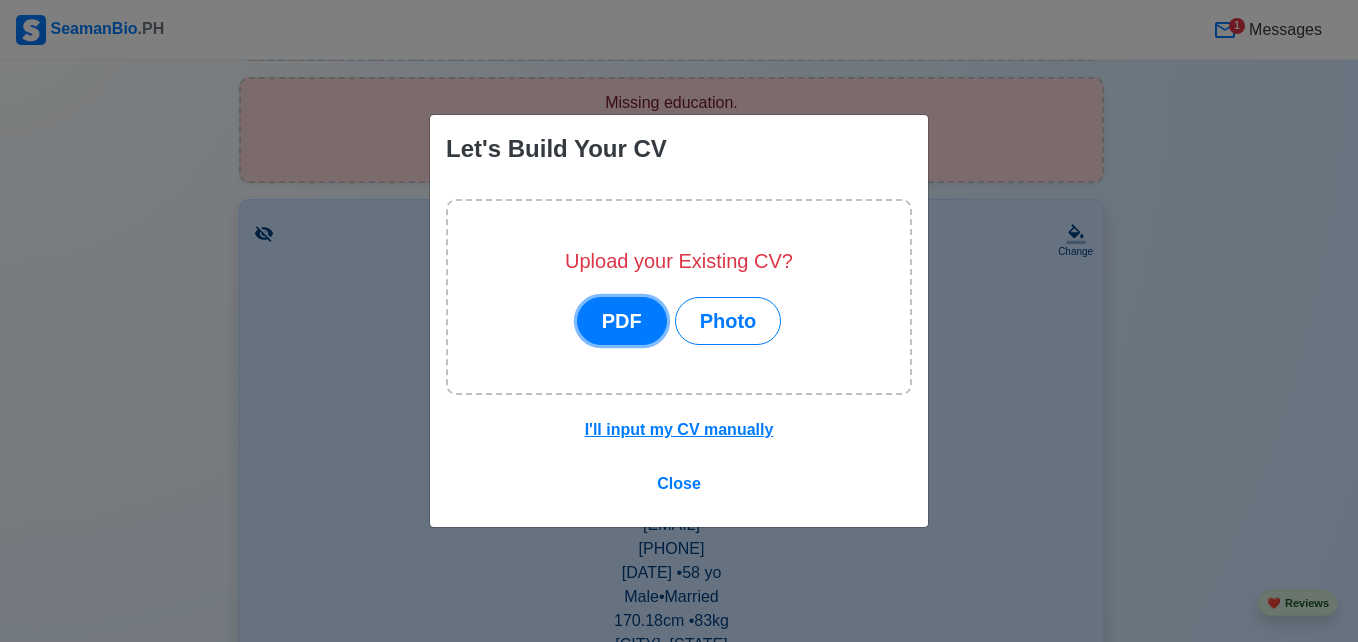 click on "PDF" at bounding box center (622, 321) 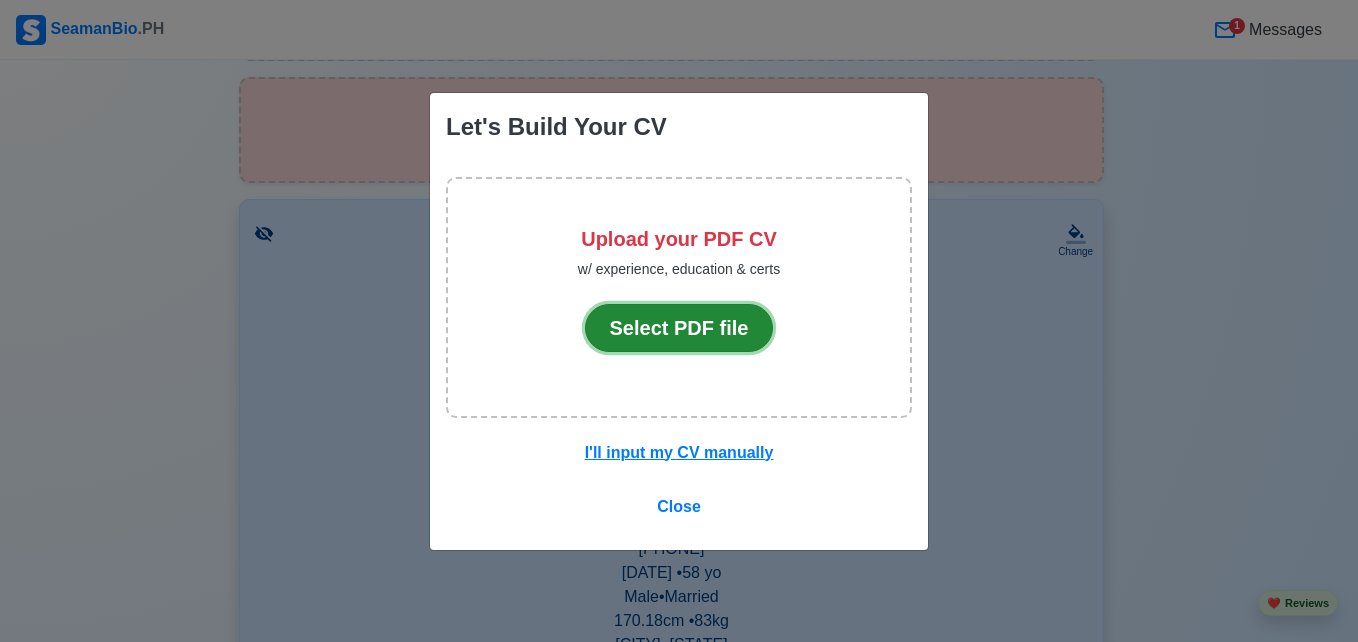 click on "Select PDF file" at bounding box center (679, 328) 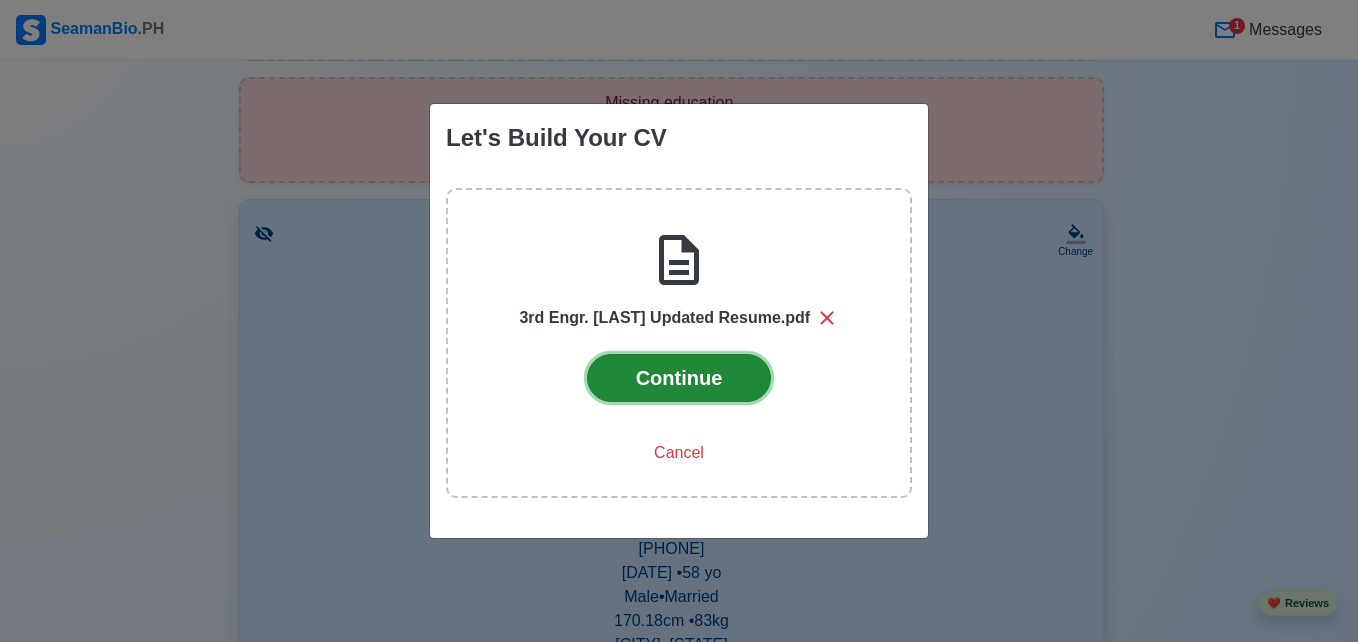 click on "Continue" at bounding box center [679, 378] 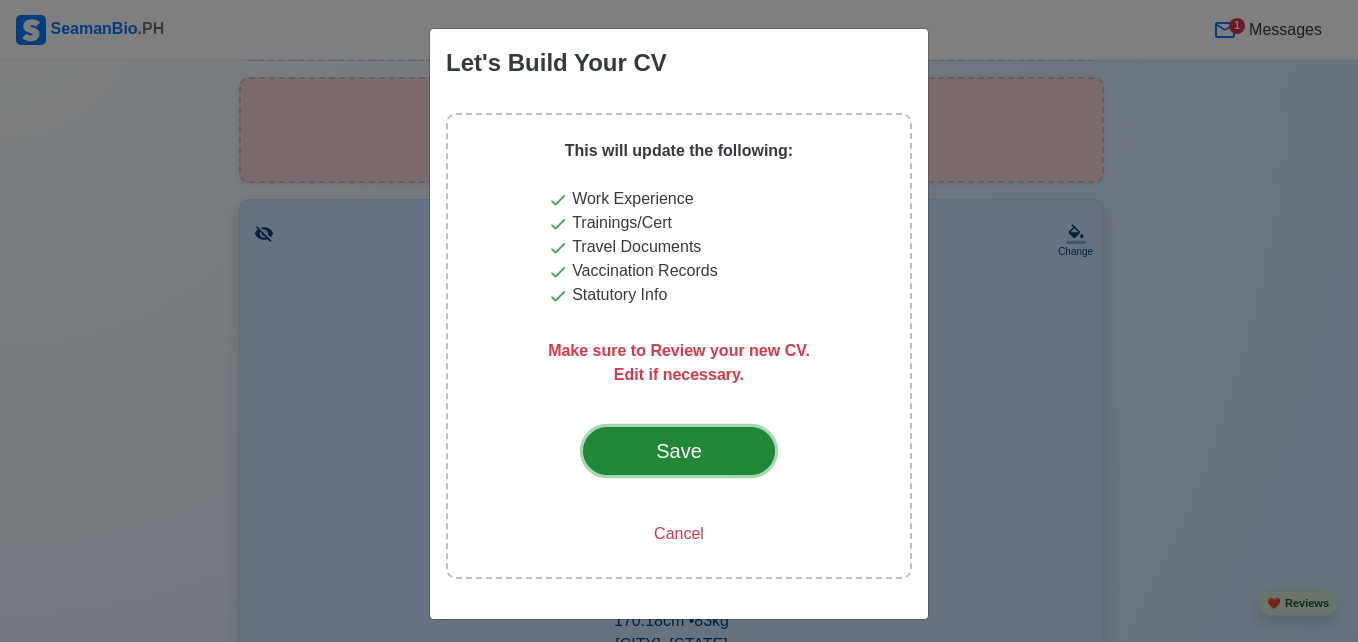 click on "Save" at bounding box center (679, 451) 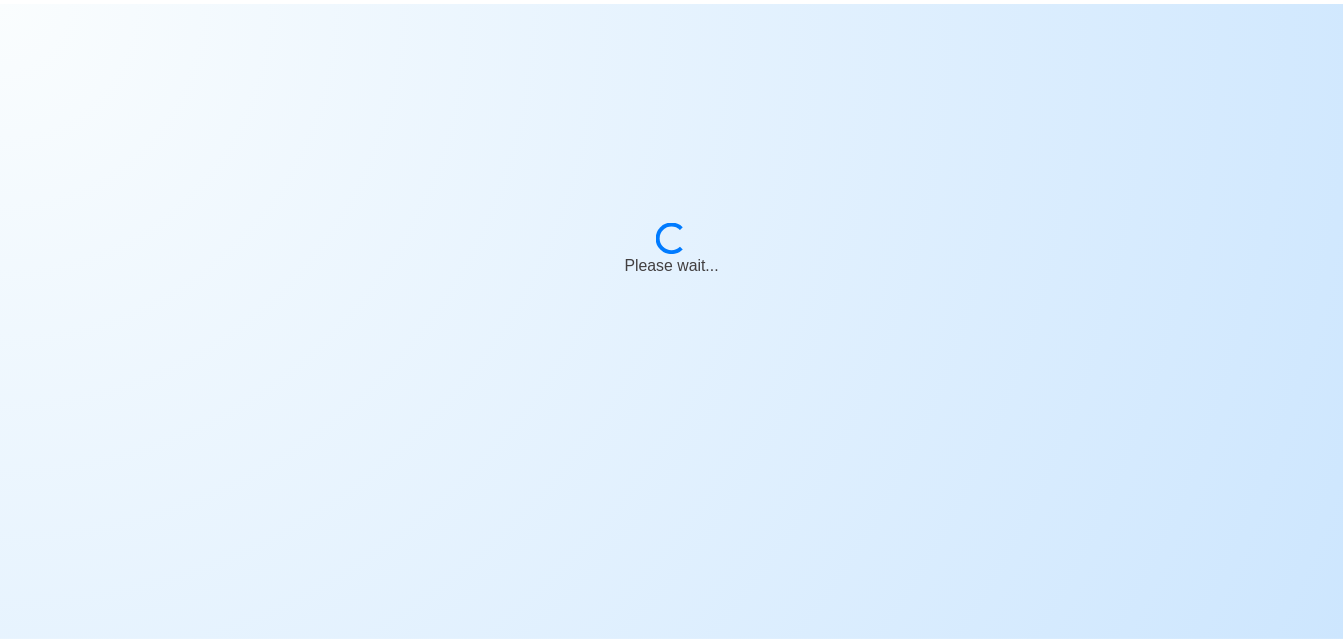 scroll, scrollTop: 0, scrollLeft: 0, axis: both 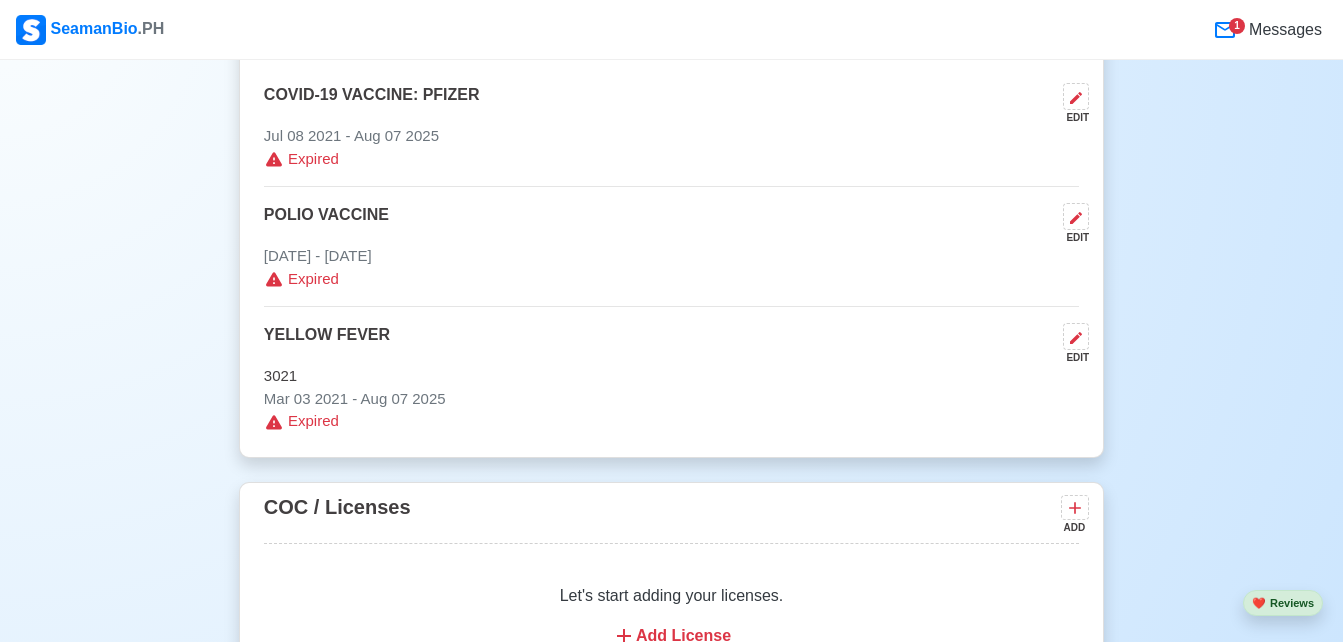 click on "[DATE] - [DATE]" at bounding box center (671, 256) 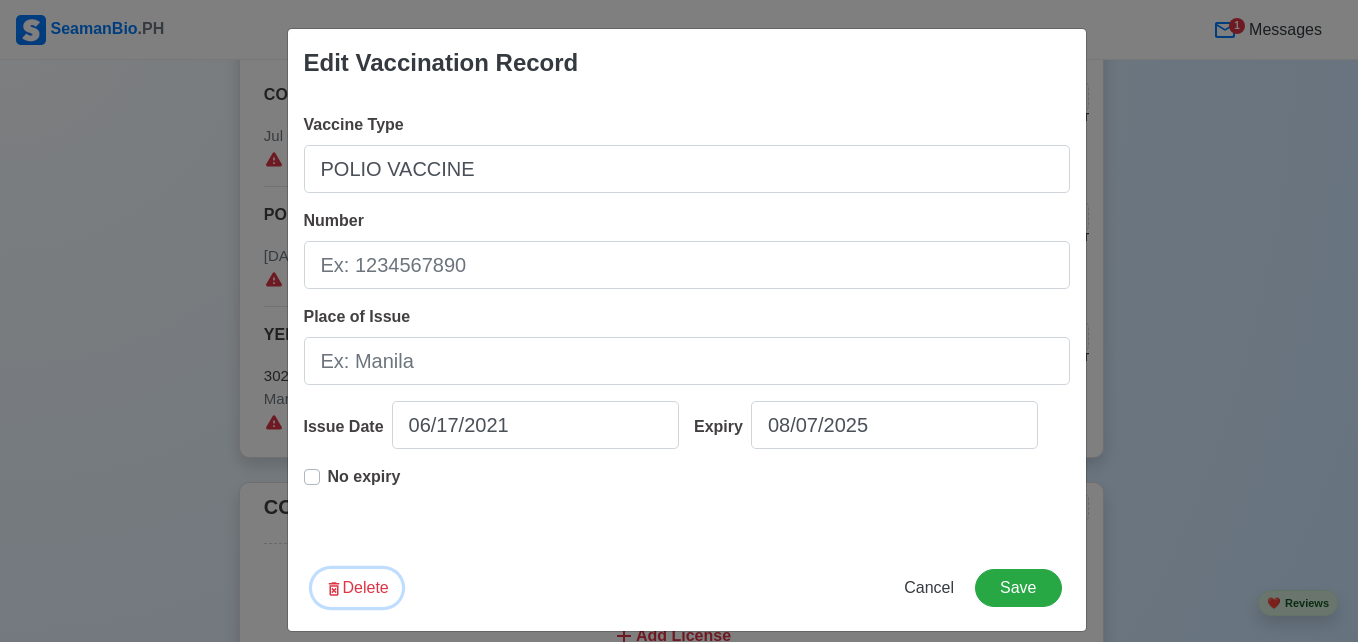 click on "Delete" at bounding box center (357, 588) 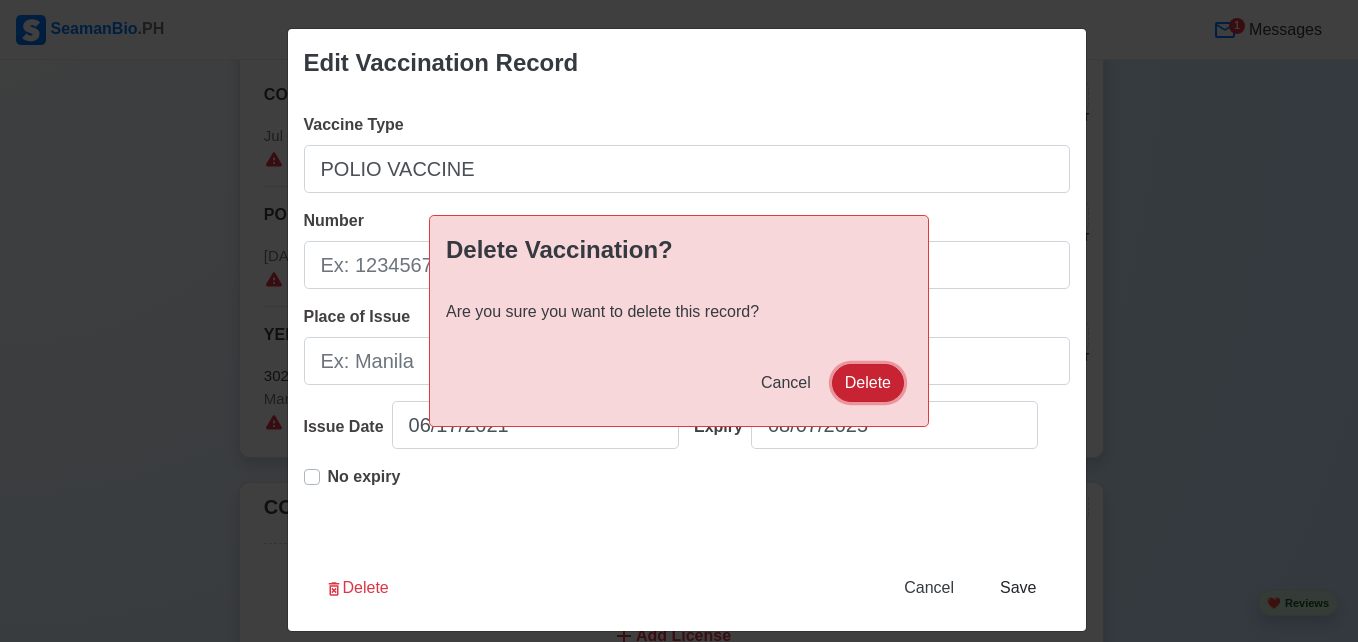 click on "Delete" at bounding box center (868, 383) 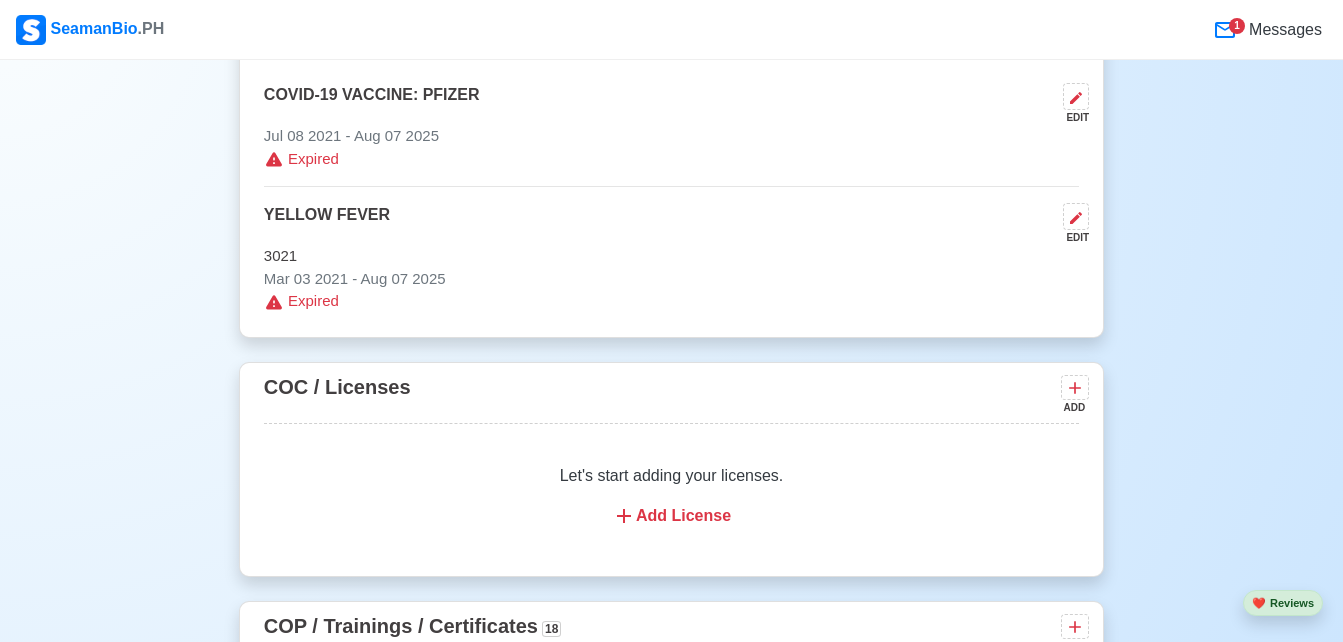 click on "Mar 03 2021 - Aug 07 2025" at bounding box center [671, 279] 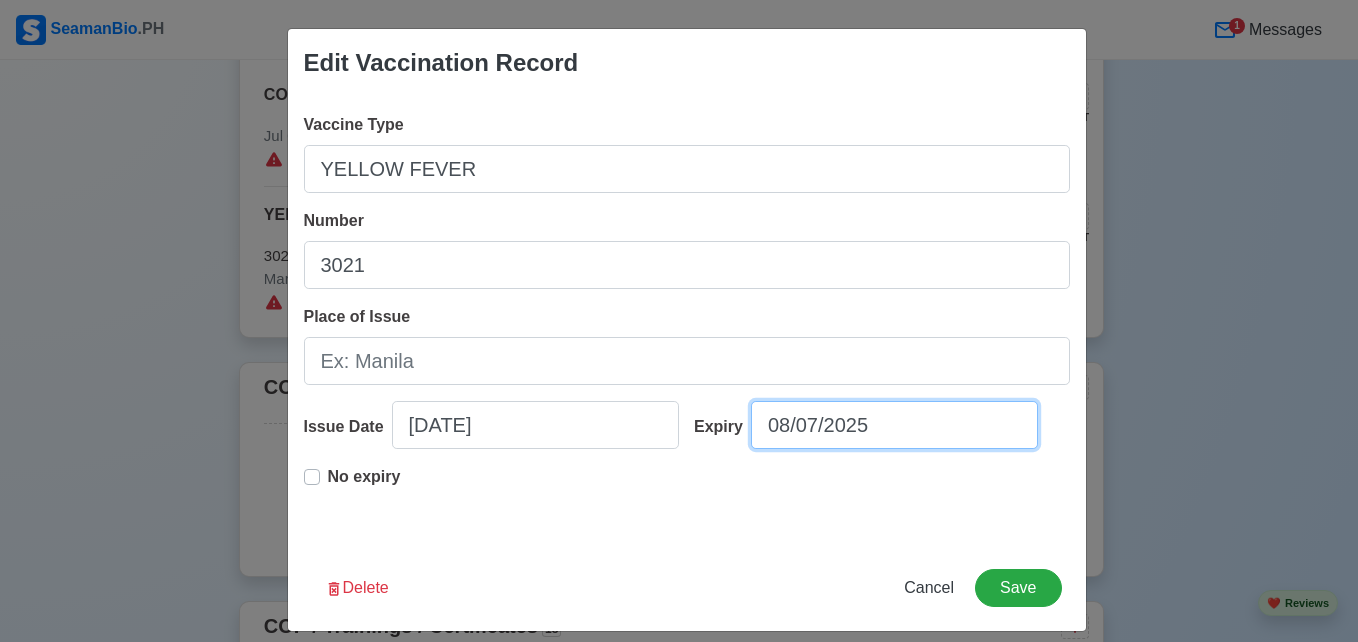 select on "****" 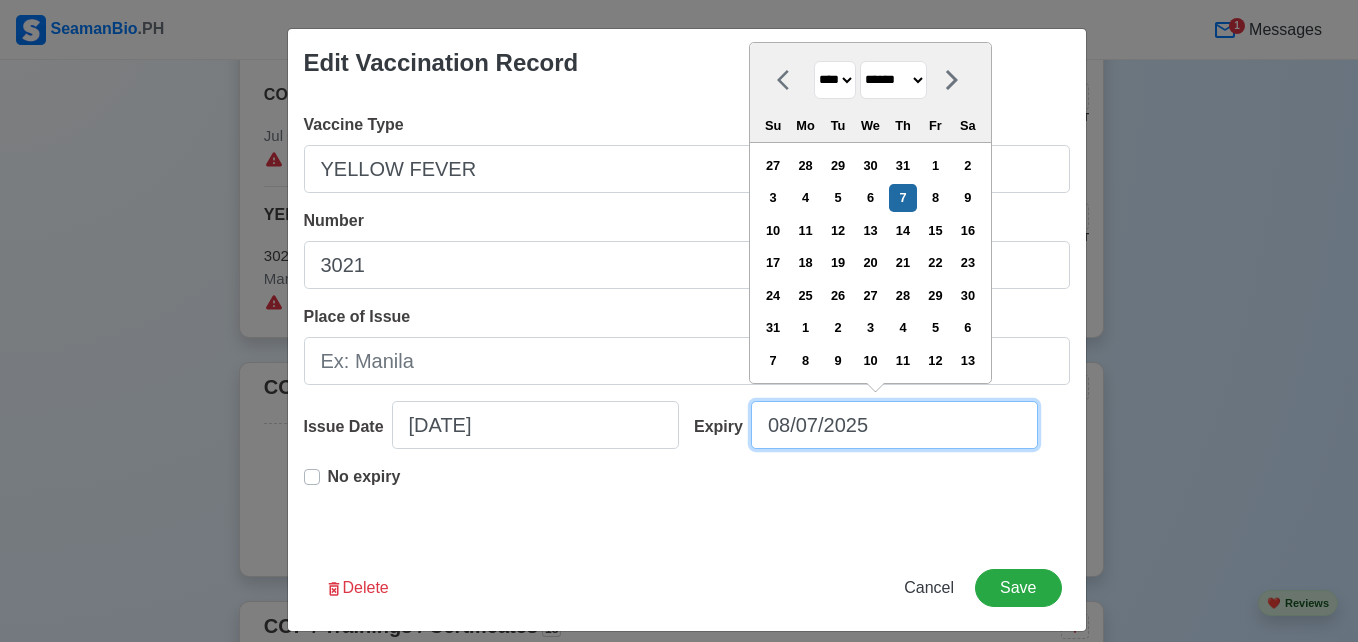 click on "08/07/2025" at bounding box center [894, 425] 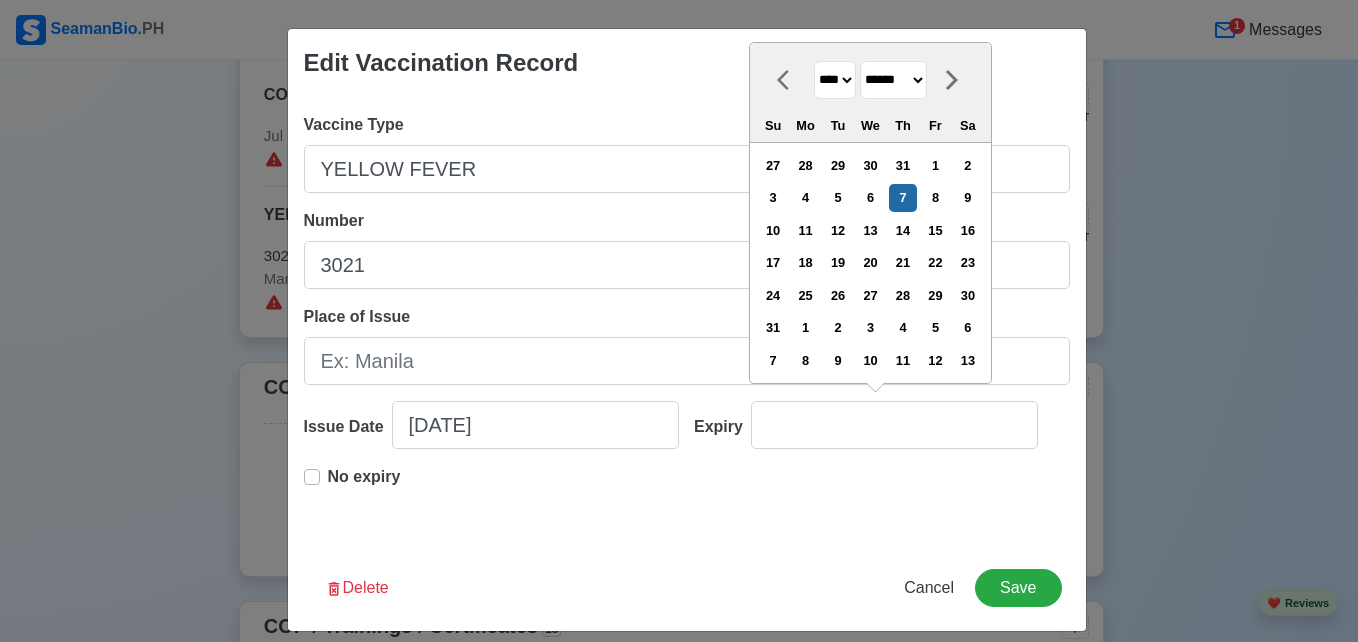 type on "08/07/2025" 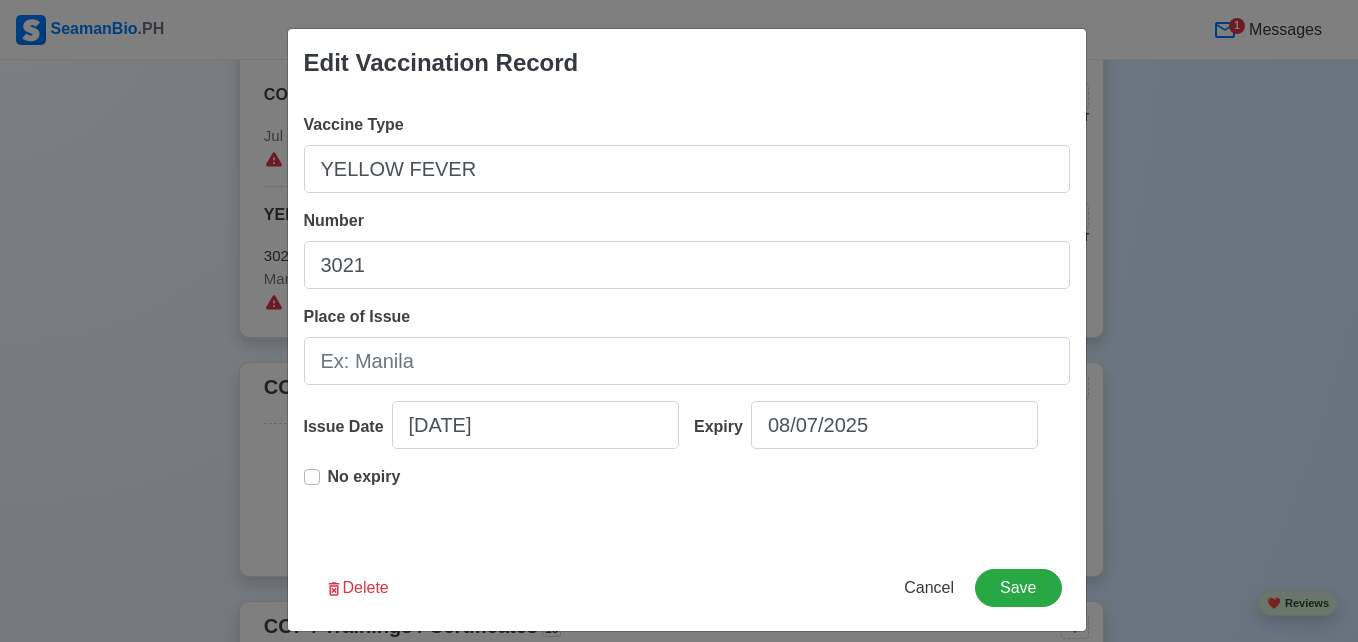 click on "No expiry" at bounding box center [687, 497] 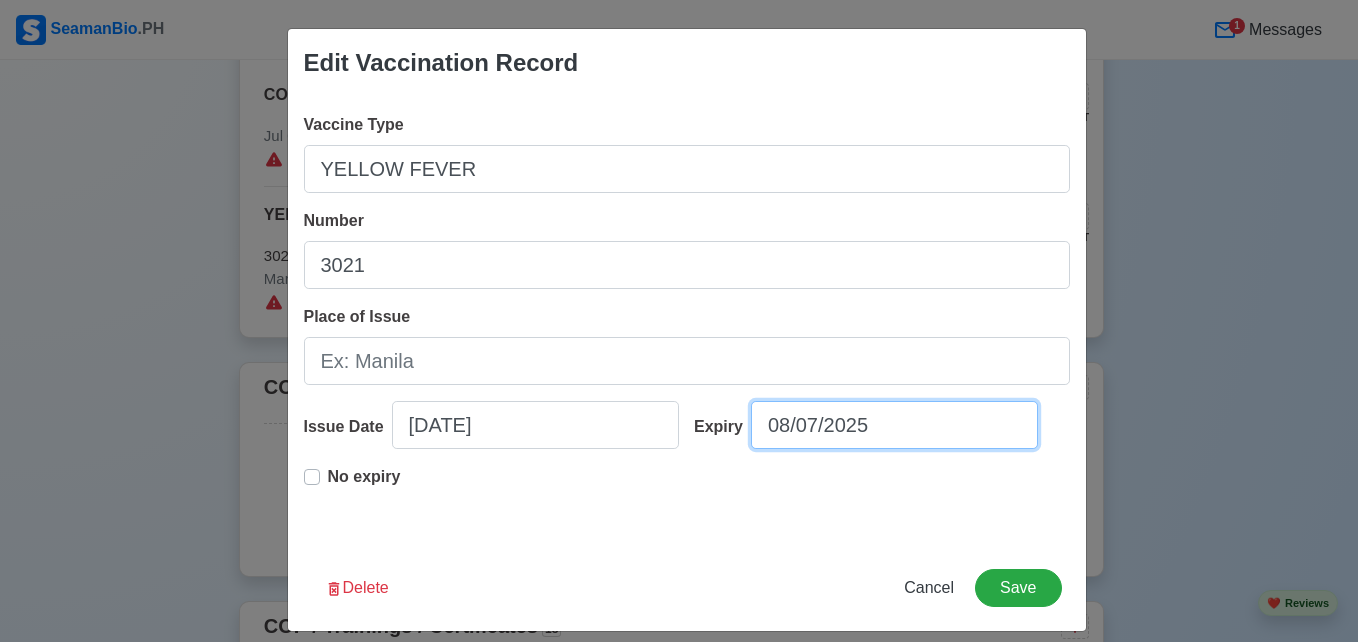 select on "****" 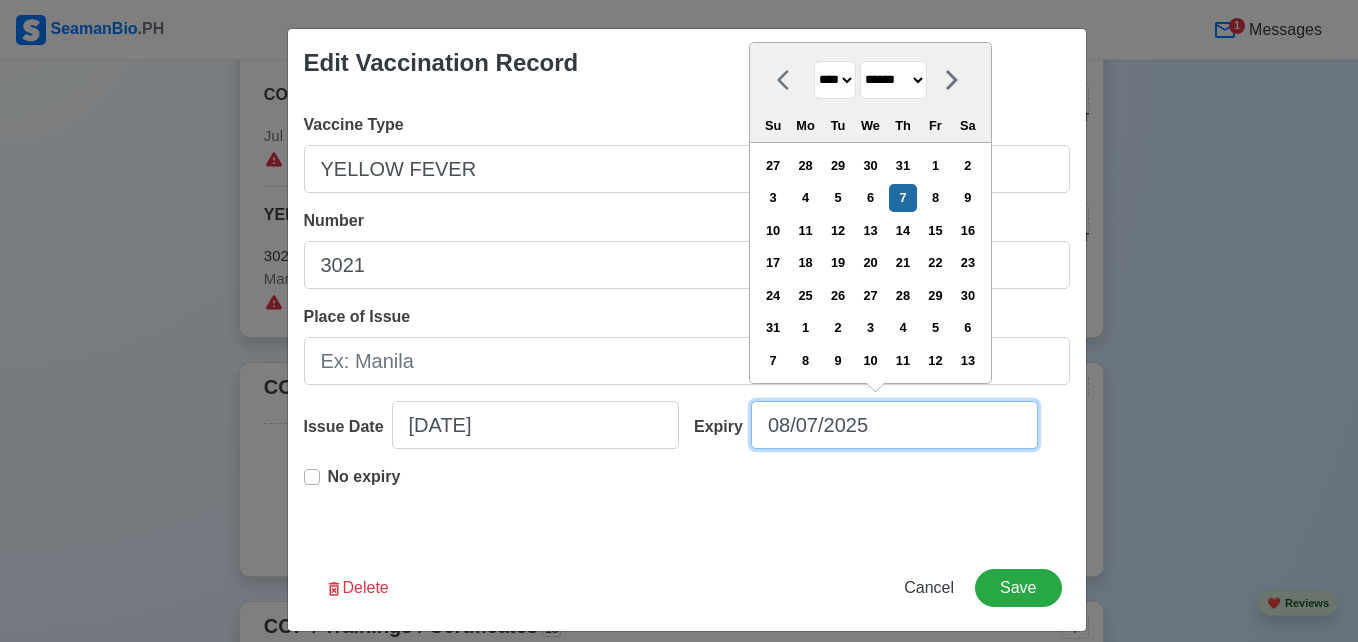 drag, startPoint x: 902, startPoint y: 421, endPoint x: 756, endPoint y: 434, distance: 146.57762 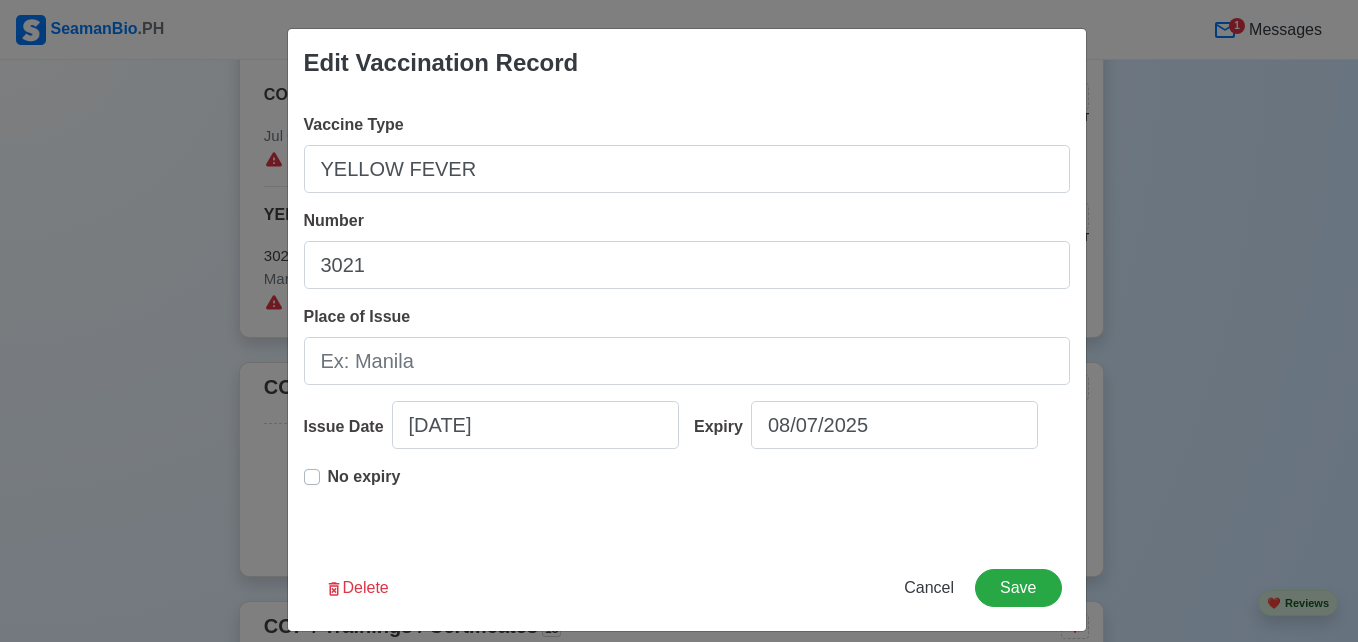 drag, startPoint x: 316, startPoint y: 486, endPoint x: 295, endPoint y: 469, distance: 27.018513 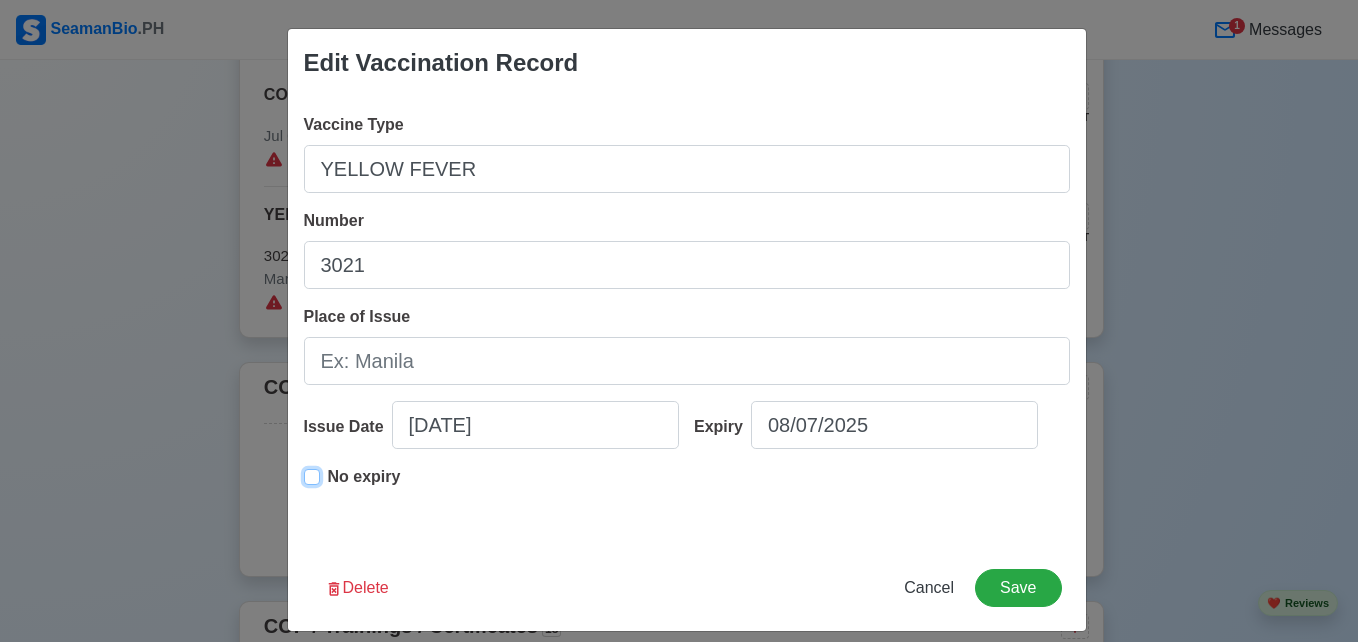 type on "[DATE]" 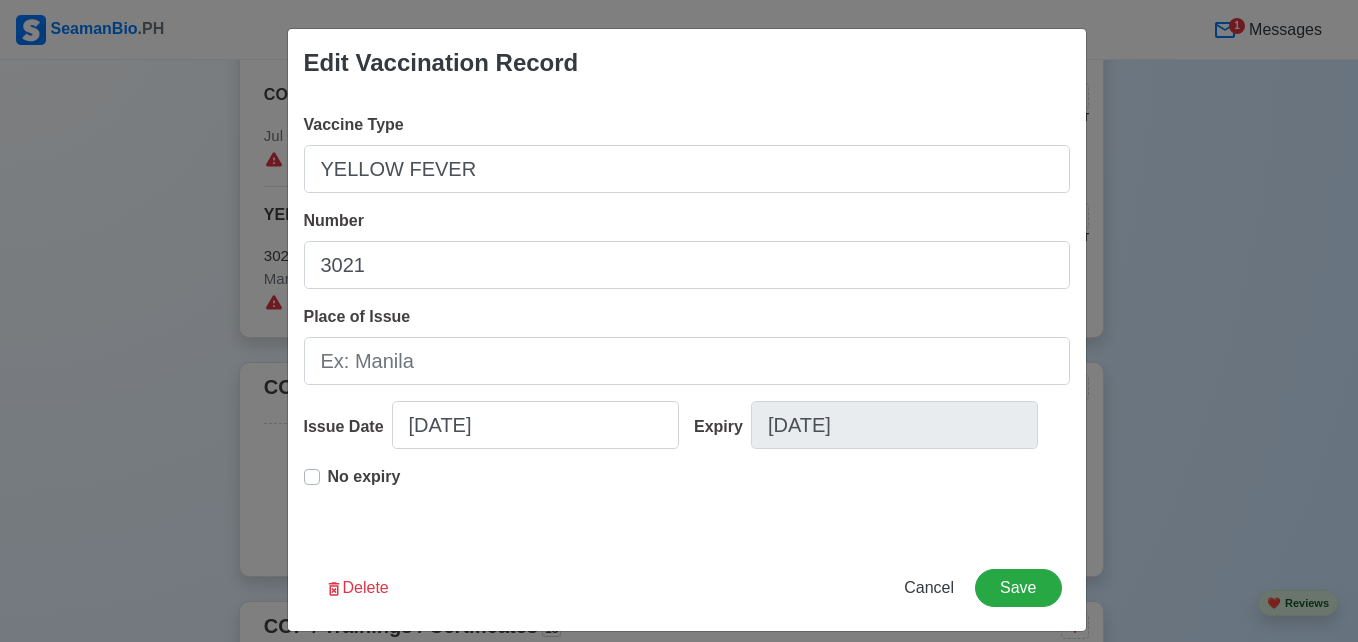 click on "No expiry" at bounding box center [687, 497] 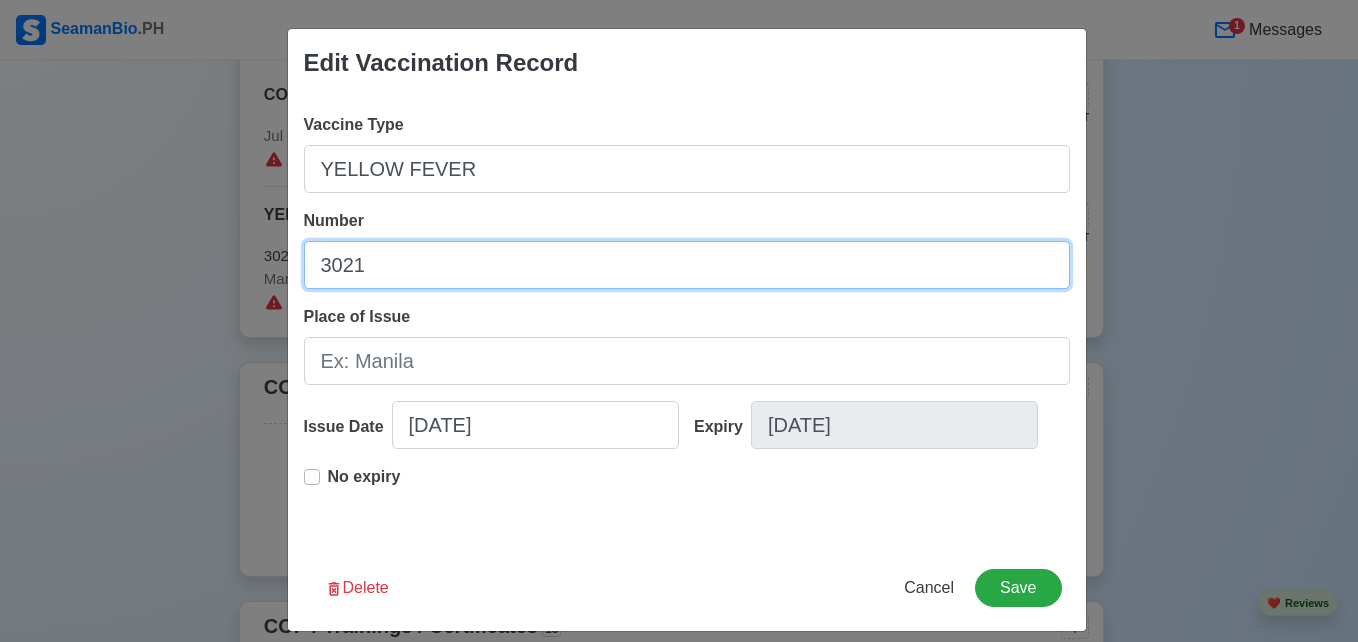 click on "3021" at bounding box center [687, 265] 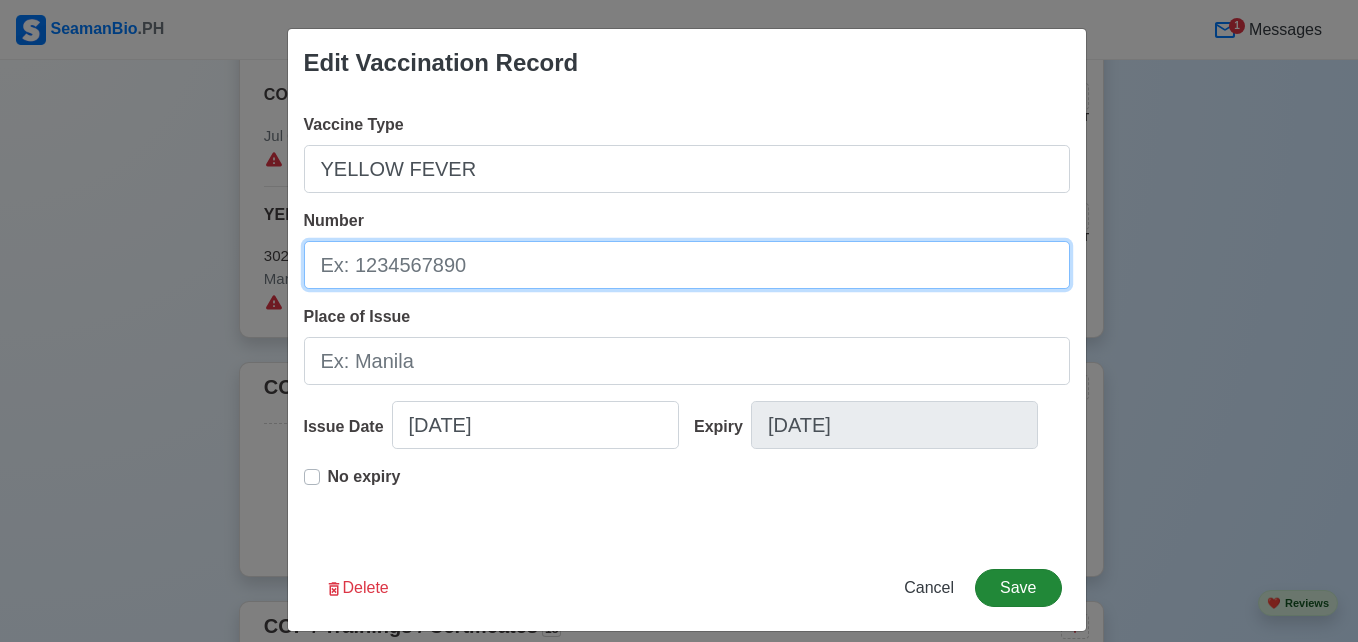 type 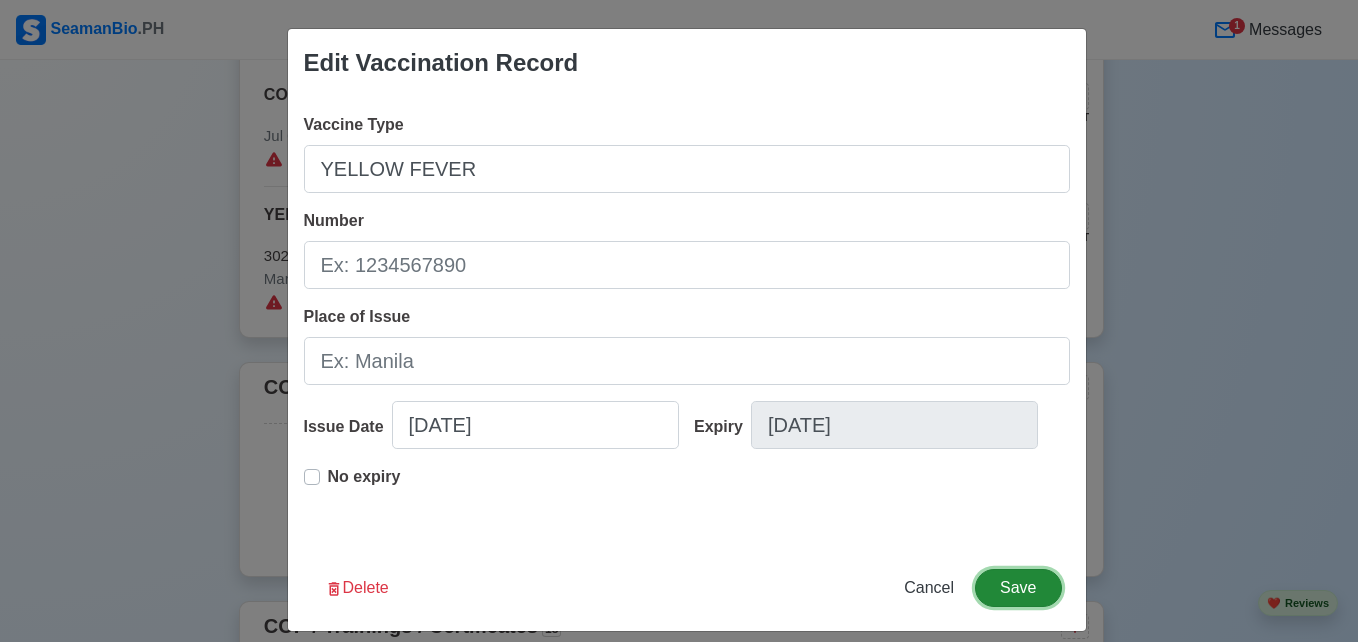 click on "Save" at bounding box center [1018, 588] 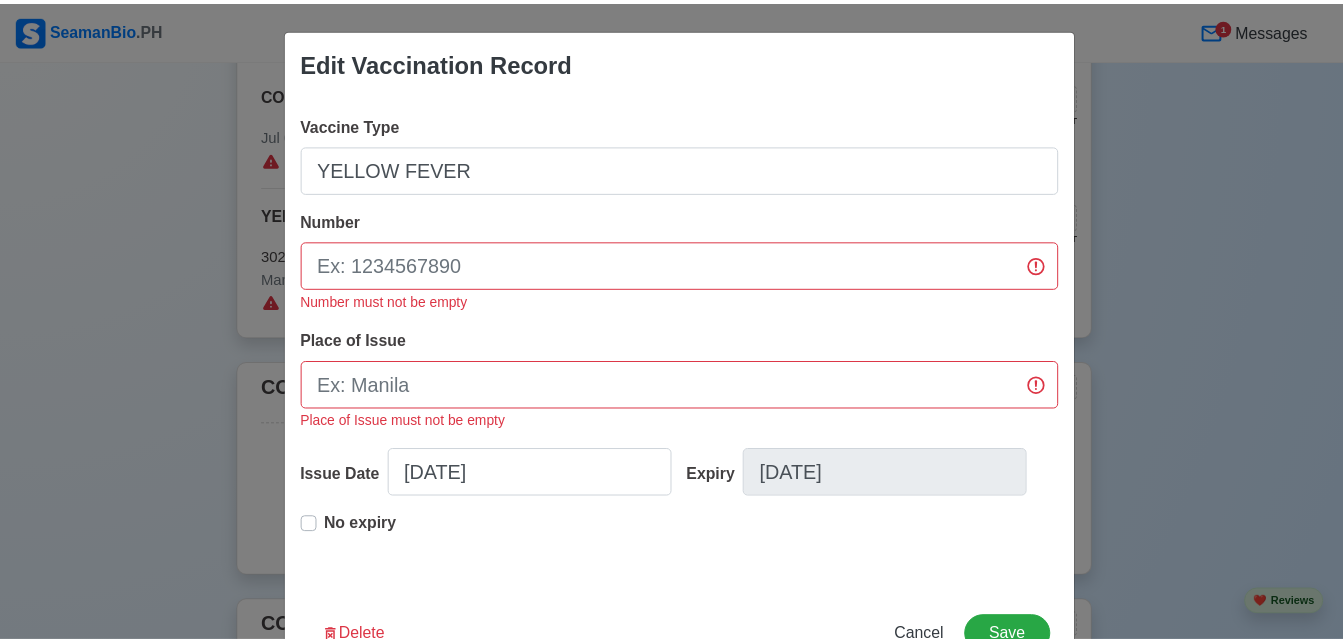 scroll, scrollTop: 0, scrollLeft: 0, axis: both 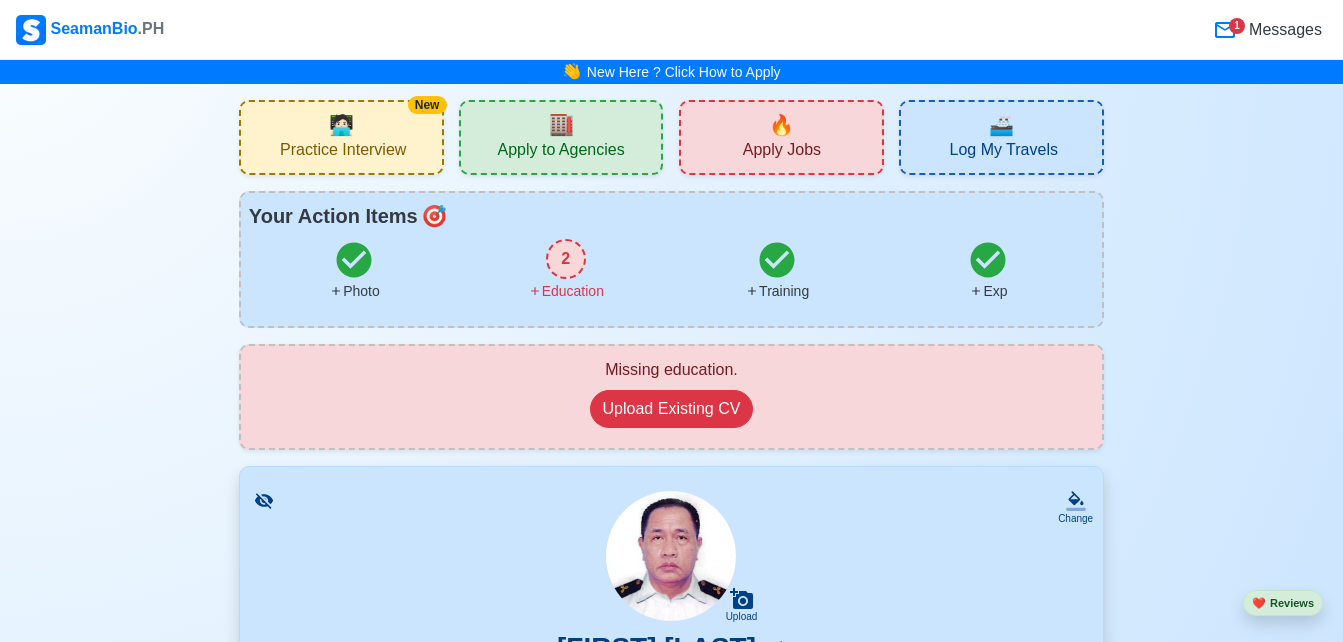 click on "Messages" at bounding box center (1283, 30) 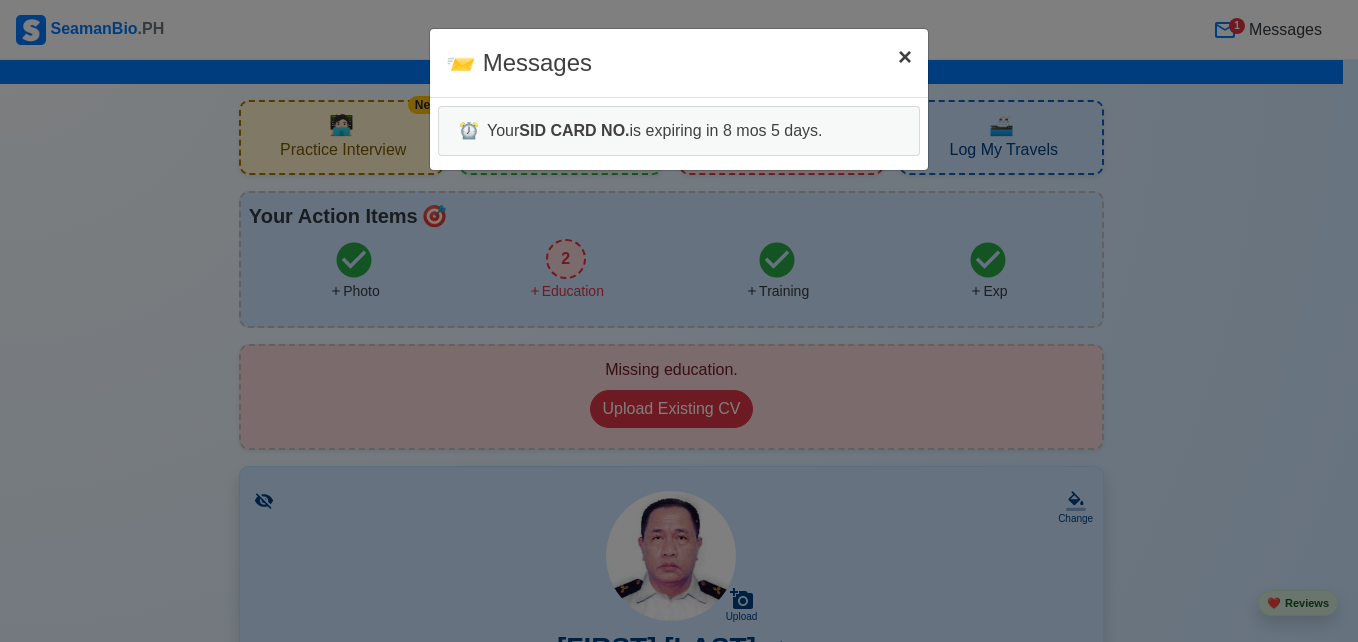 click on "× Close" at bounding box center (905, 57) 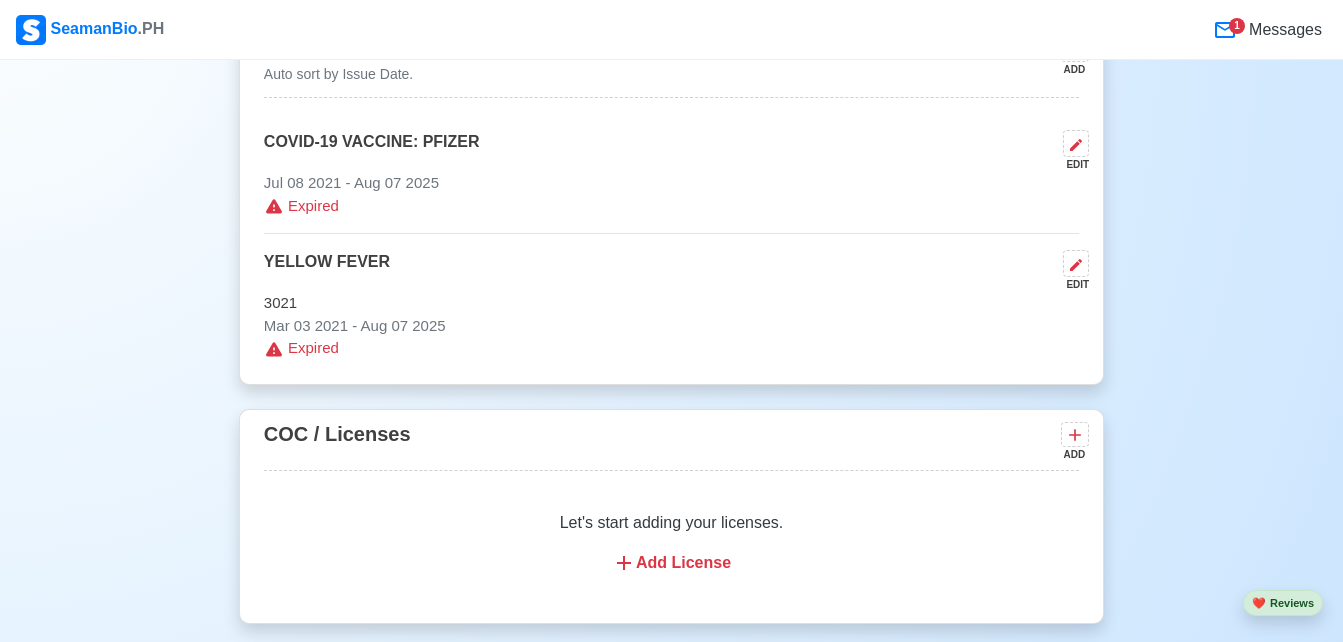 scroll, scrollTop: 2240, scrollLeft: 0, axis: vertical 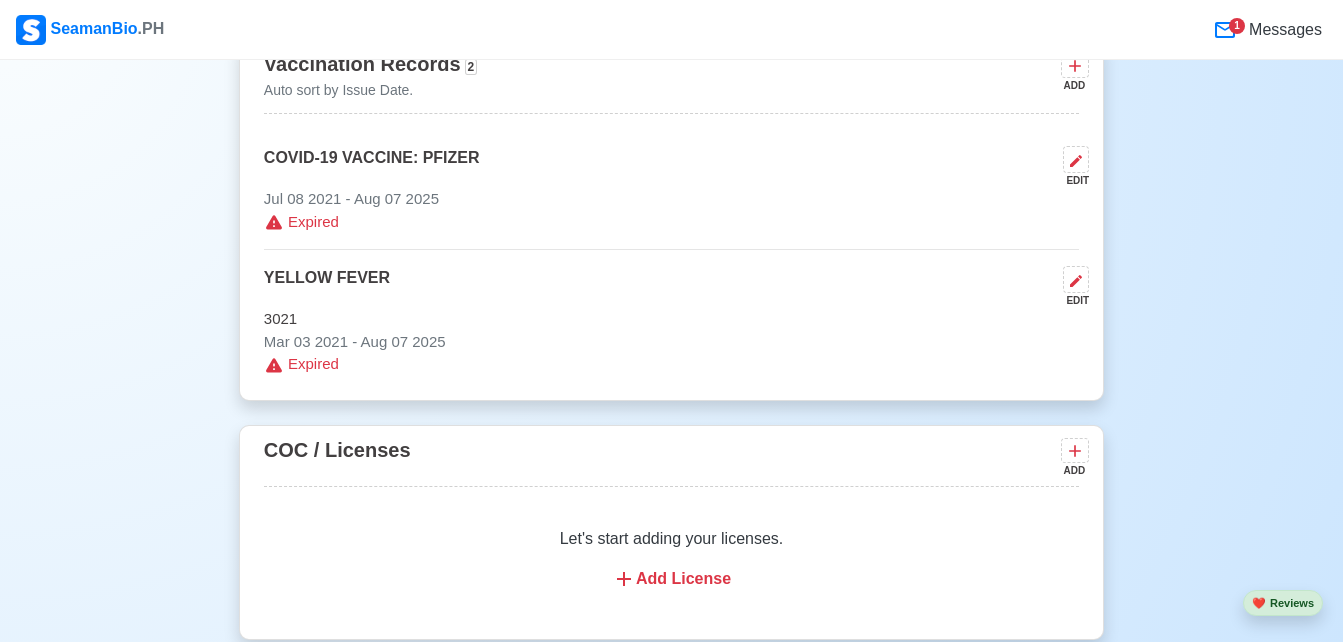 click on "Mar 03 2021 - Aug 07 2025" at bounding box center [671, 342] 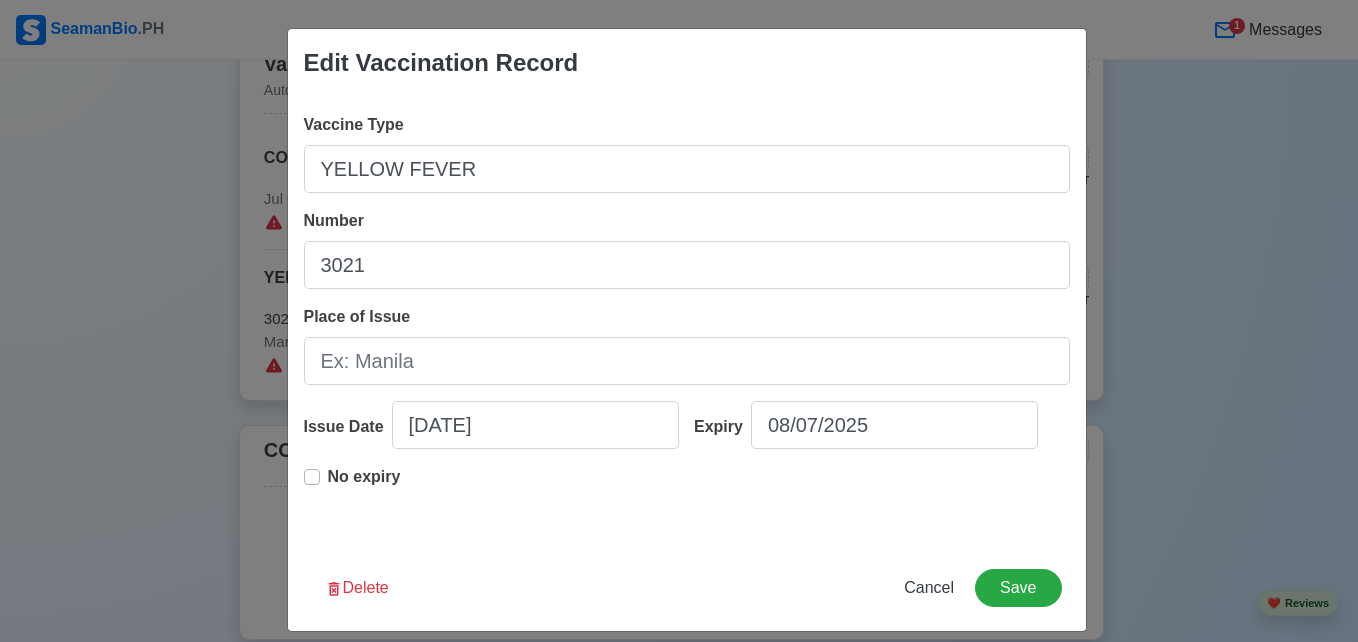 click on "No expiry" at bounding box center (352, 485) 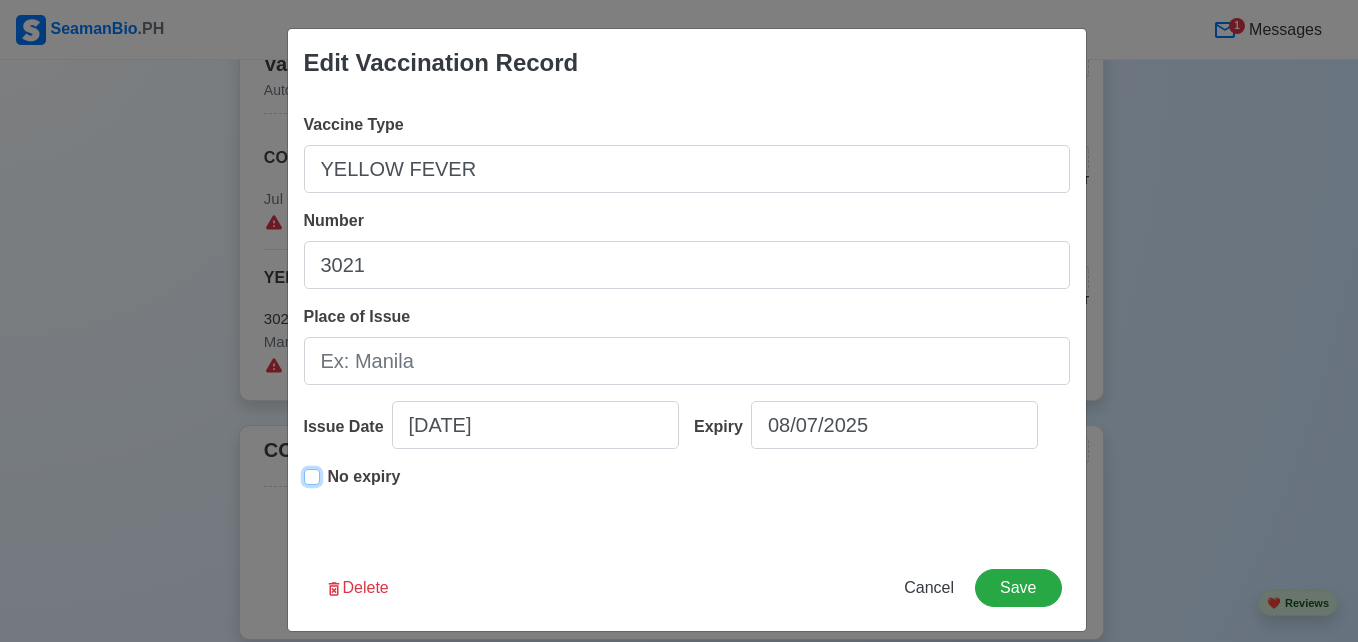 type on "[DATE]" 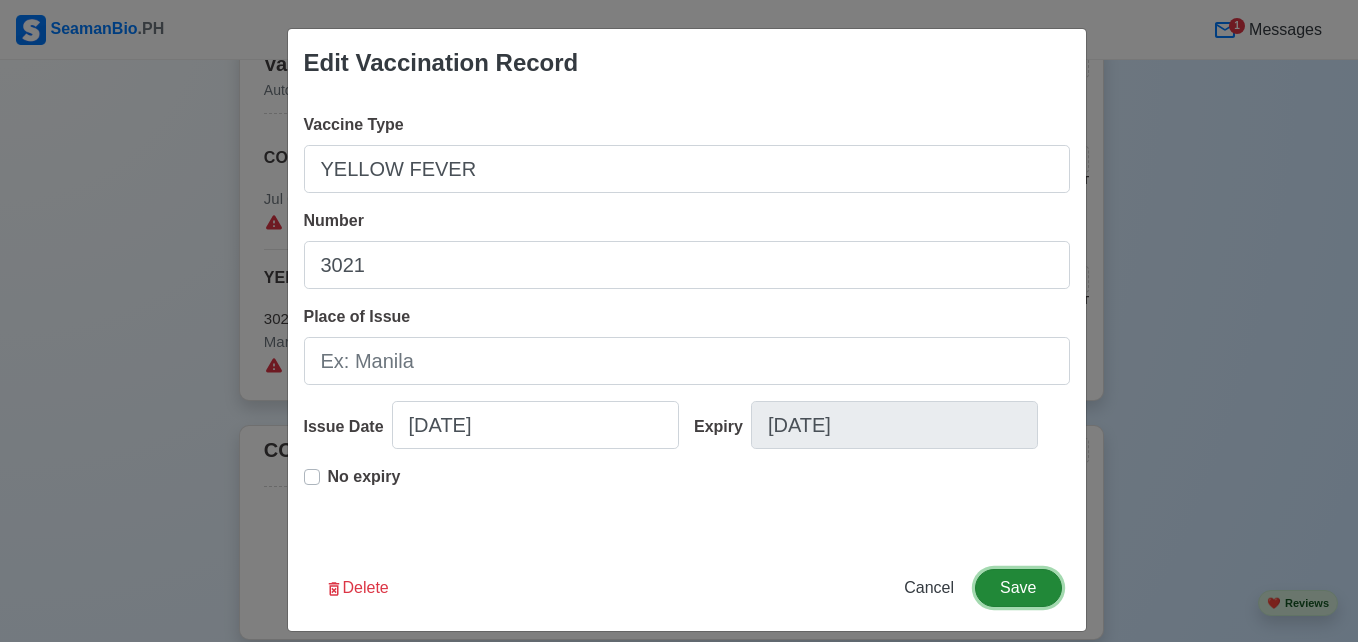 click on "Save" at bounding box center [1018, 588] 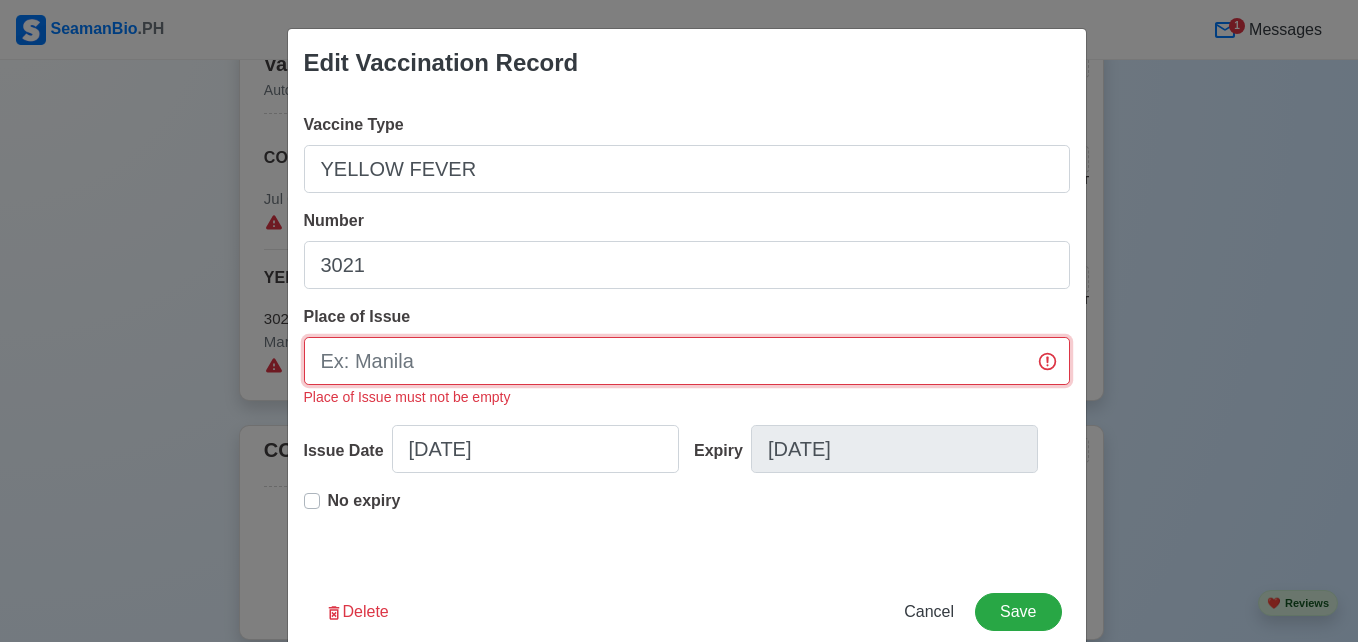 click on "Place of Issue" at bounding box center [687, 361] 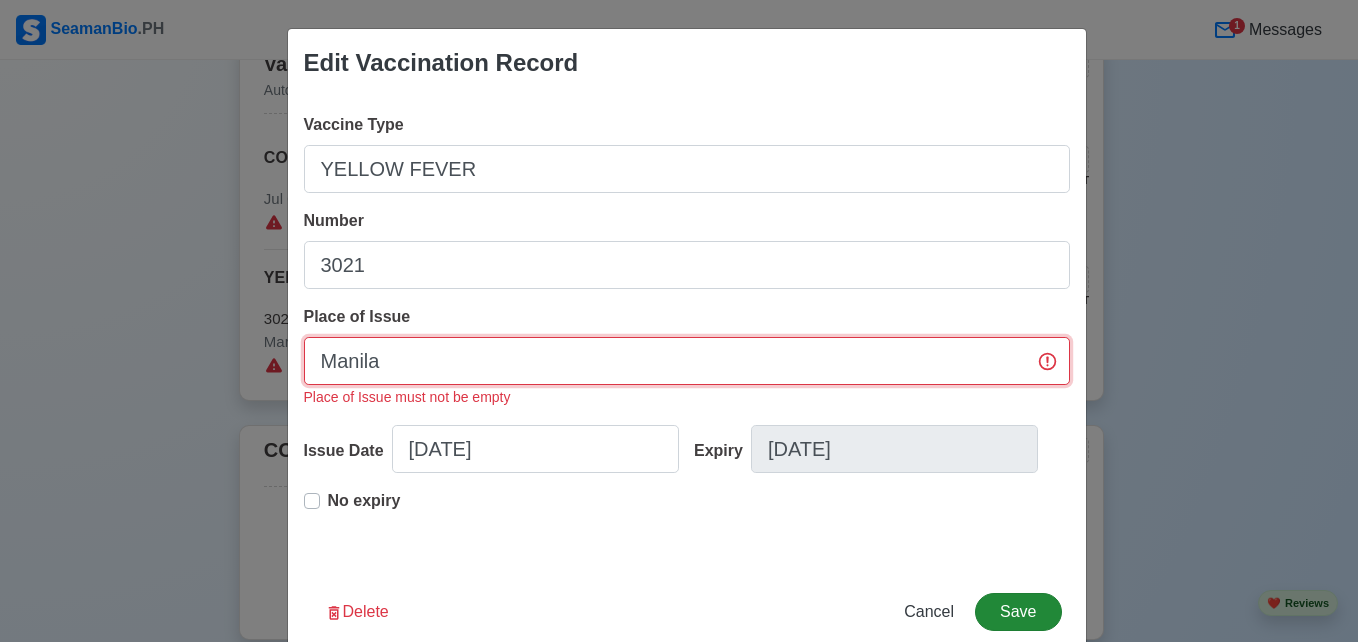 type on "Manila" 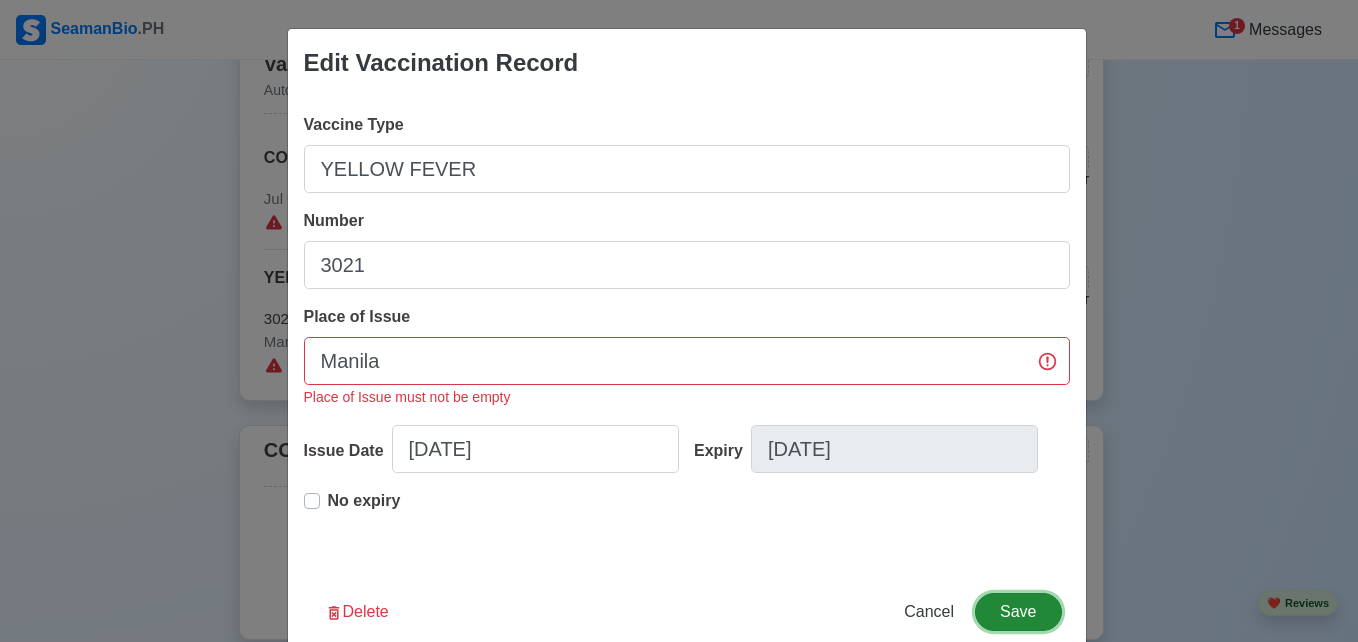 click on "Save" at bounding box center (1018, 612) 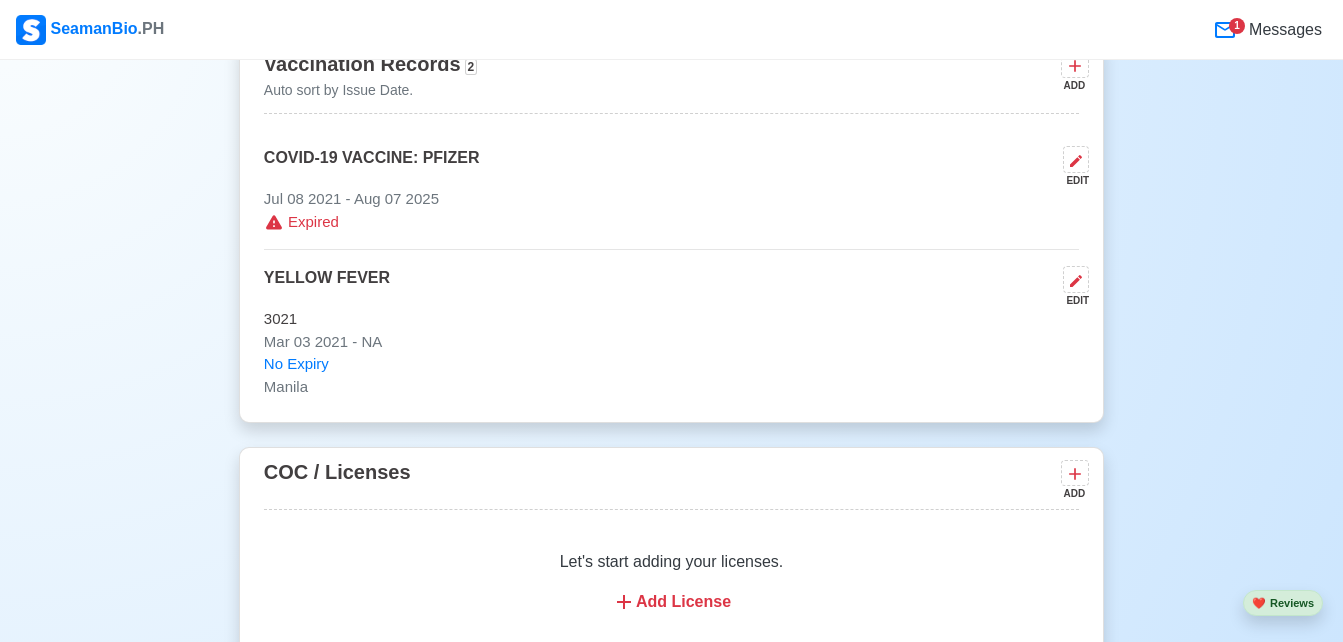 click on "Jul 08 2021 - Aug 07 2025" at bounding box center (671, 199) 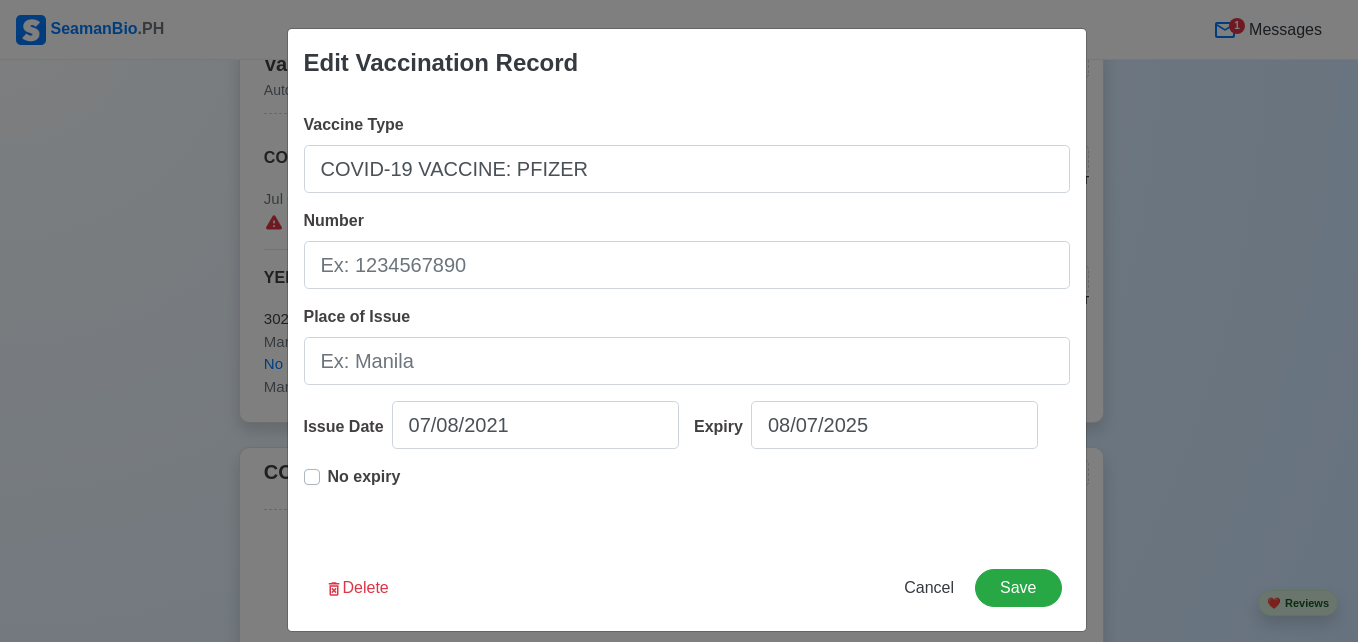 click on "No expiry" at bounding box center (364, 485) 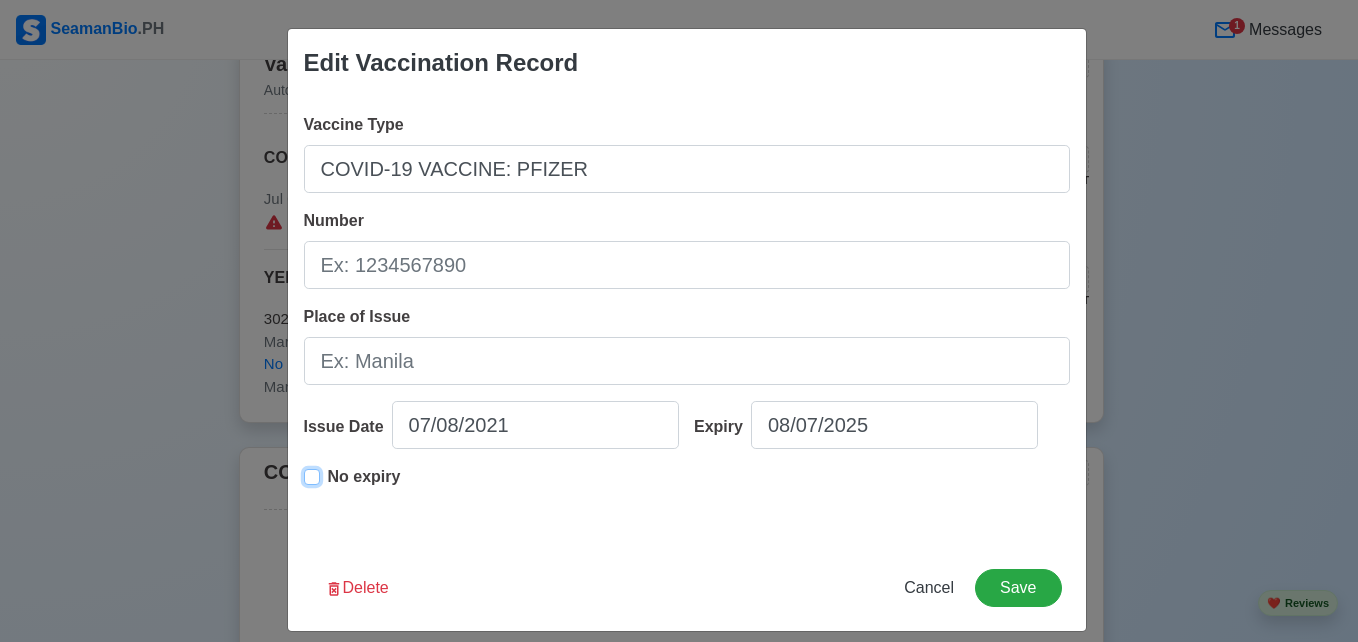 type on "07/08/2021" 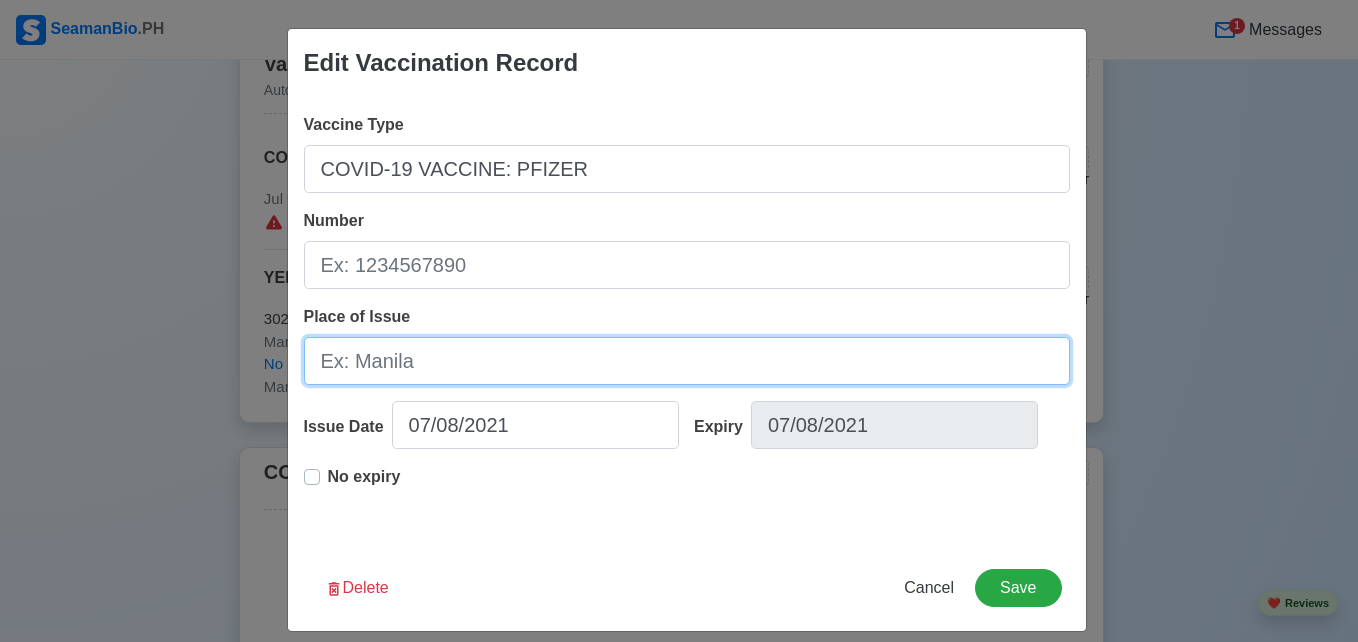 click on "Place of Issue" at bounding box center [687, 361] 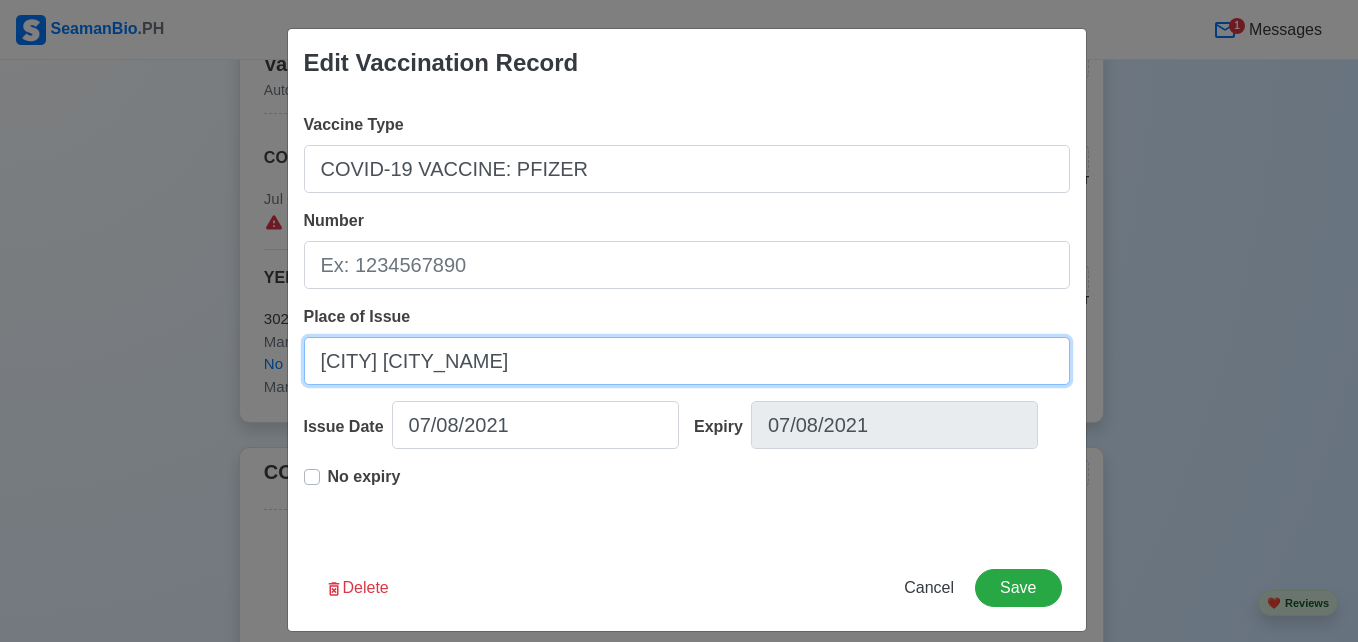 type on "[CITY] [CITY_NAME]" 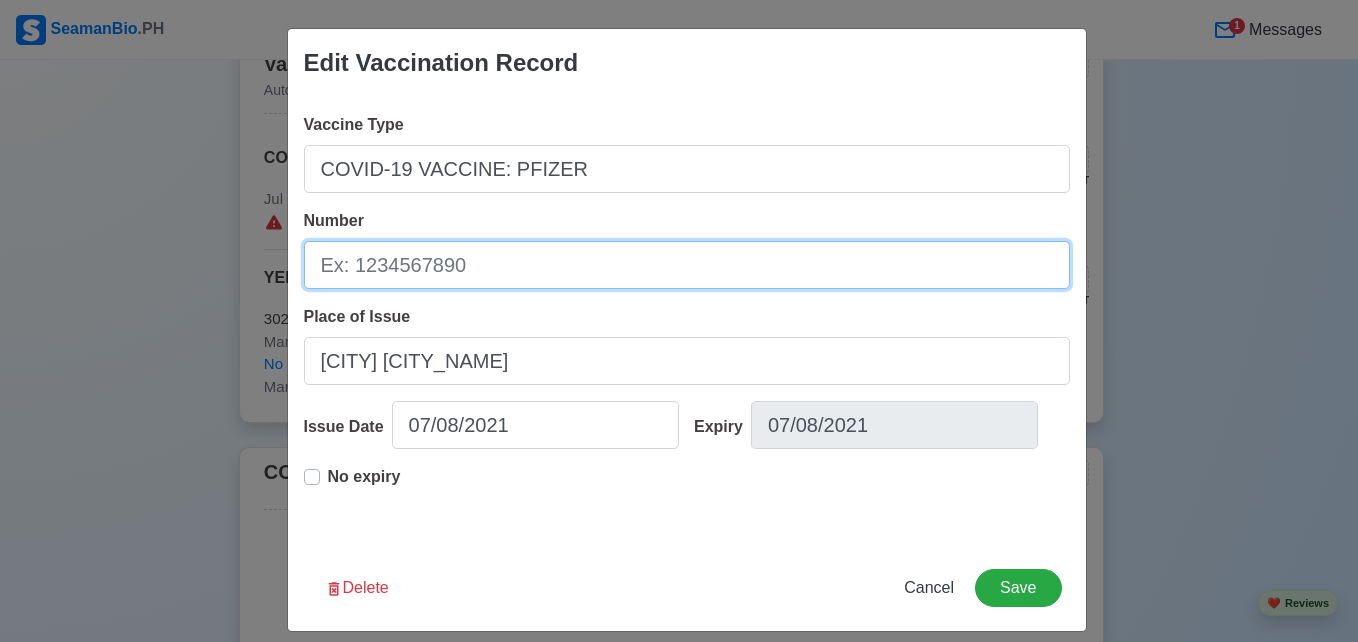 click on "Number" at bounding box center [687, 265] 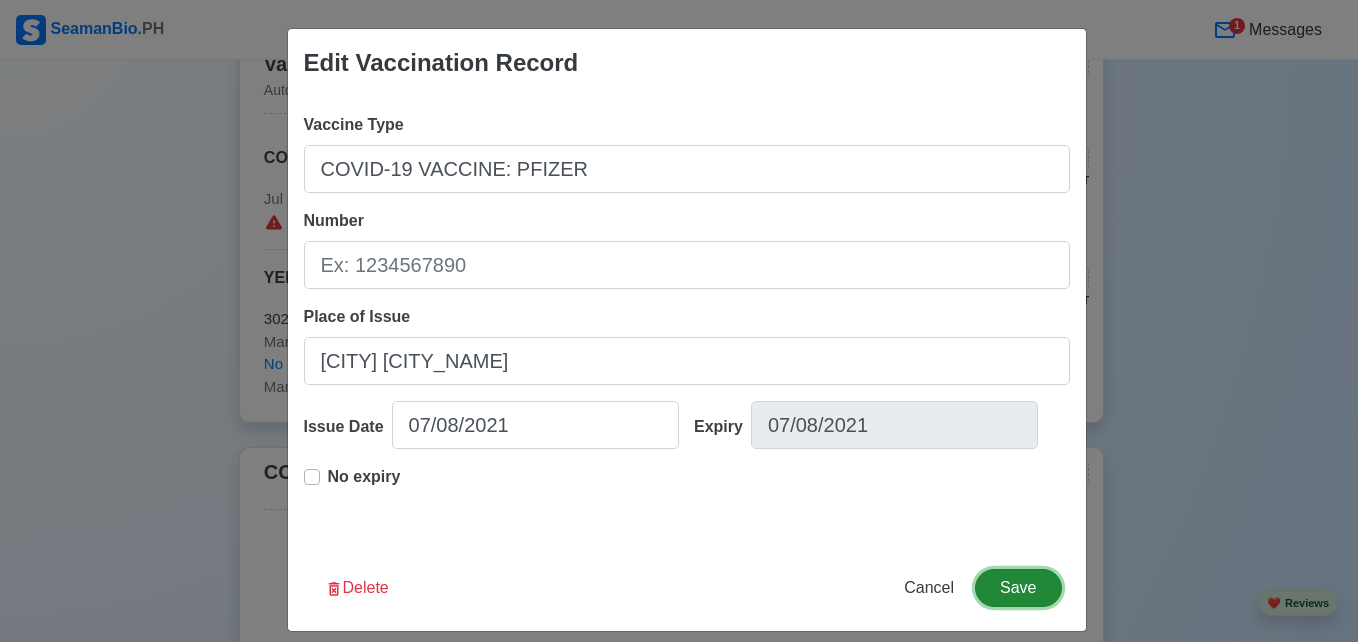 click on "Save" at bounding box center (1018, 588) 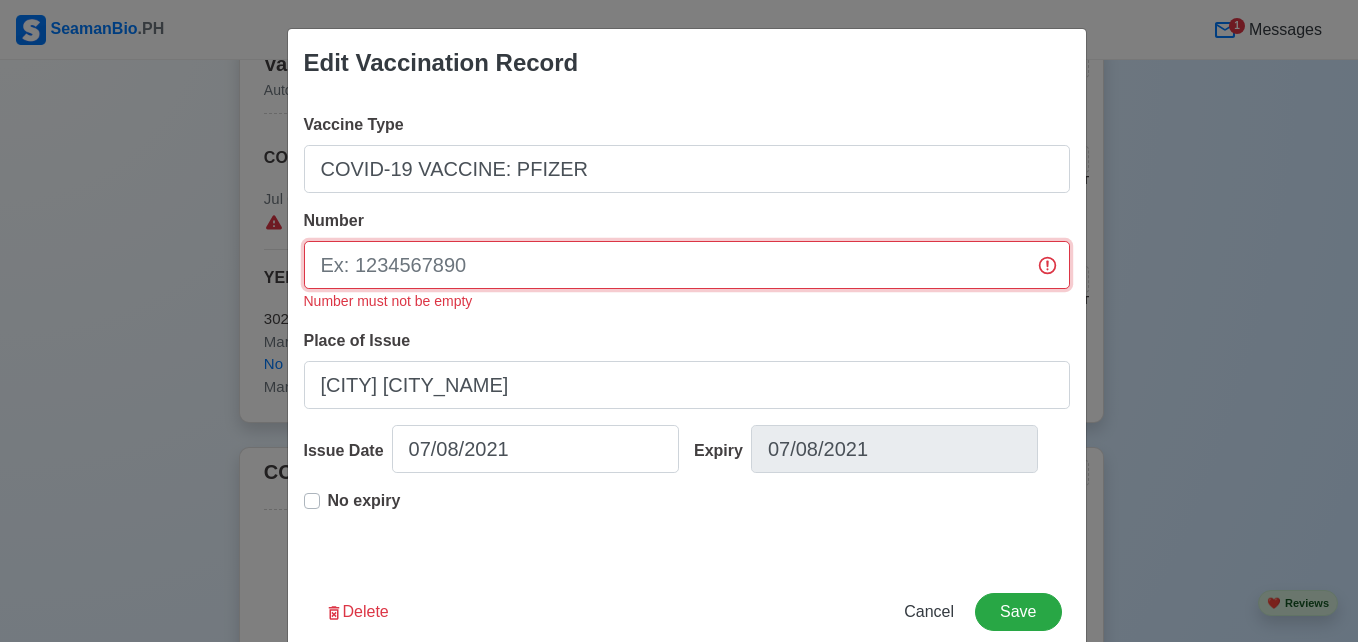 click on "Number" at bounding box center (687, 265) 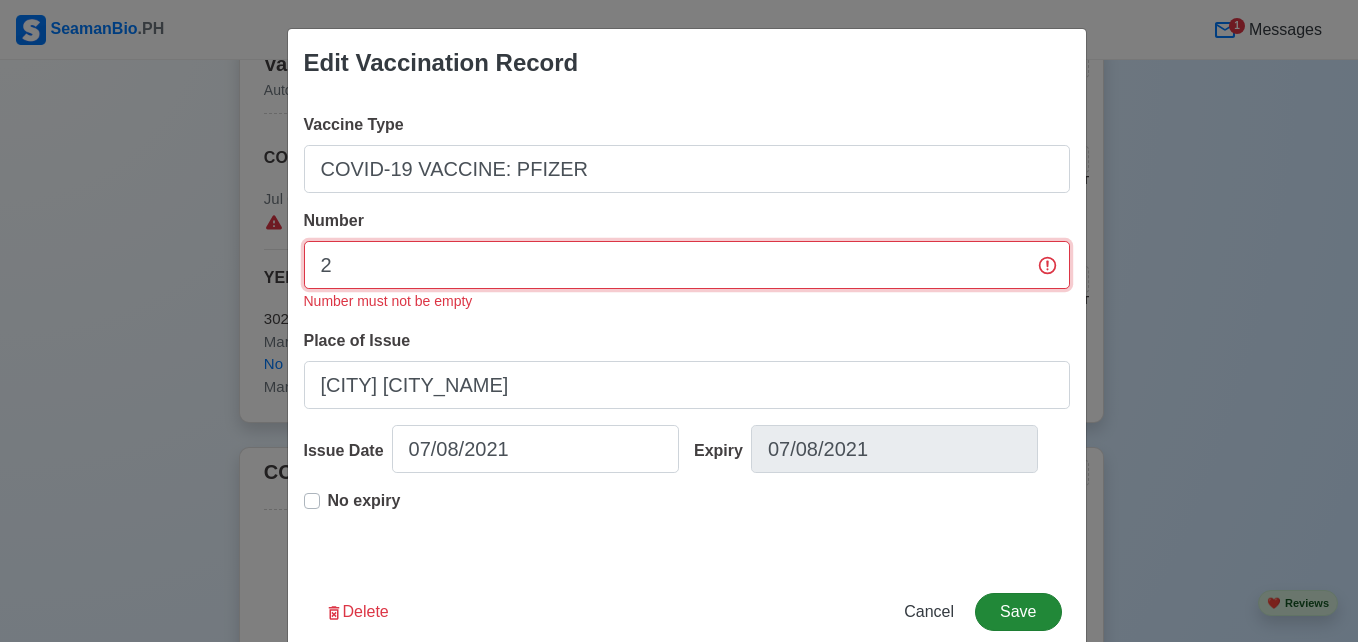type on "2" 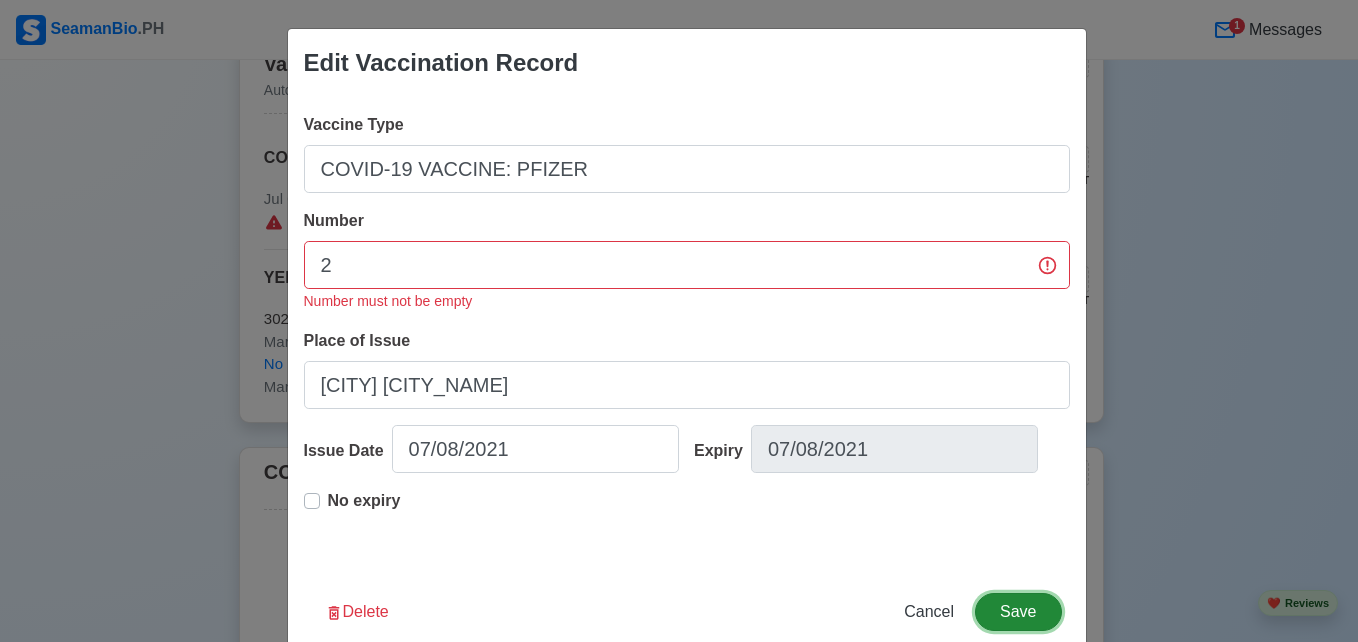click on "Save" at bounding box center [1018, 612] 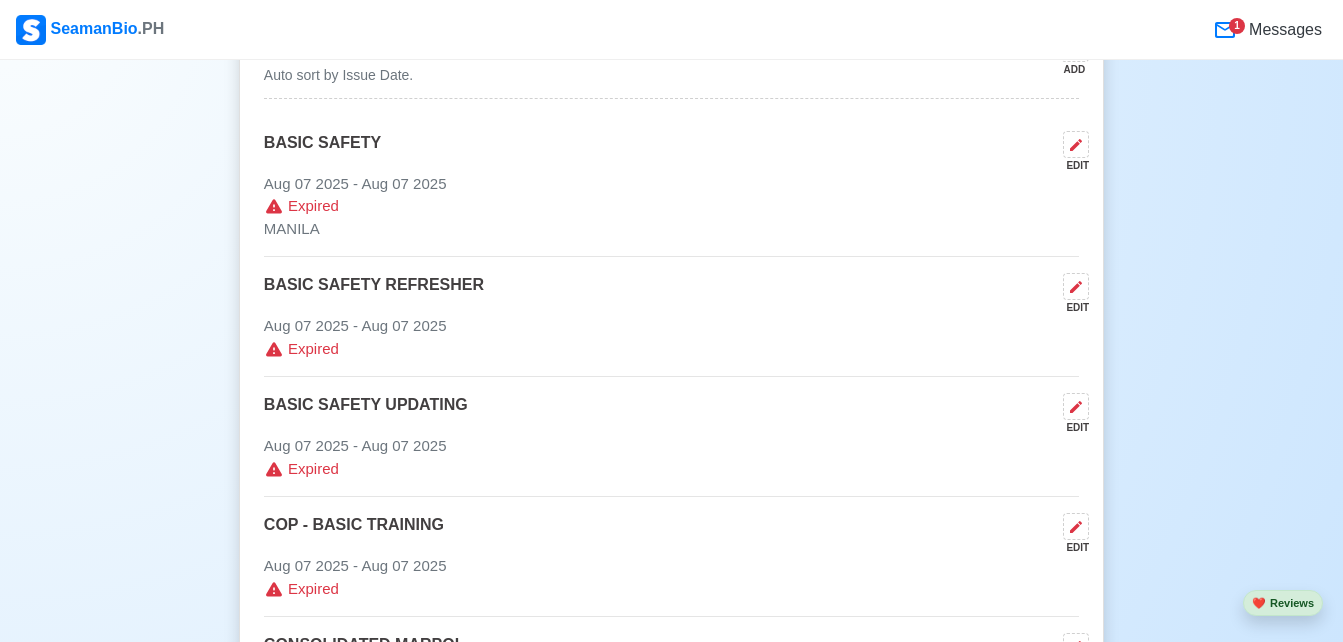 scroll, scrollTop: 2965, scrollLeft: 0, axis: vertical 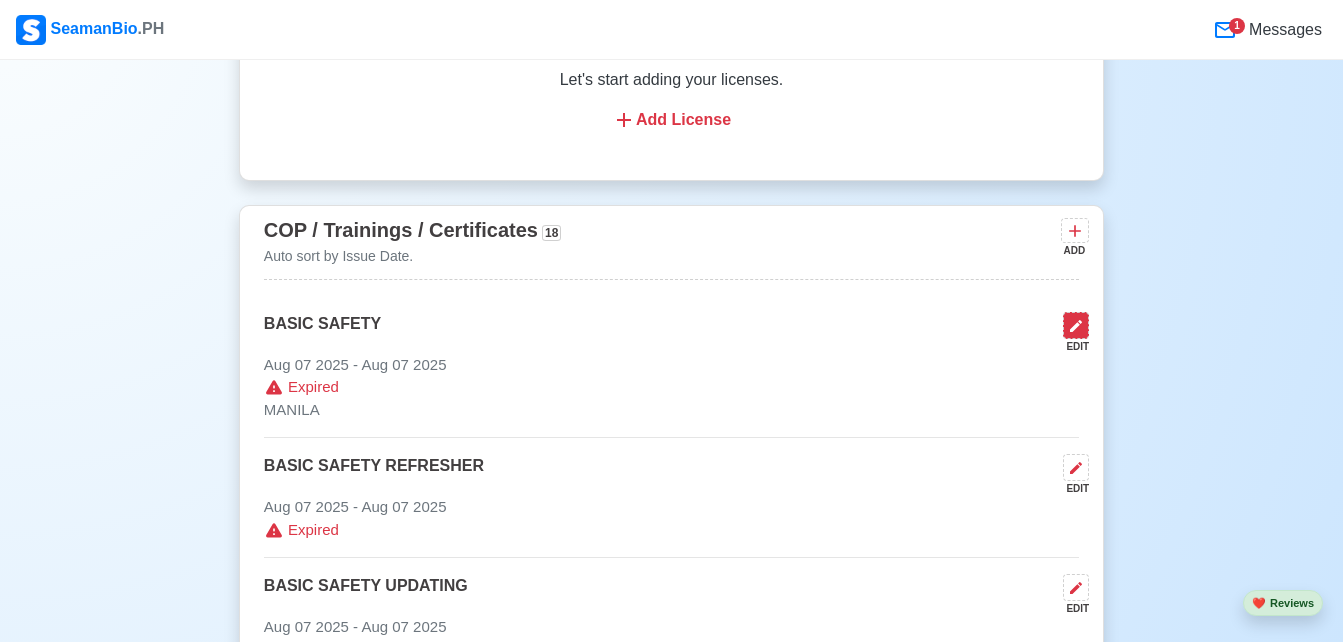 click 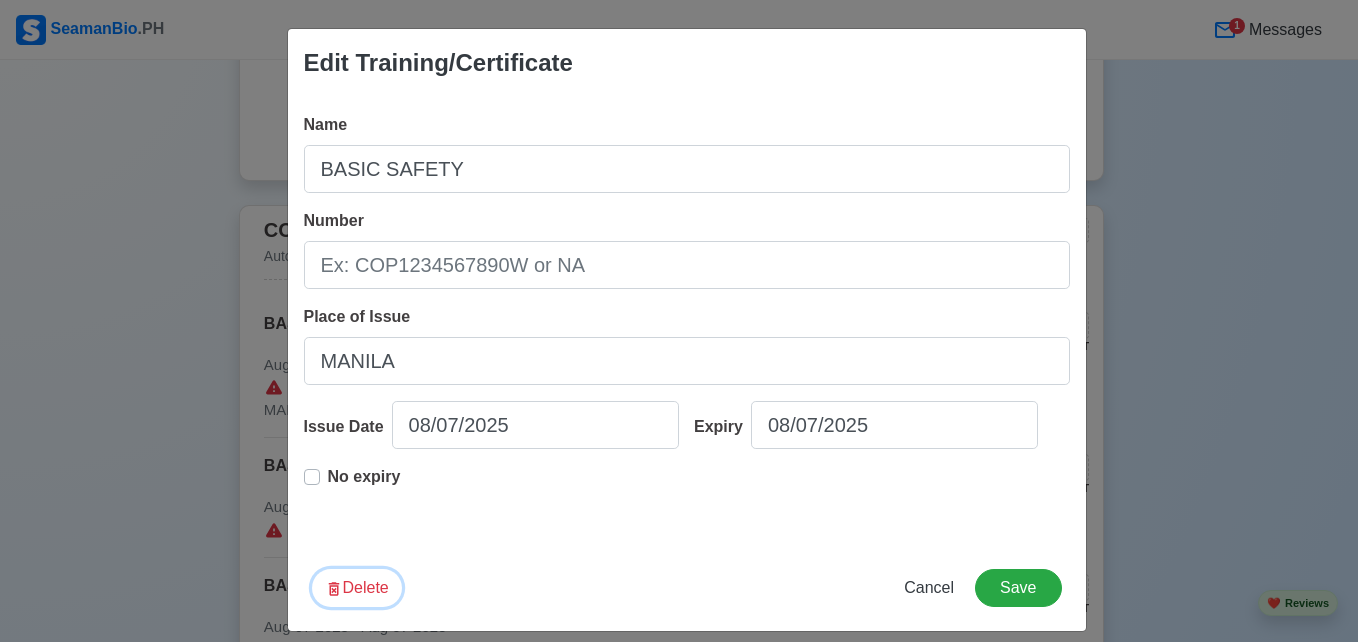 click on "Delete" at bounding box center (357, 588) 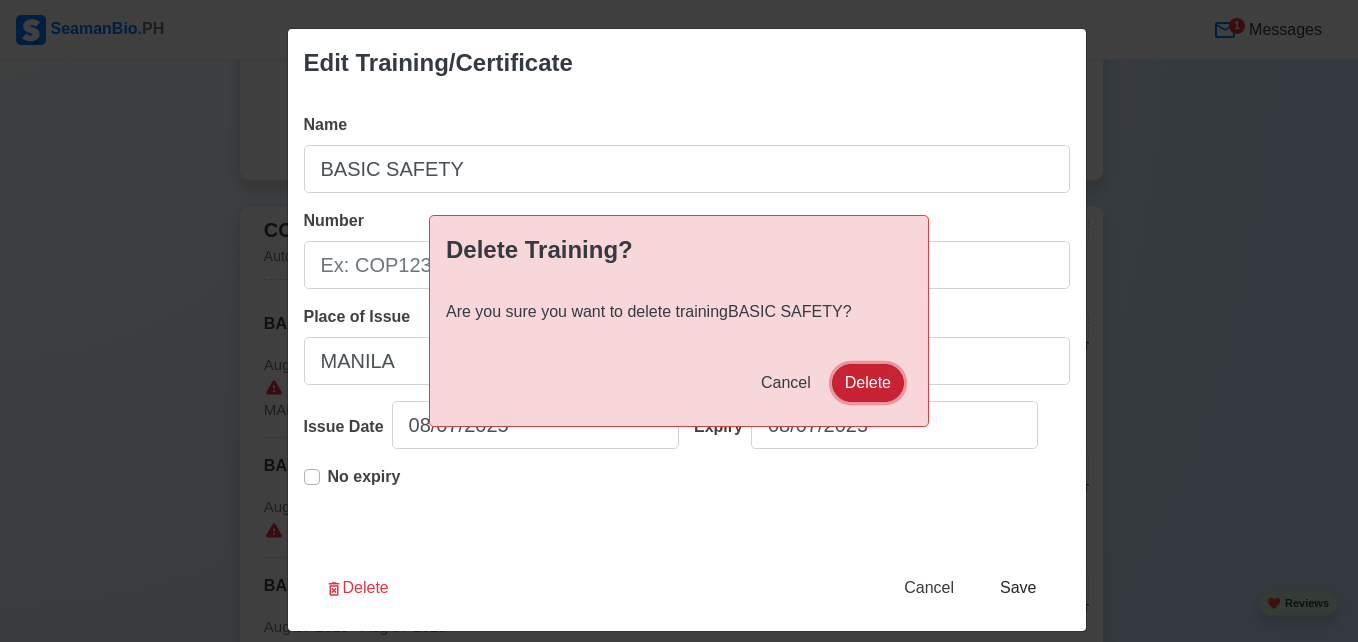 click on "Delete" at bounding box center [868, 383] 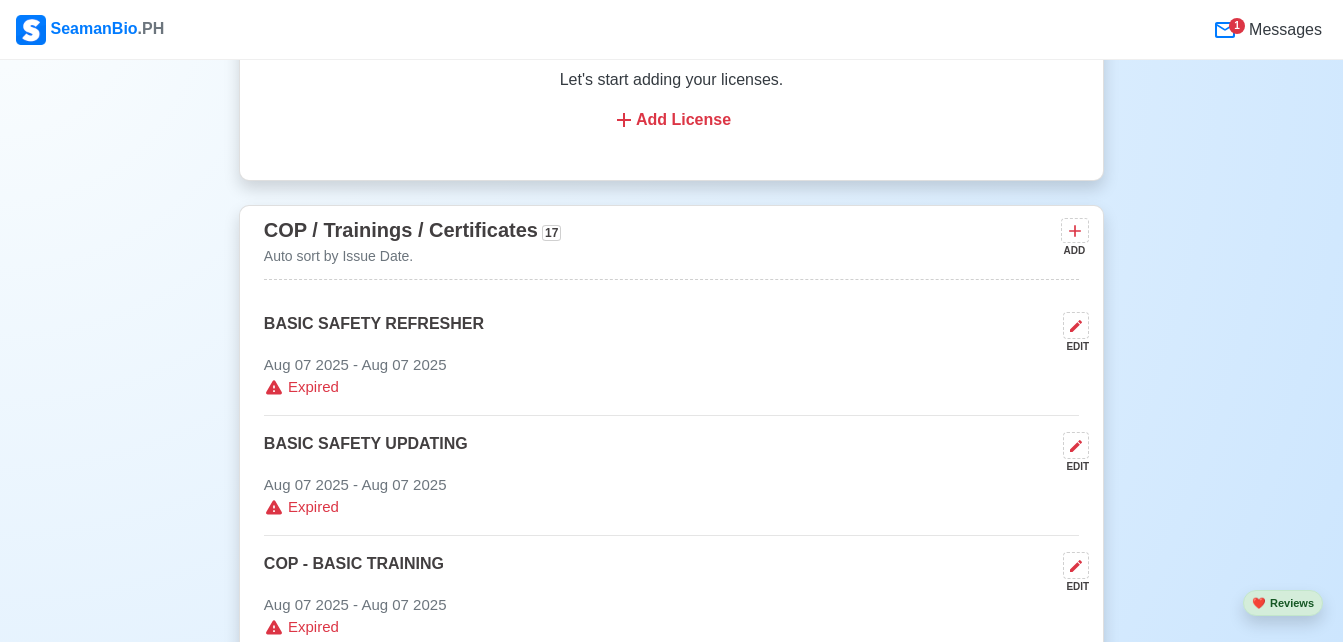 click on "EDIT" at bounding box center [1072, 333] 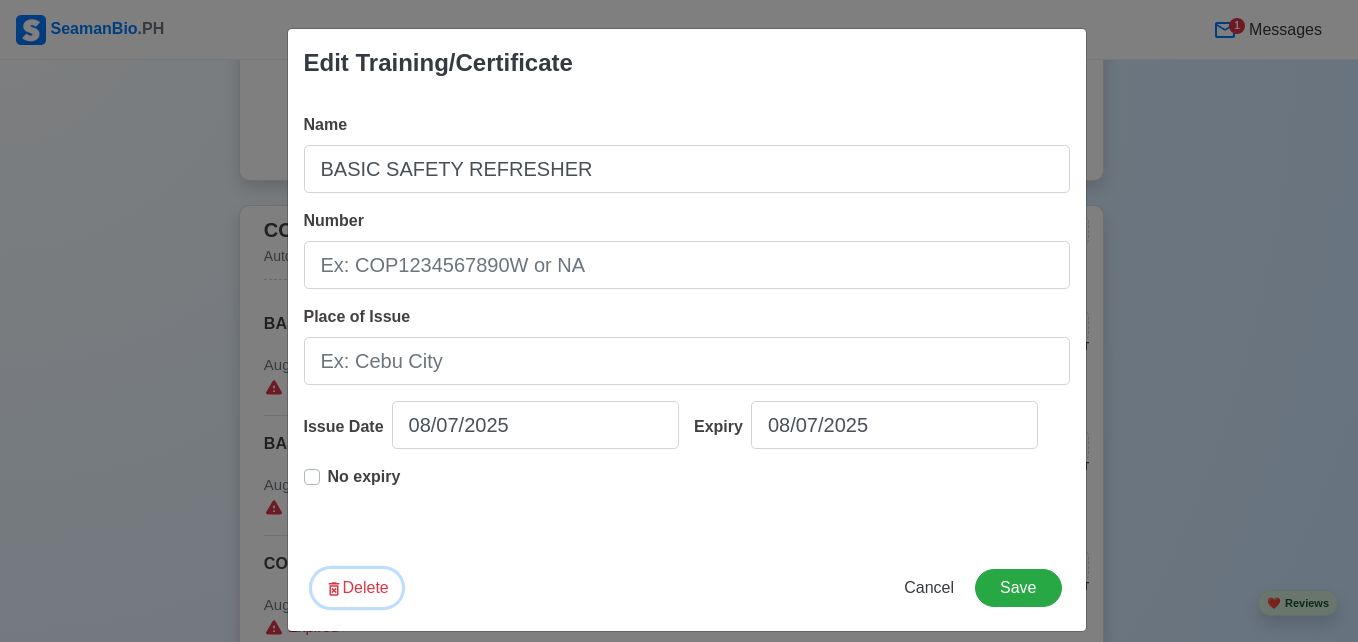click 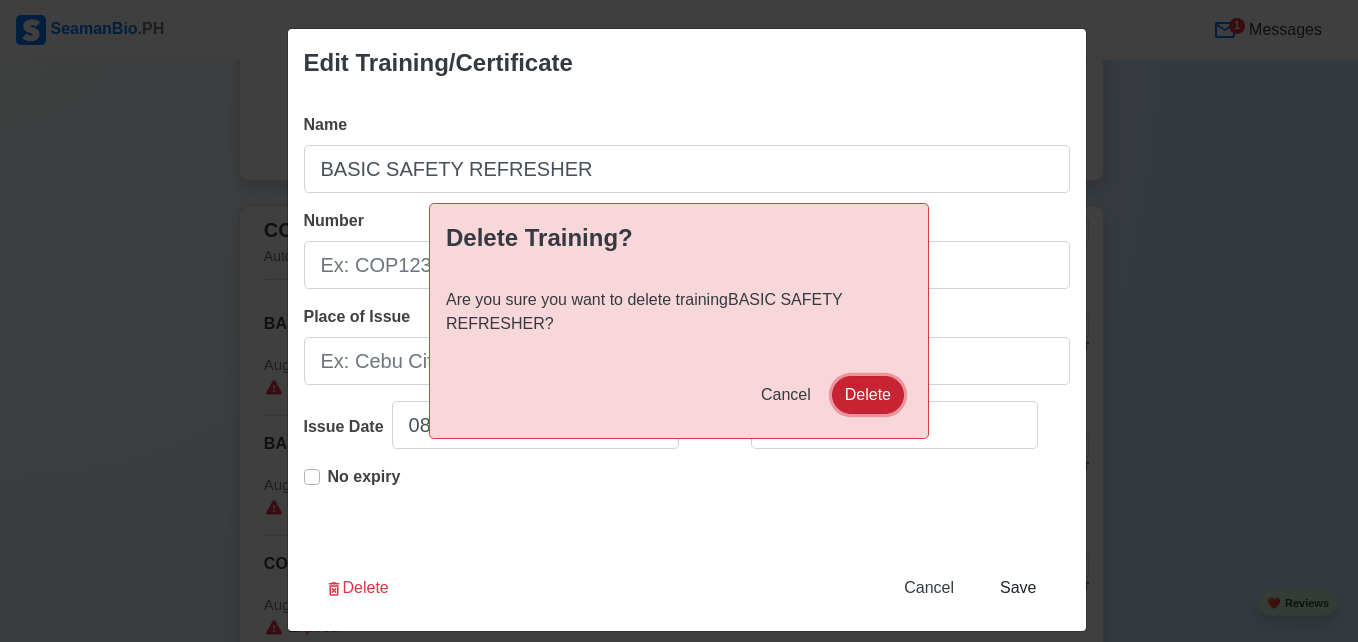 click on "Delete" at bounding box center [868, 395] 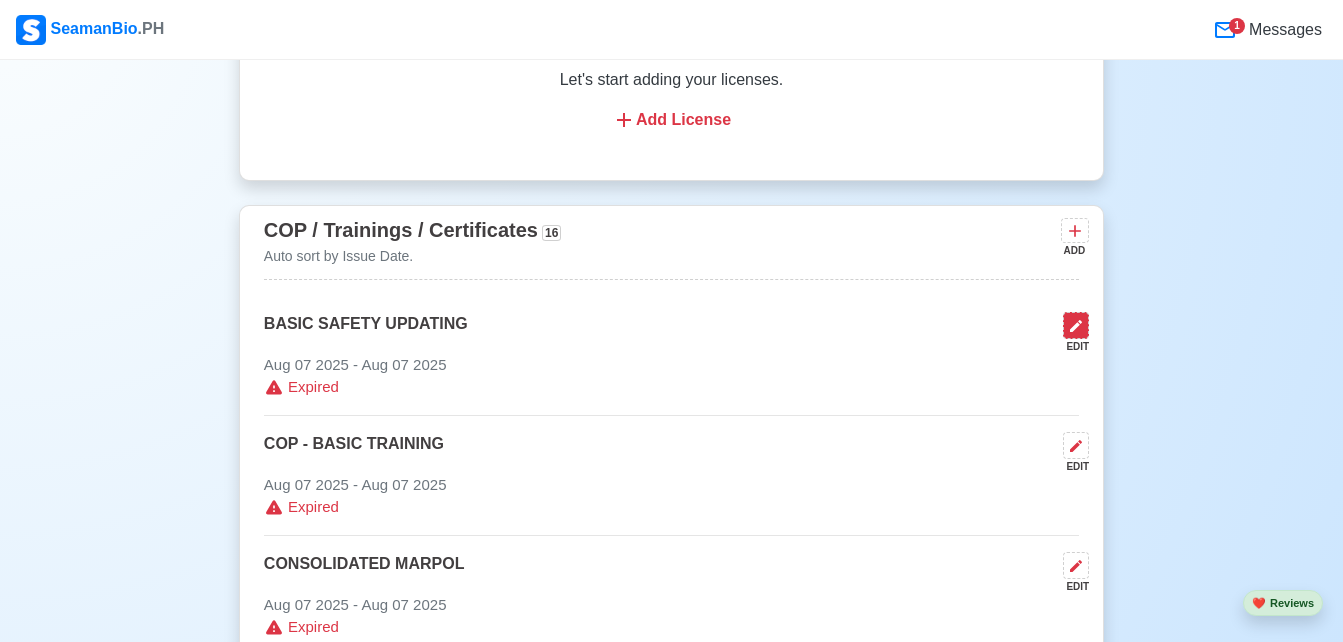 click 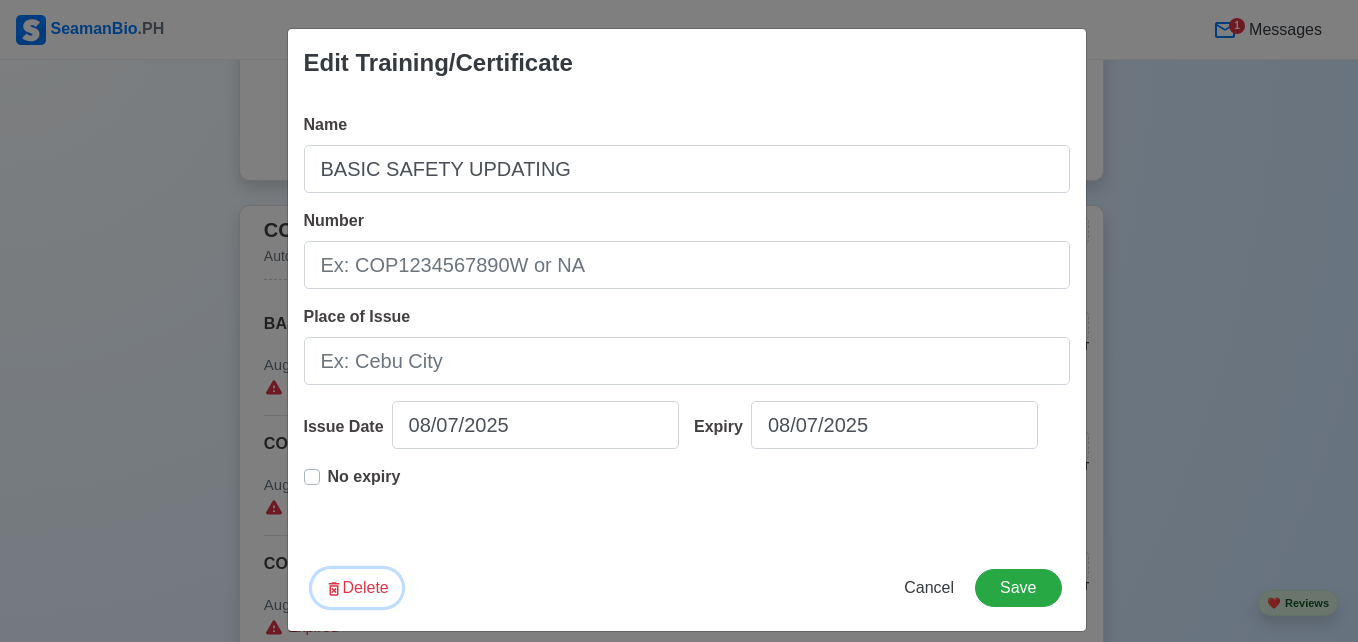 click on "Delete" at bounding box center [357, 588] 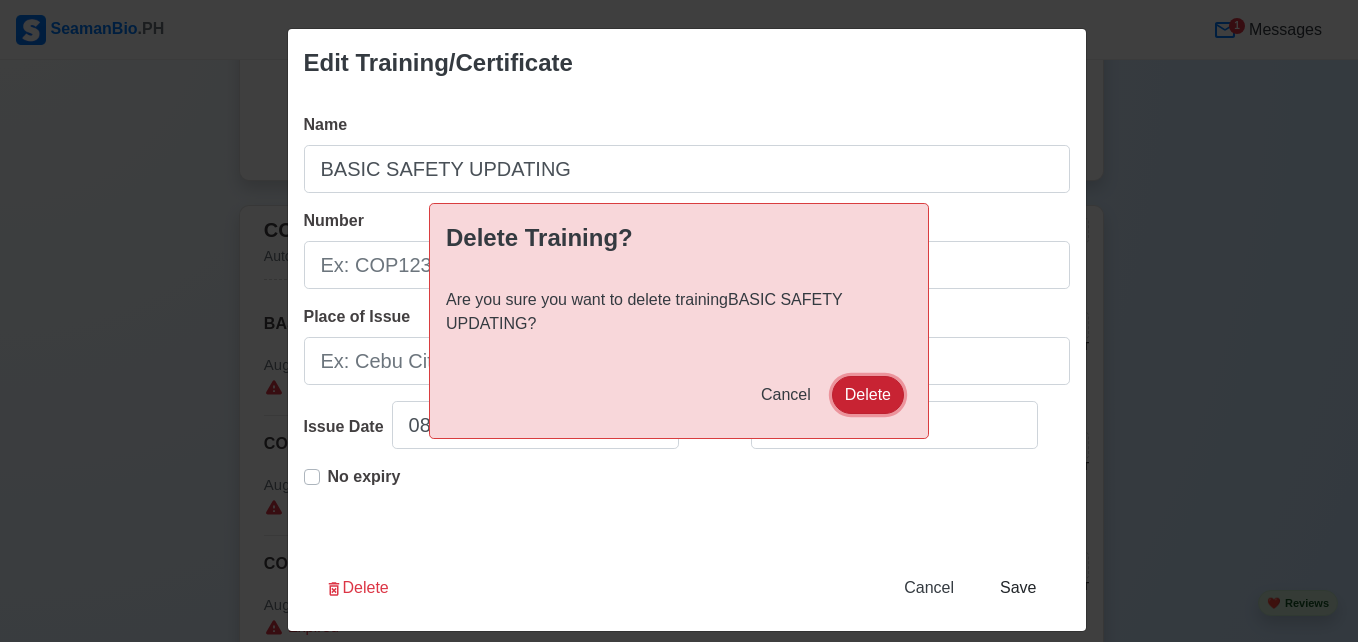click on "Delete" at bounding box center (868, 395) 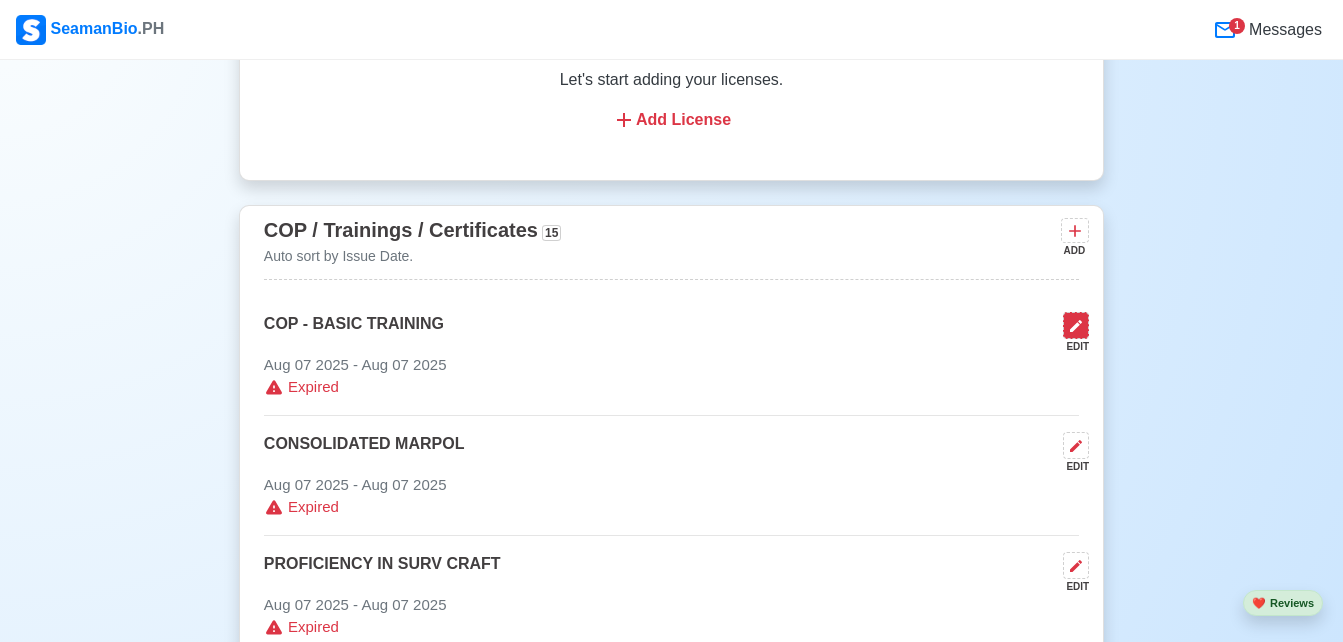 click at bounding box center (1076, 325) 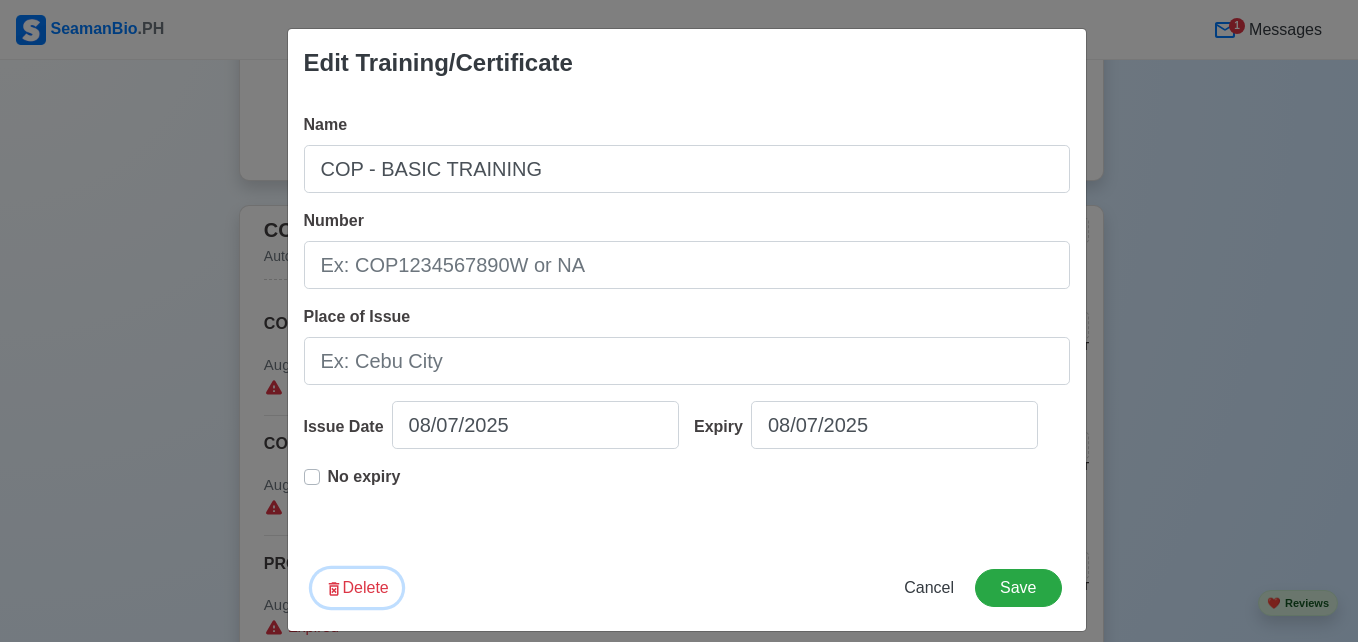 click on "Delete" at bounding box center (357, 588) 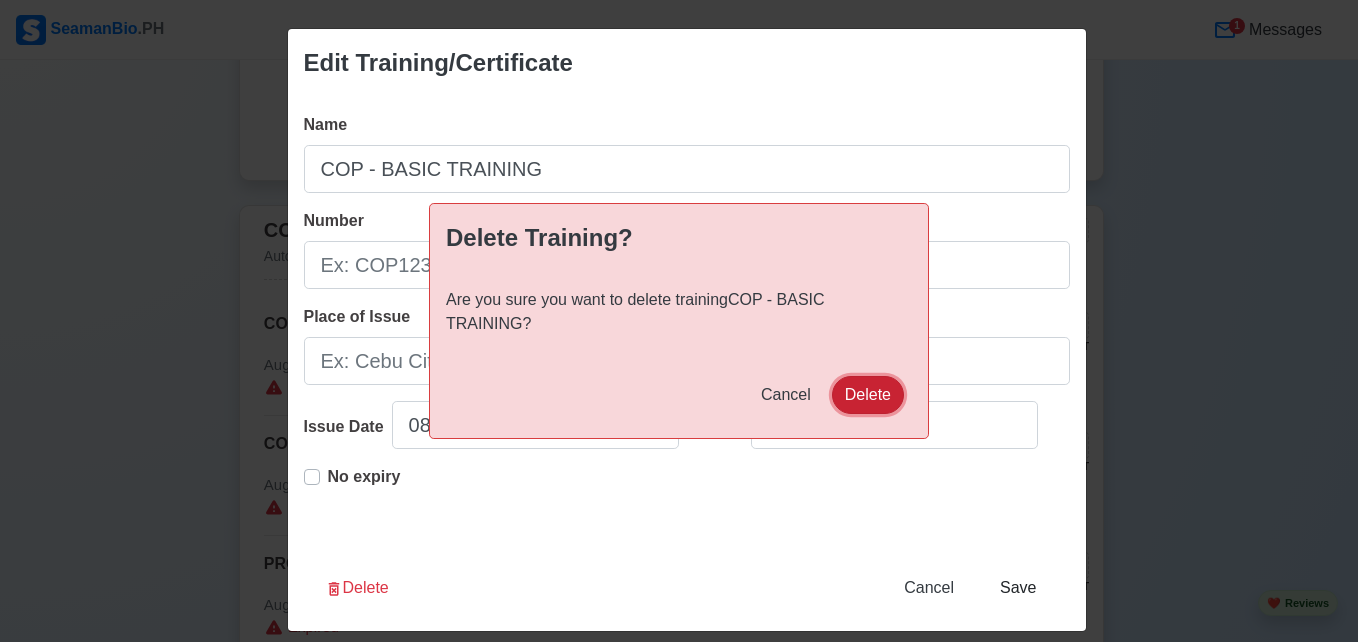click on "Delete" at bounding box center [868, 395] 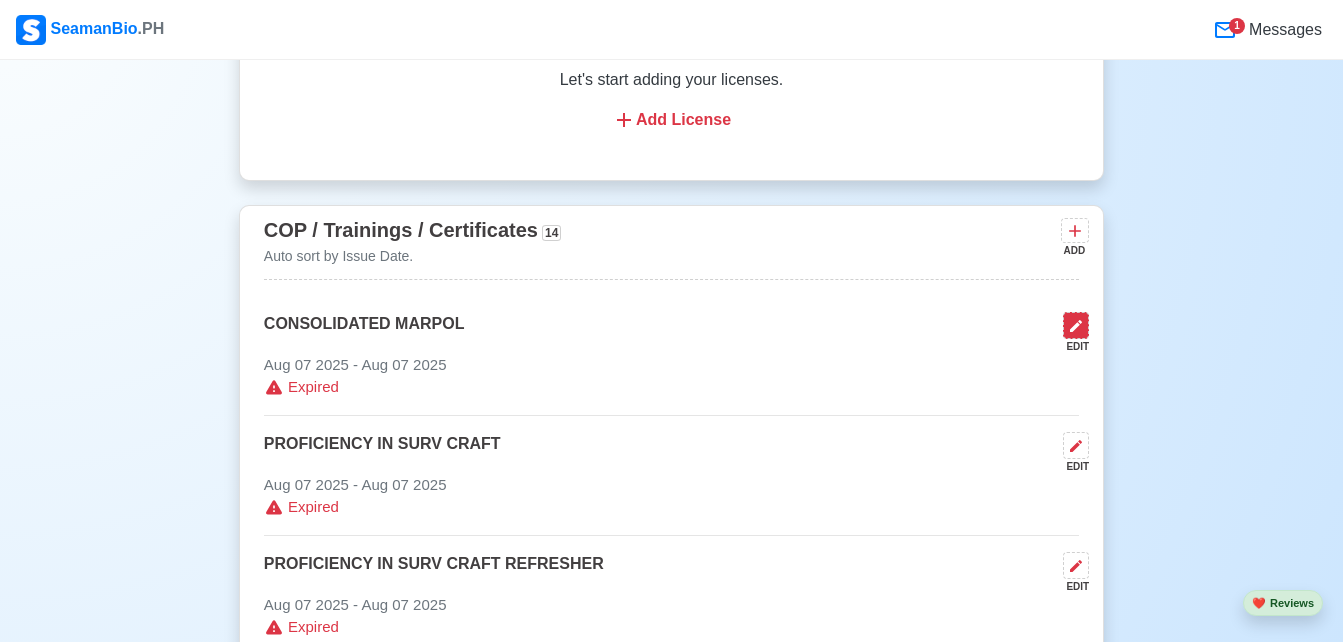 click 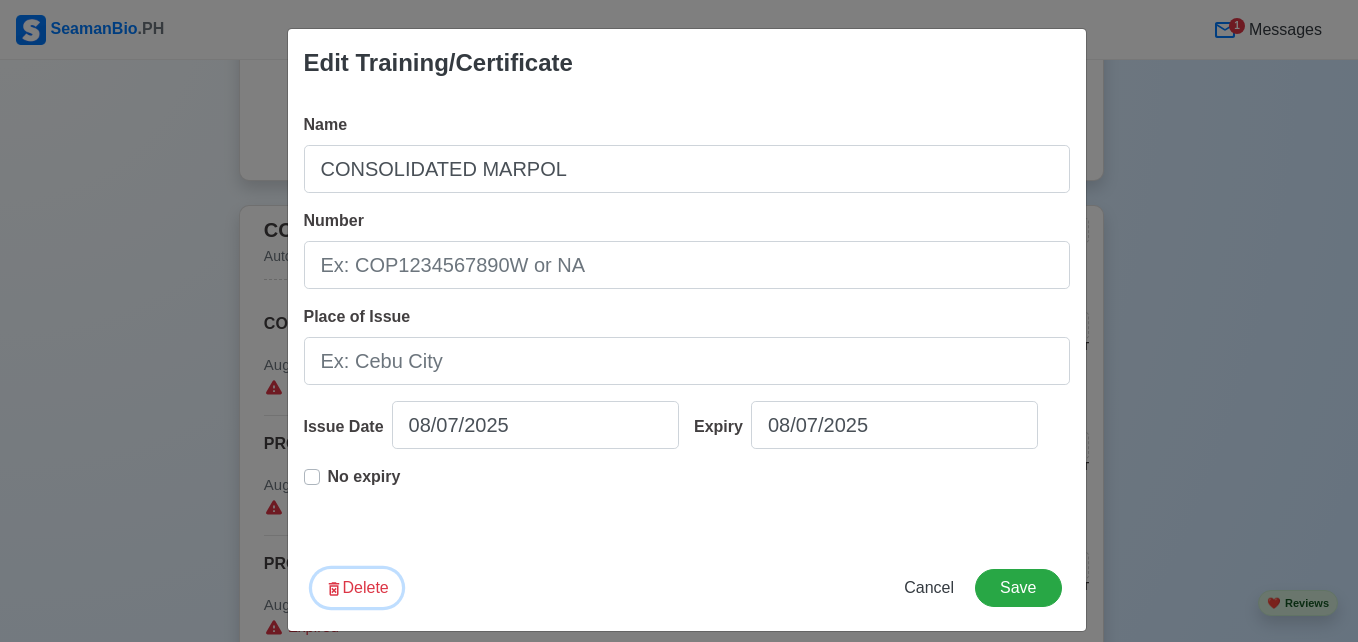 click on "Delete" at bounding box center [357, 588] 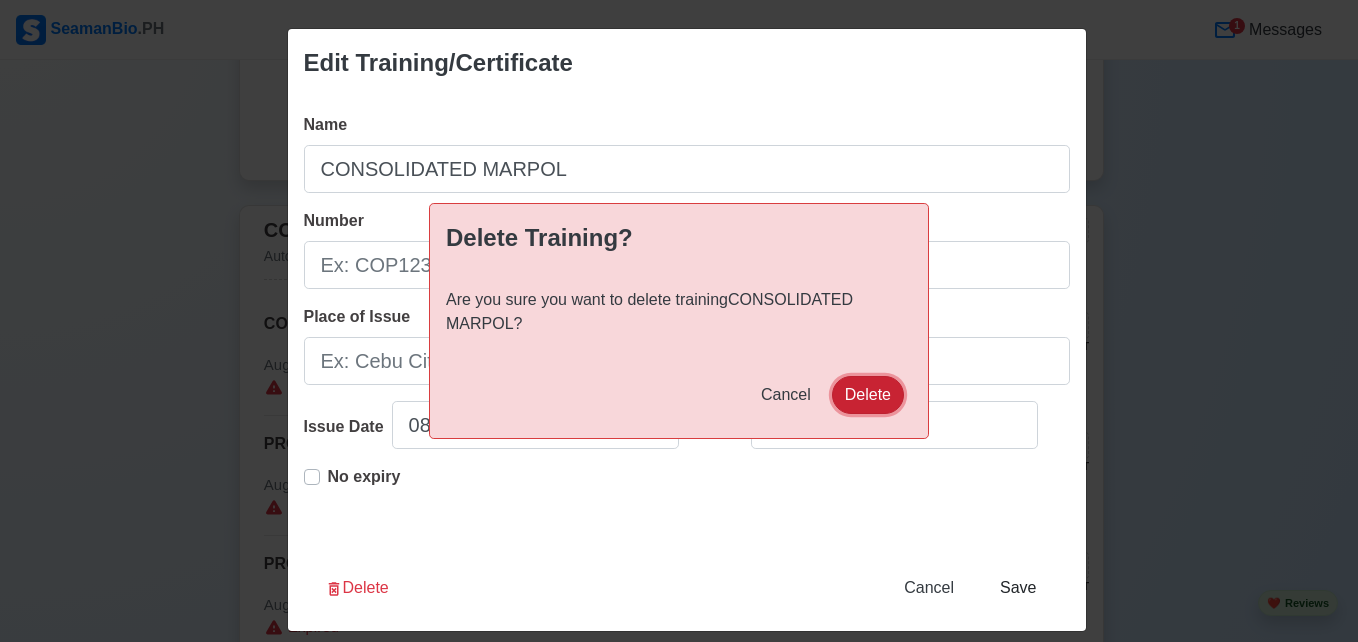 click on "Delete" at bounding box center (868, 395) 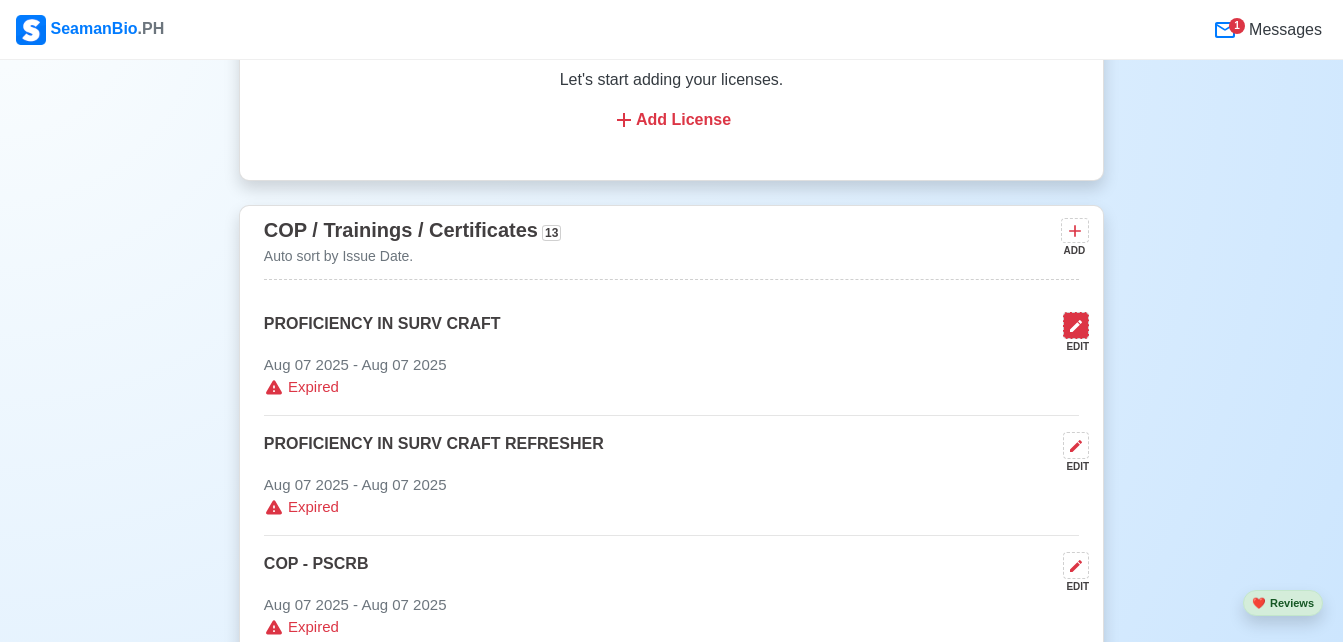 click at bounding box center [1076, 325] 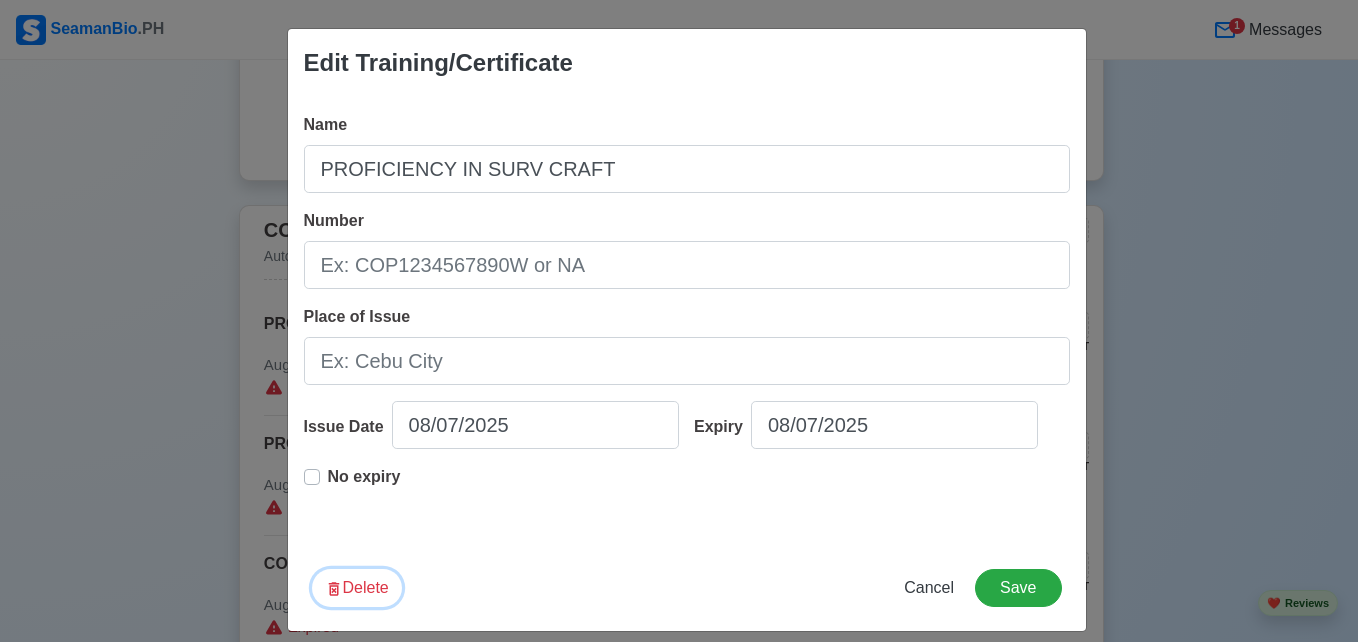 click on "Delete" at bounding box center (357, 588) 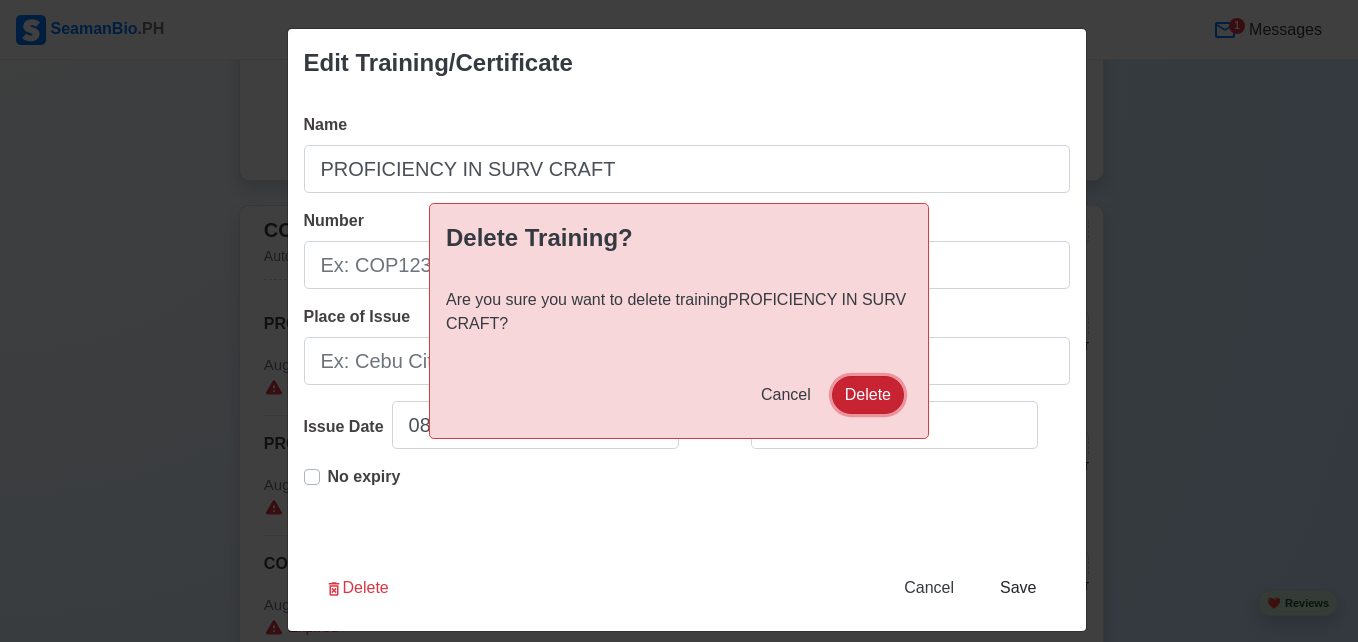 click on "Delete" at bounding box center [868, 395] 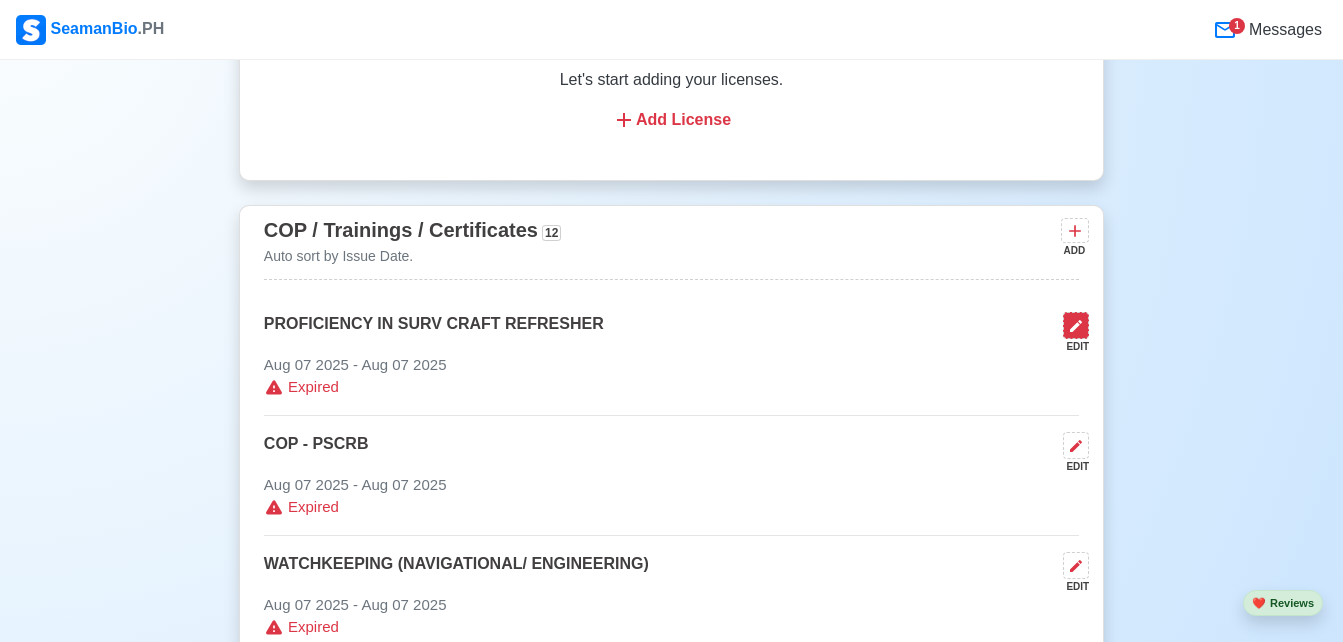 click 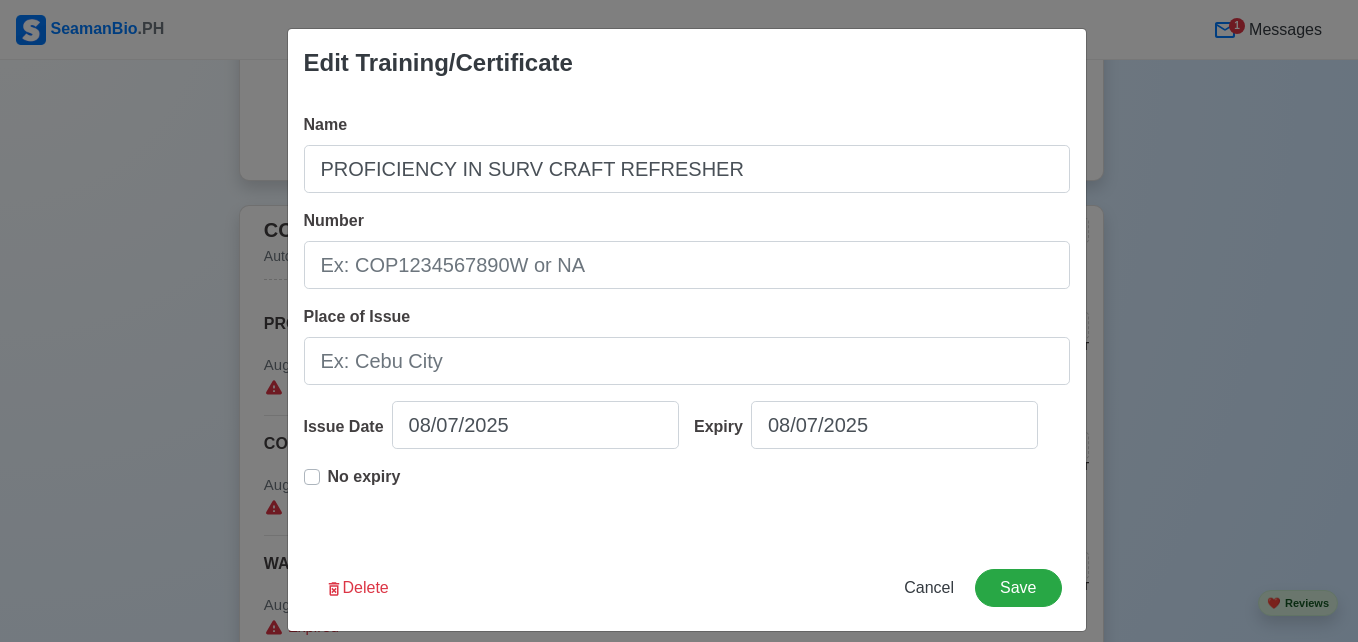 drag, startPoint x: 374, startPoint y: 565, endPoint x: 357, endPoint y: 579, distance: 22.022715 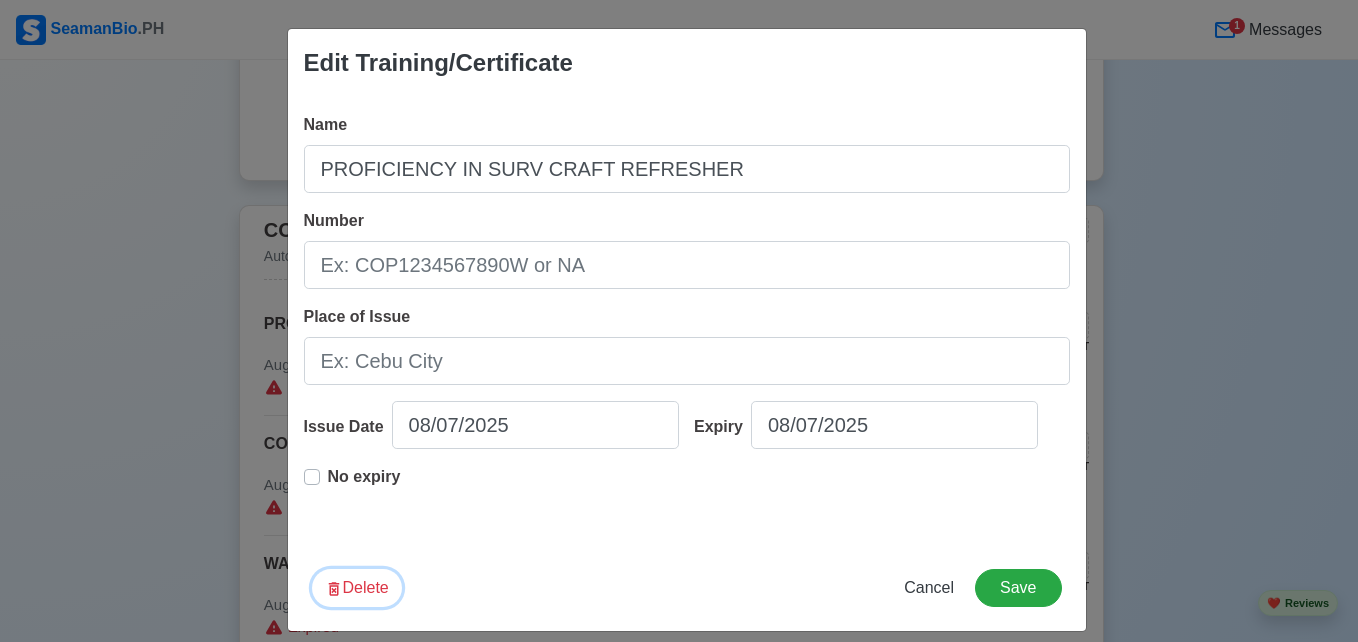 click on "Delete" at bounding box center (357, 588) 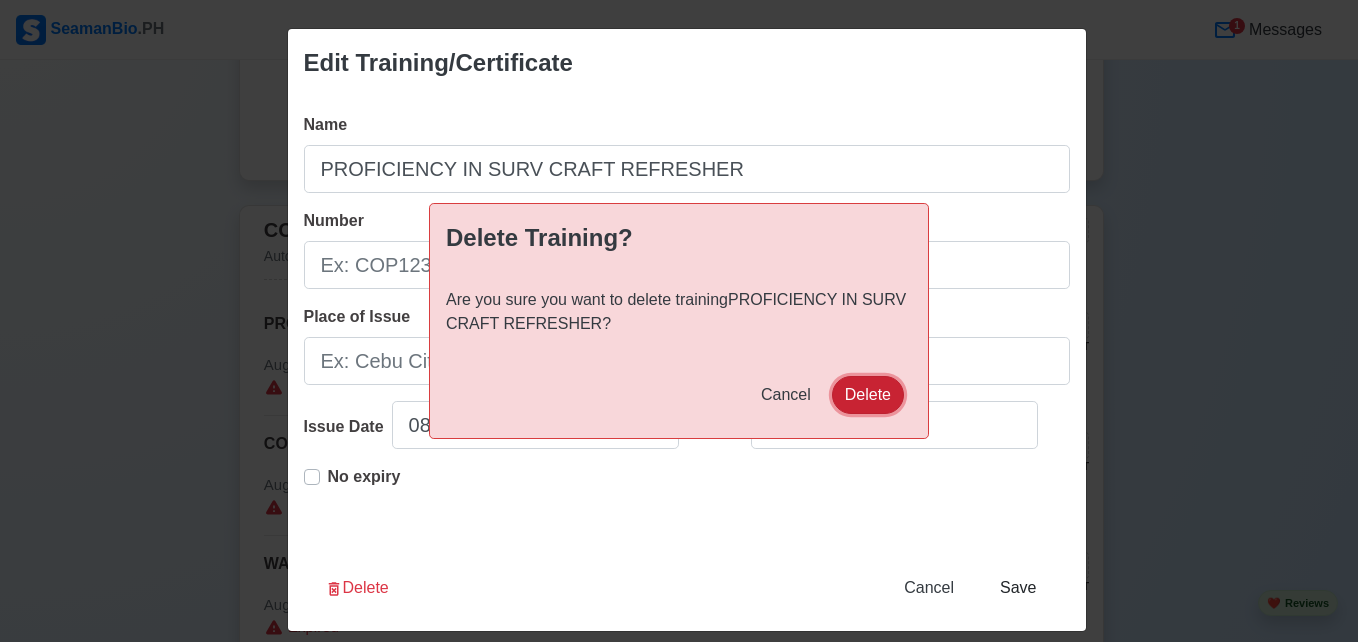 click on "Delete" at bounding box center [868, 395] 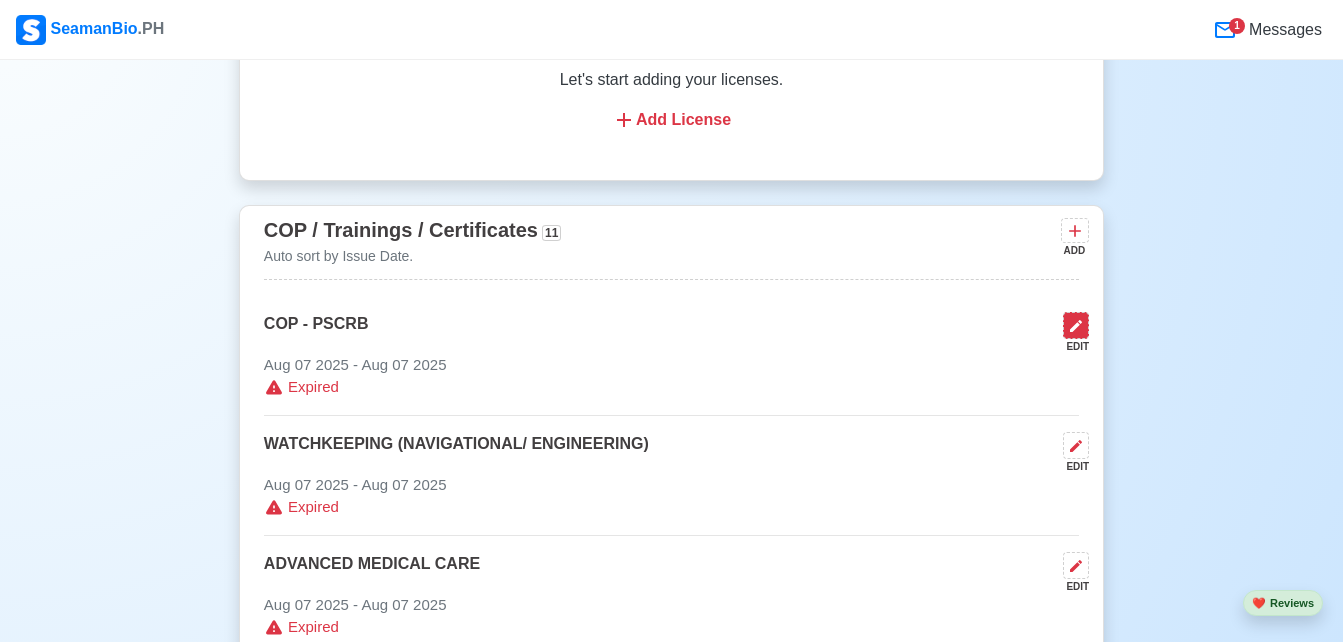 click 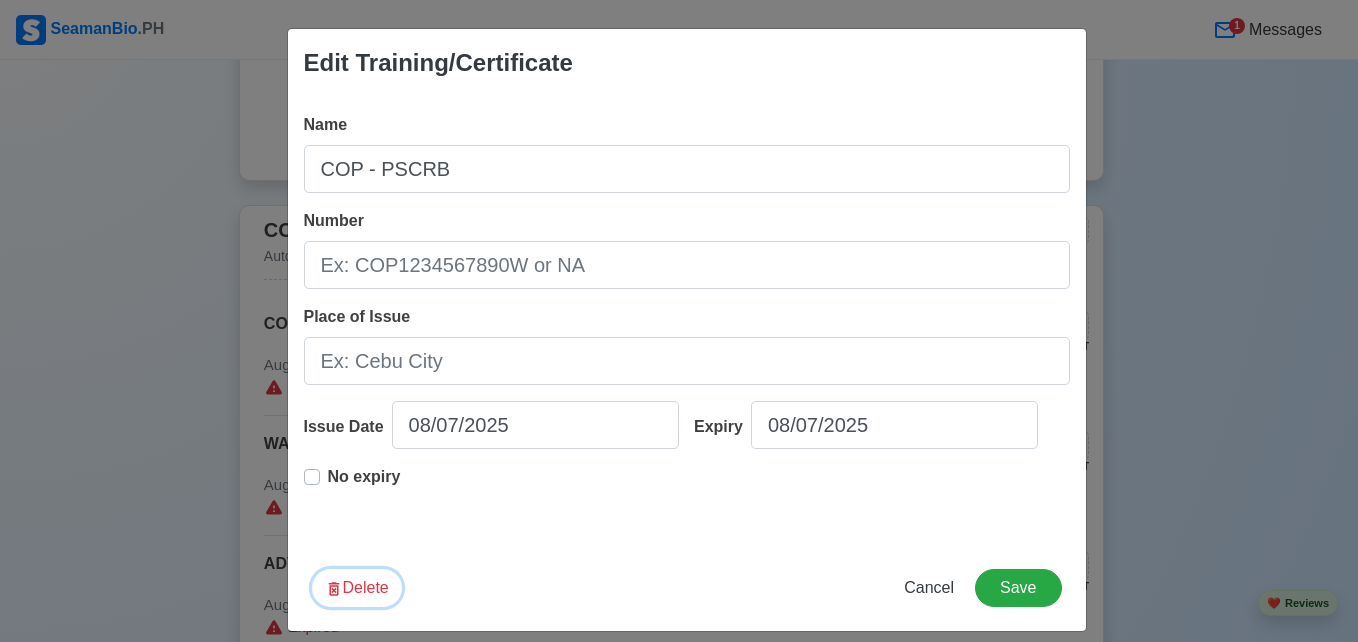 click 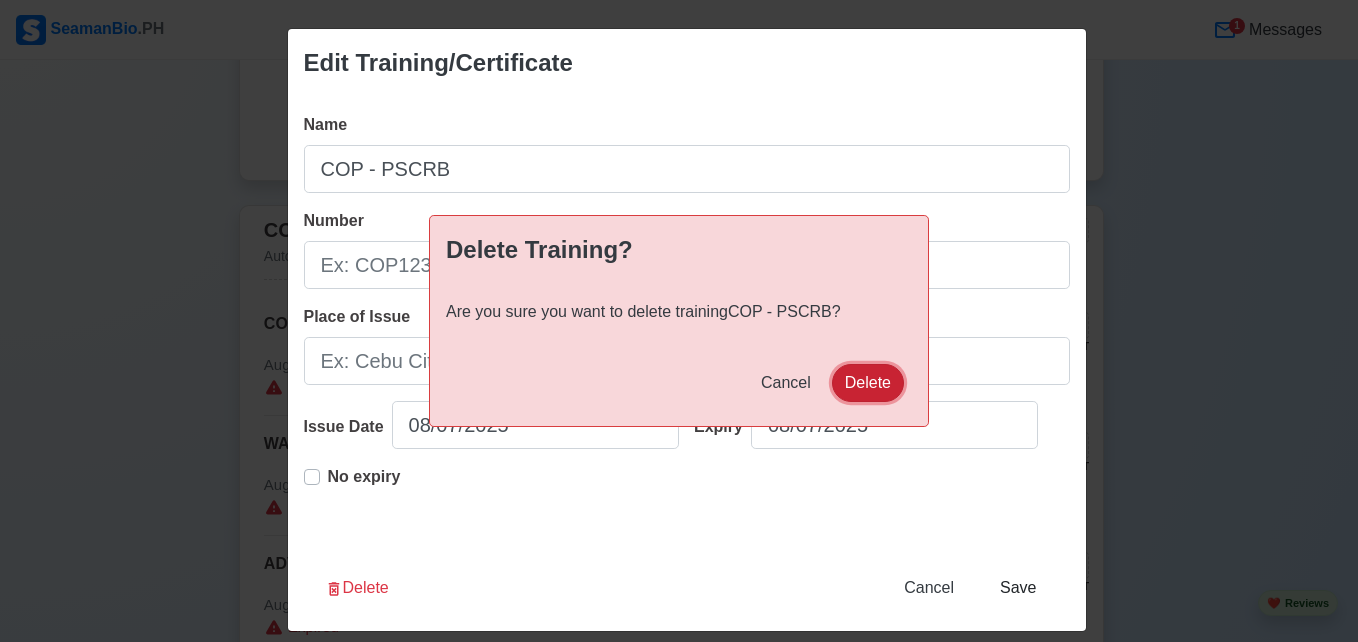 click on "Delete" at bounding box center [868, 383] 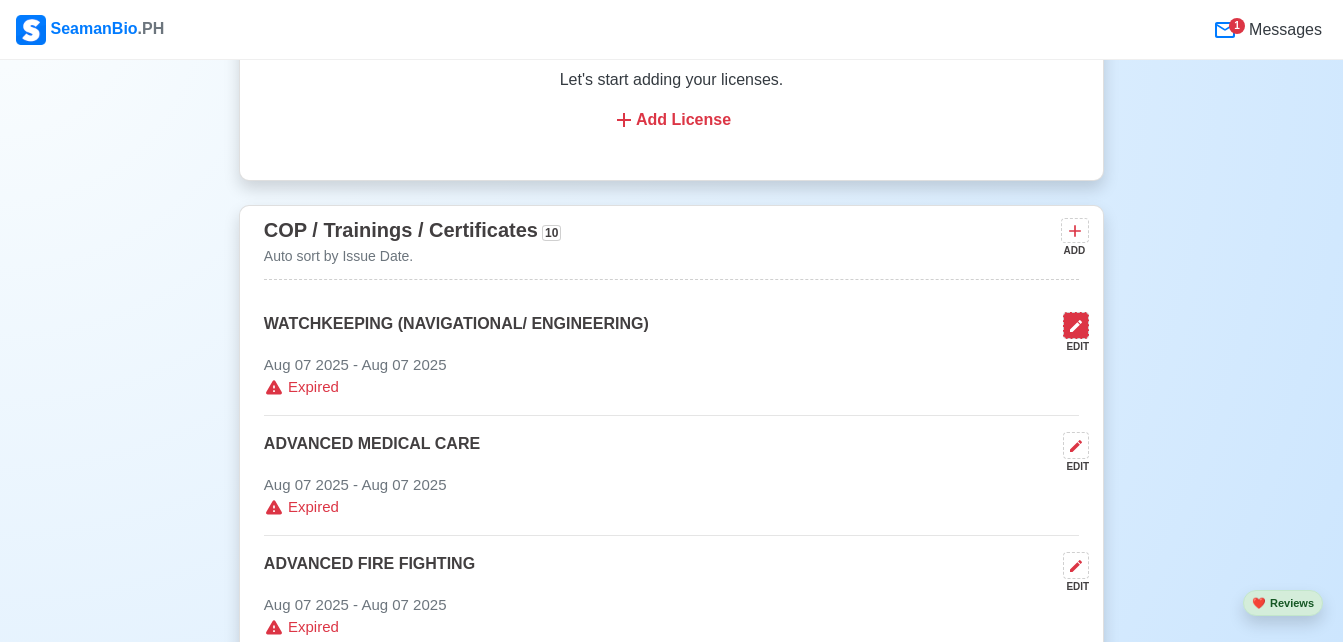 click 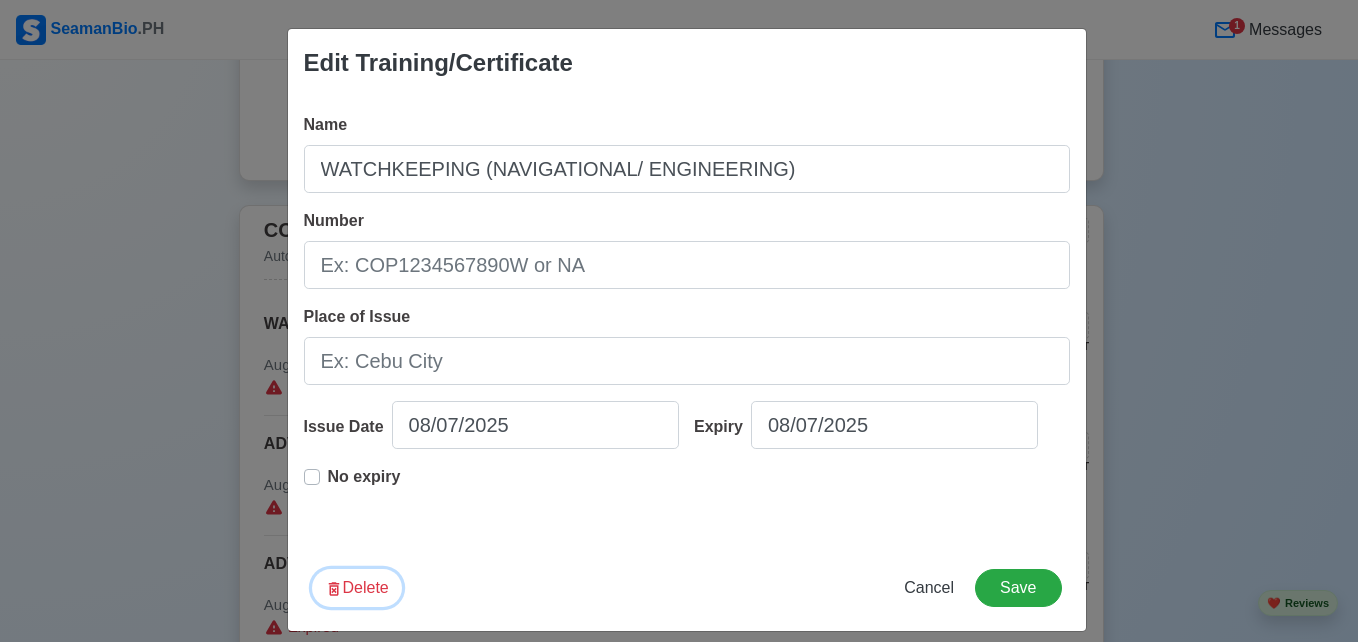 click on "Delete" at bounding box center [357, 588] 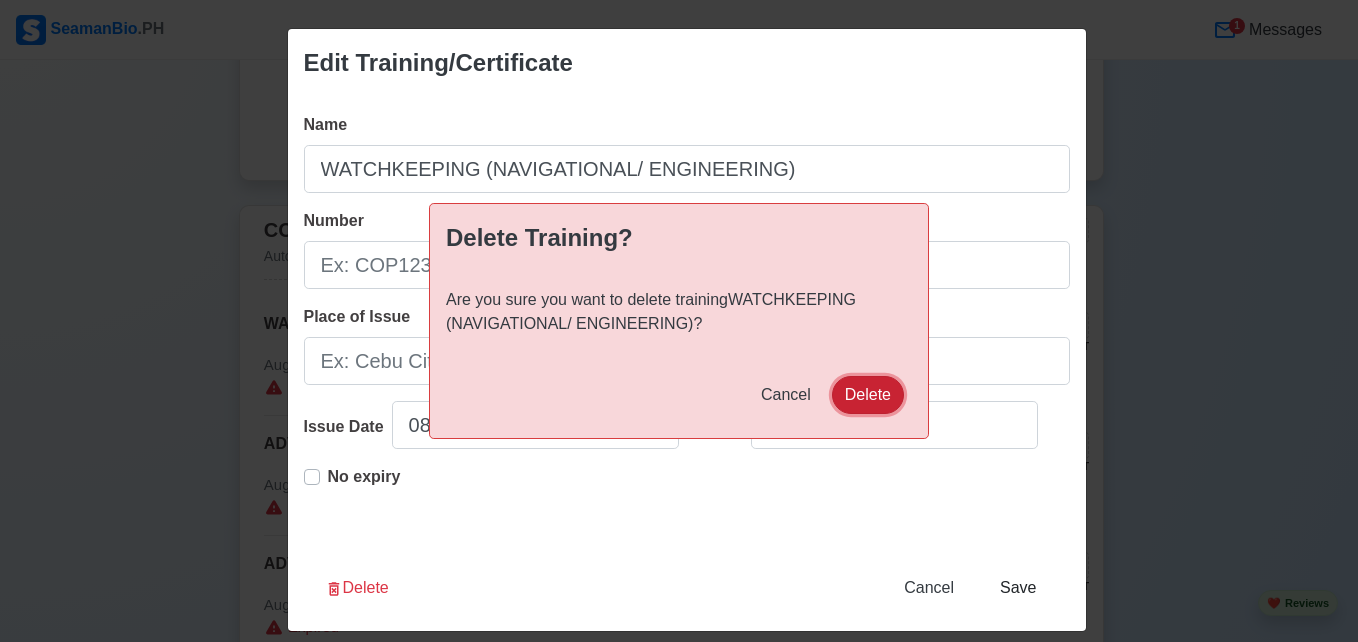 click on "Delete" at bounding box center (868, 395) 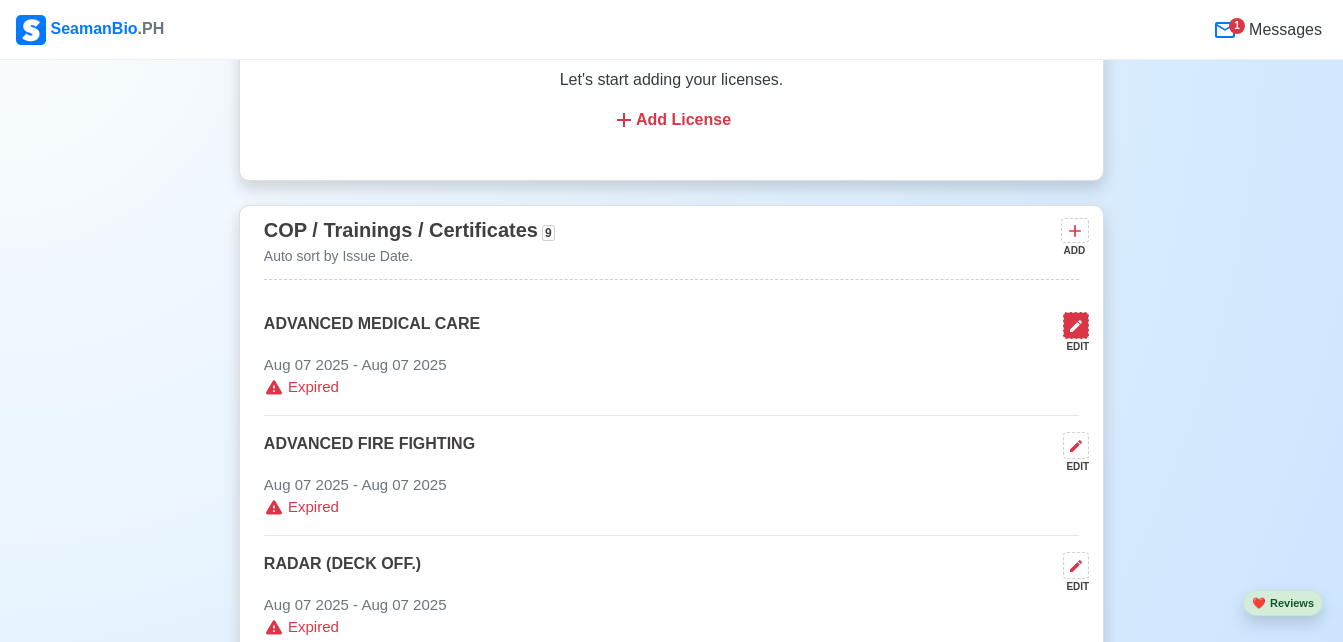 click 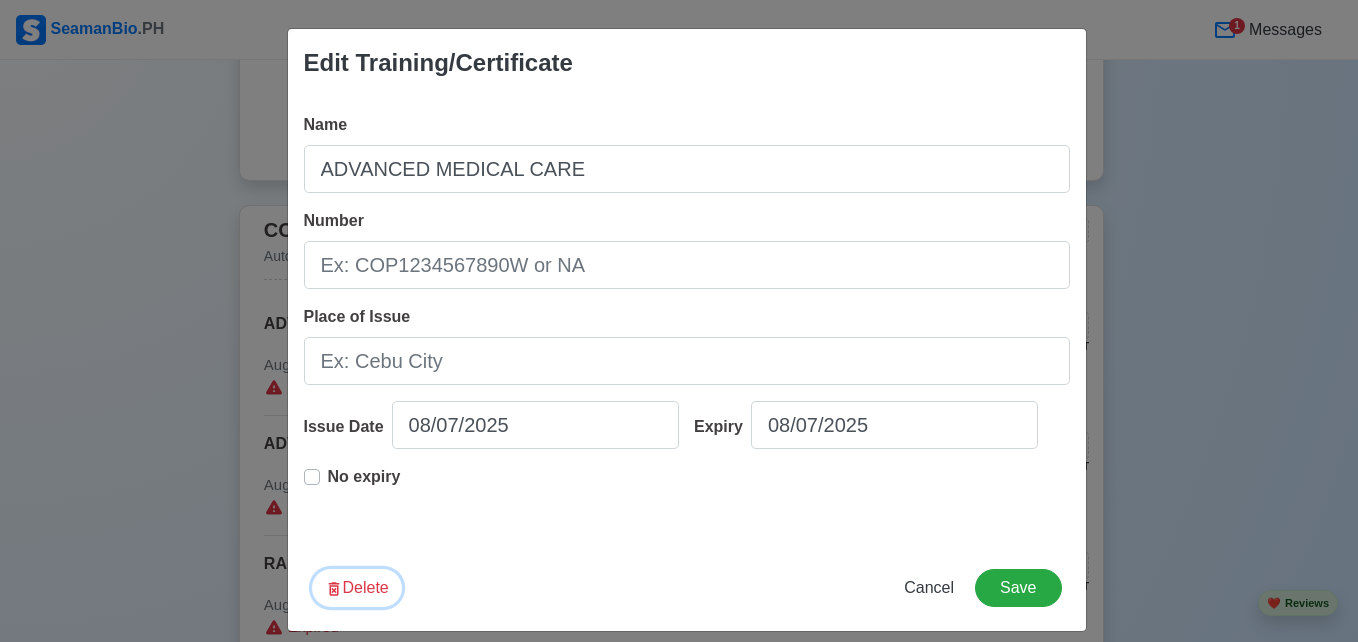 click on "Delete" at bounding box center (357, 588) 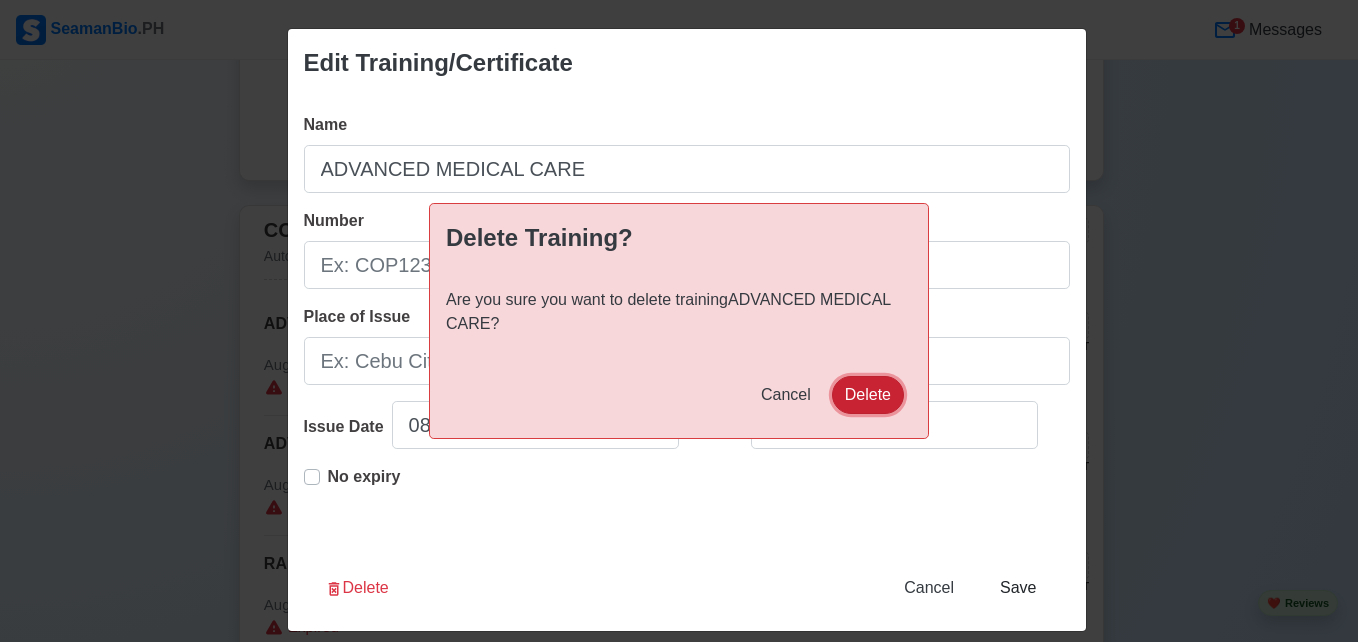 click on "Delete" at bounding box center [868, 395] 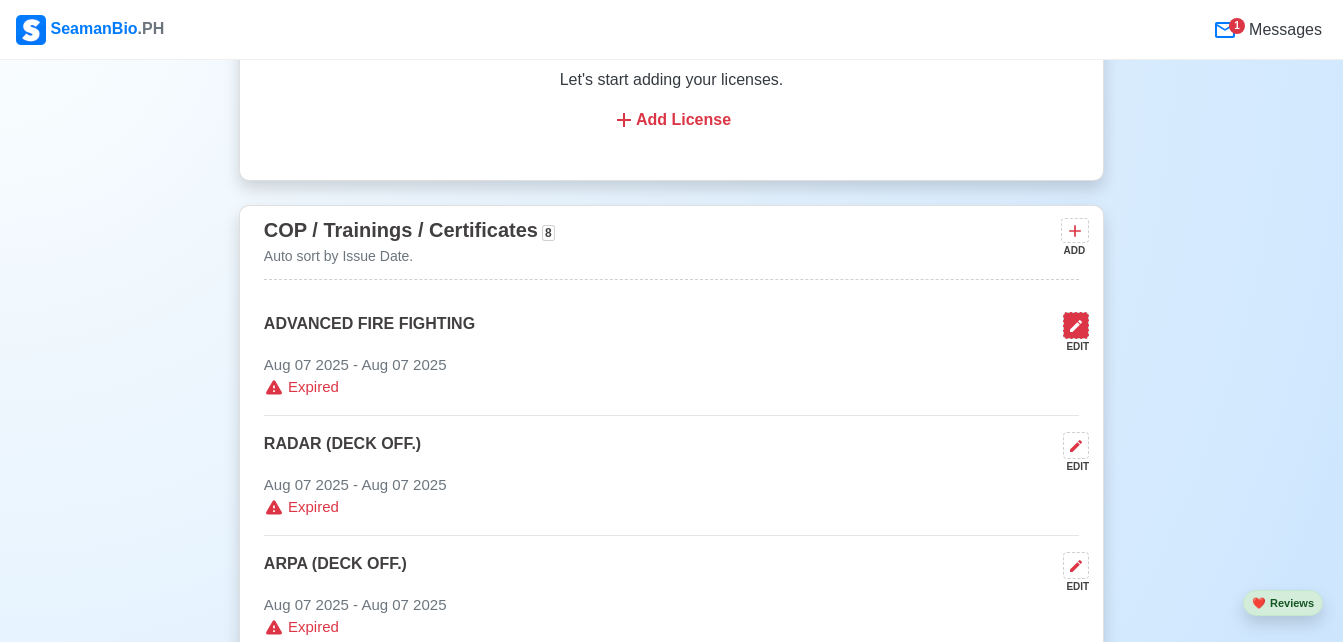 click 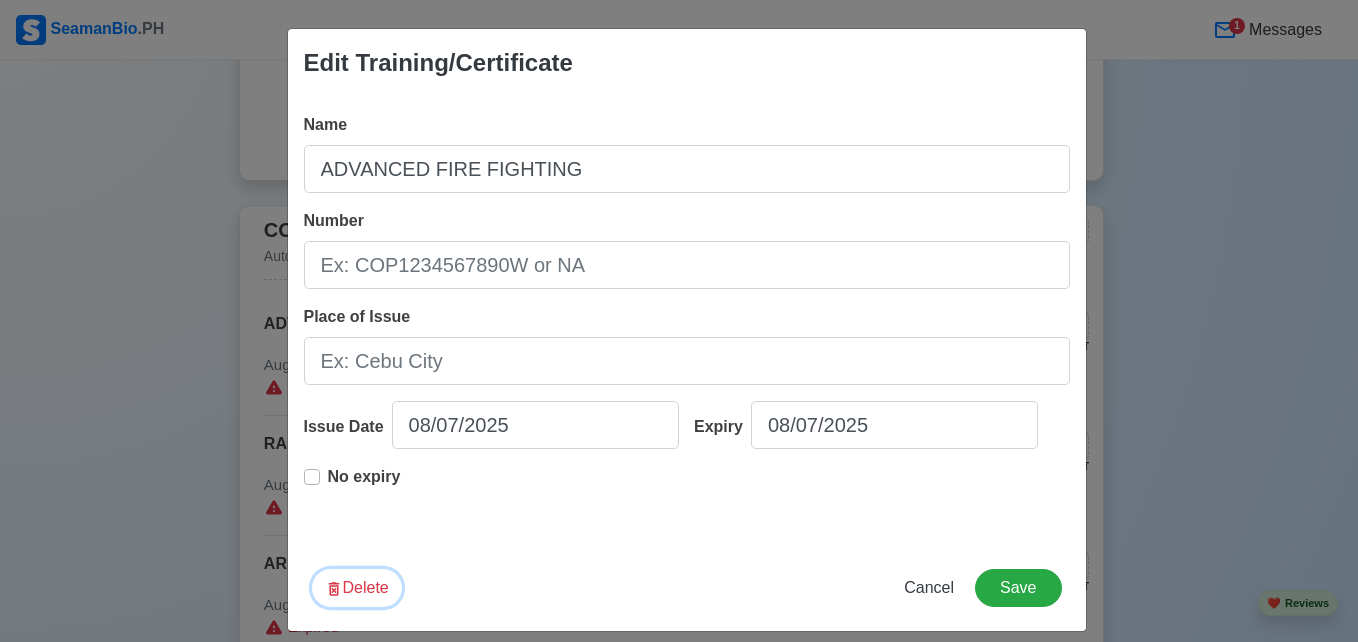 click on "Delete" at bounding box center (357, 588) 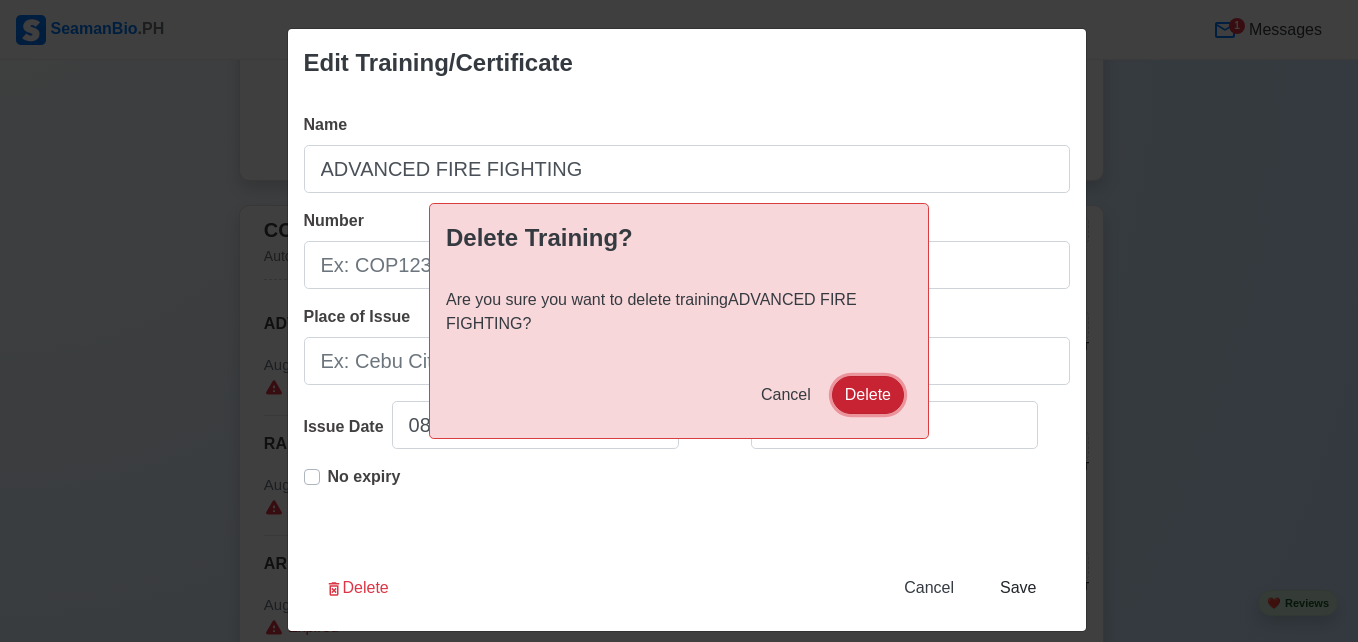 click on "Delete" at bounding box center [868, 395] 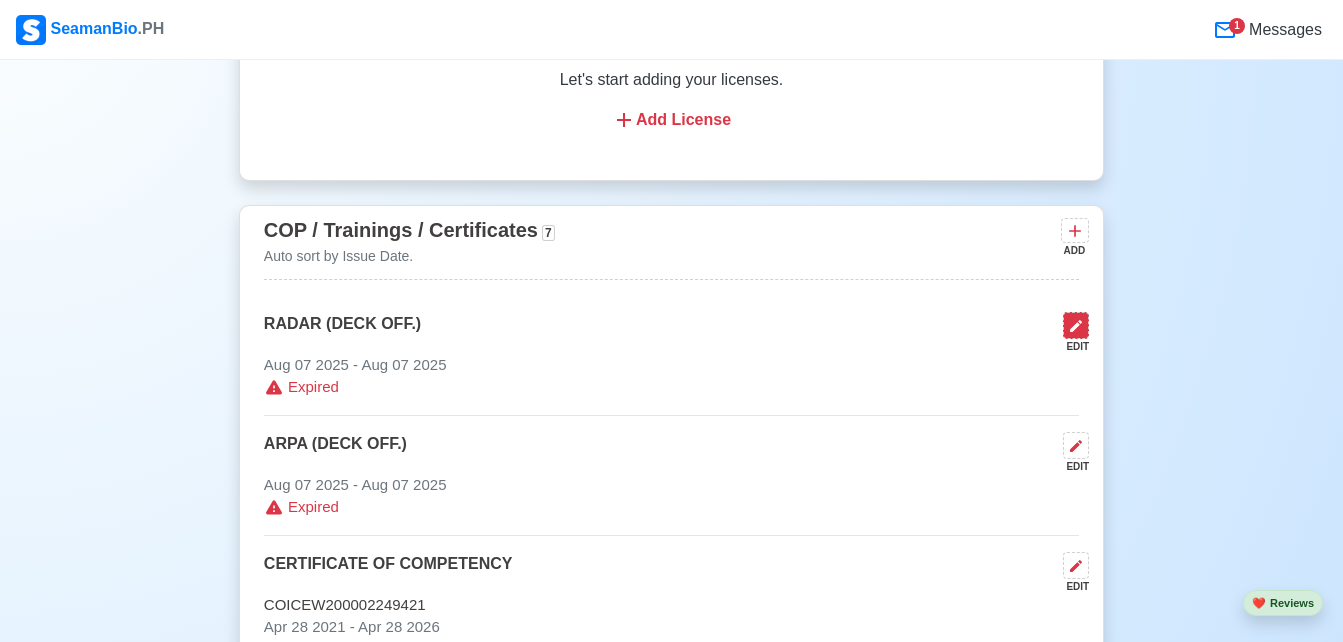 click 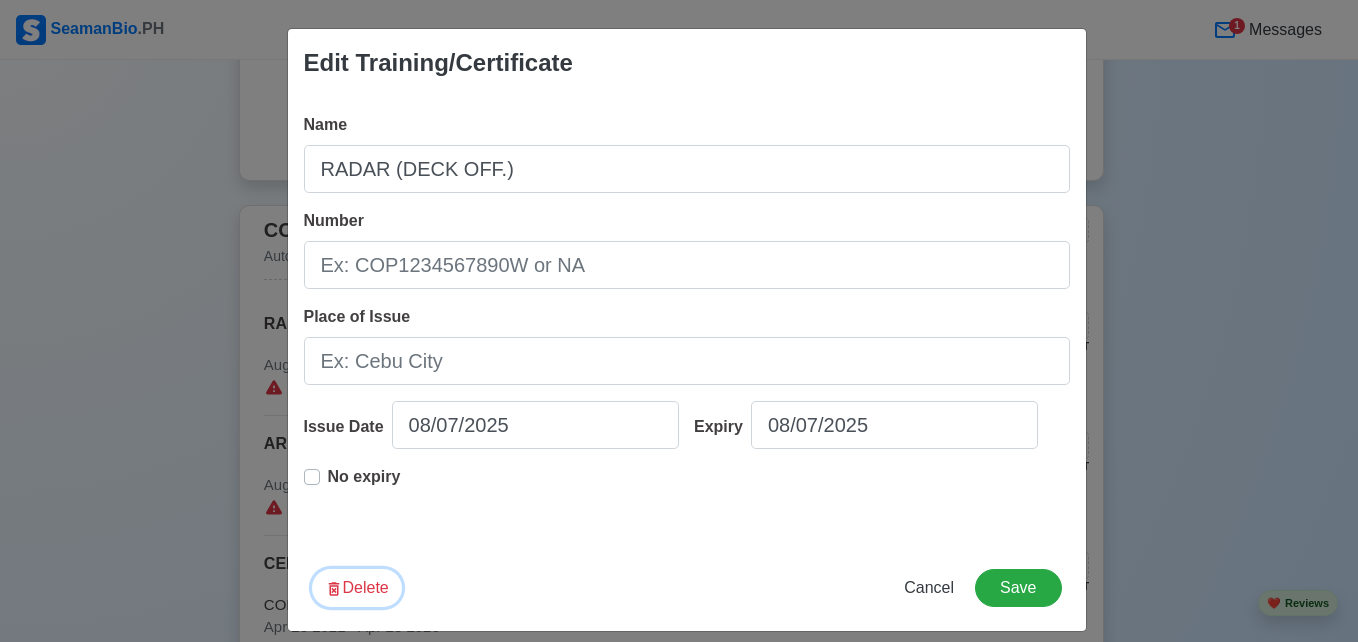 click on "Delete" at bounding box center [357, 588] 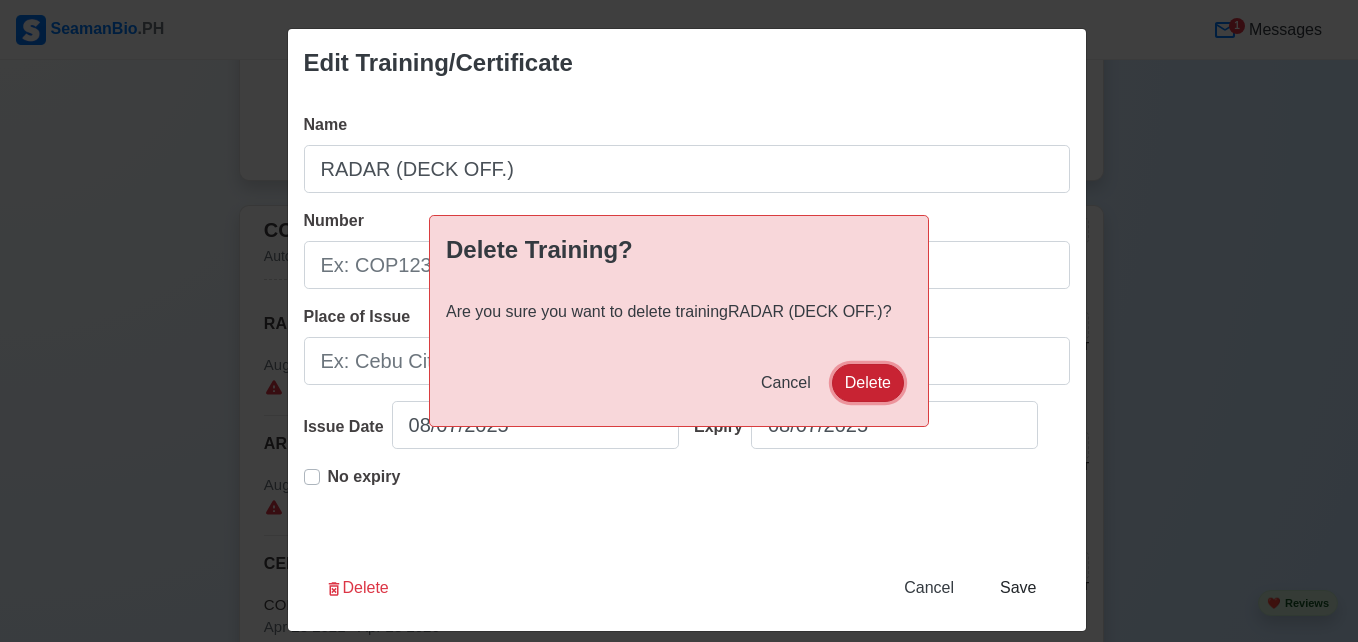 click on "Delete" at bounding box center [868, 383] 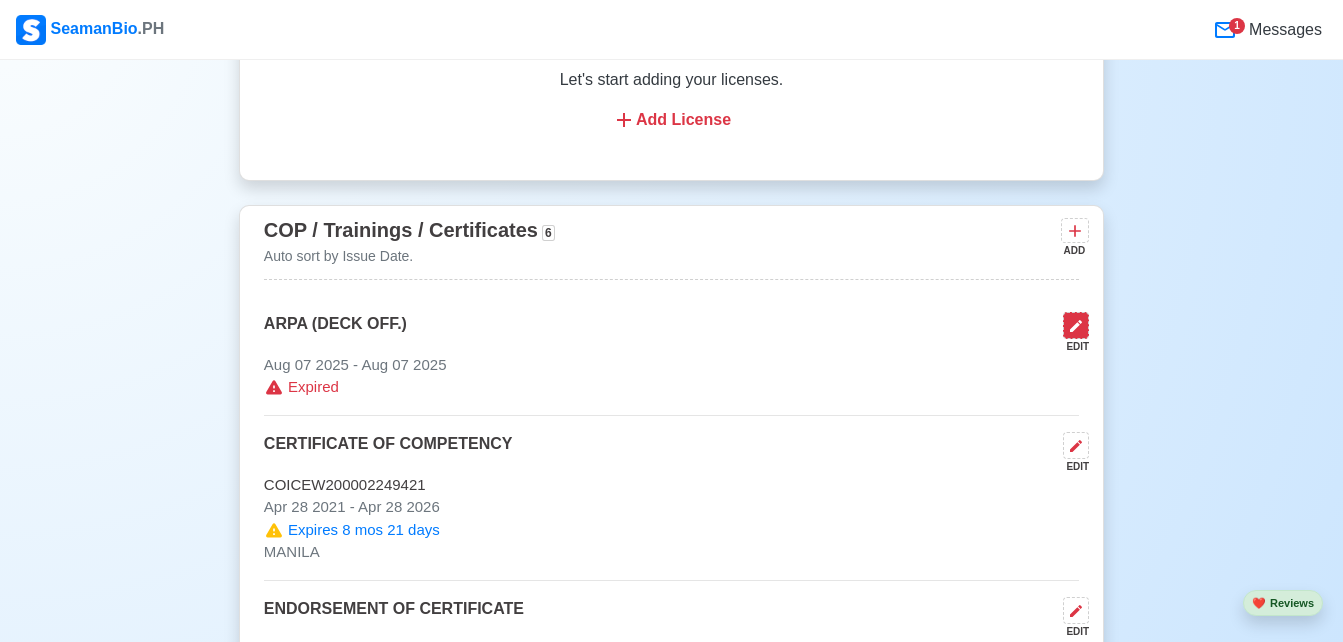 click at bounding box center (1076, 325) 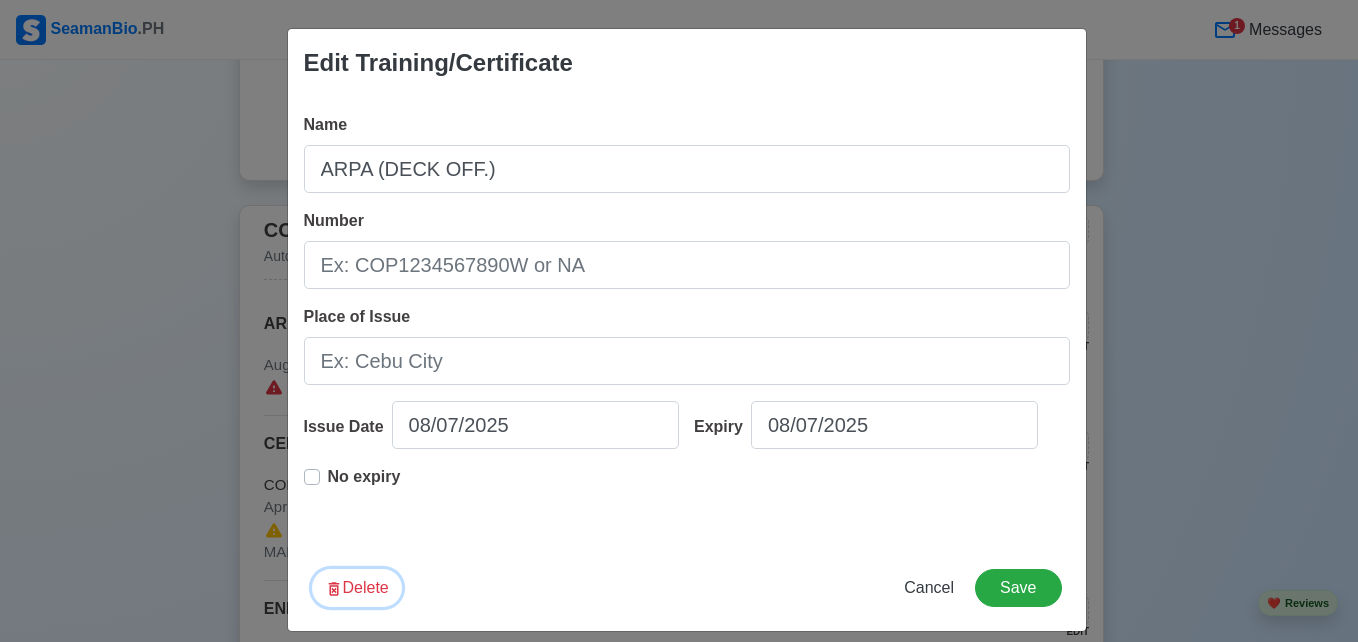 click 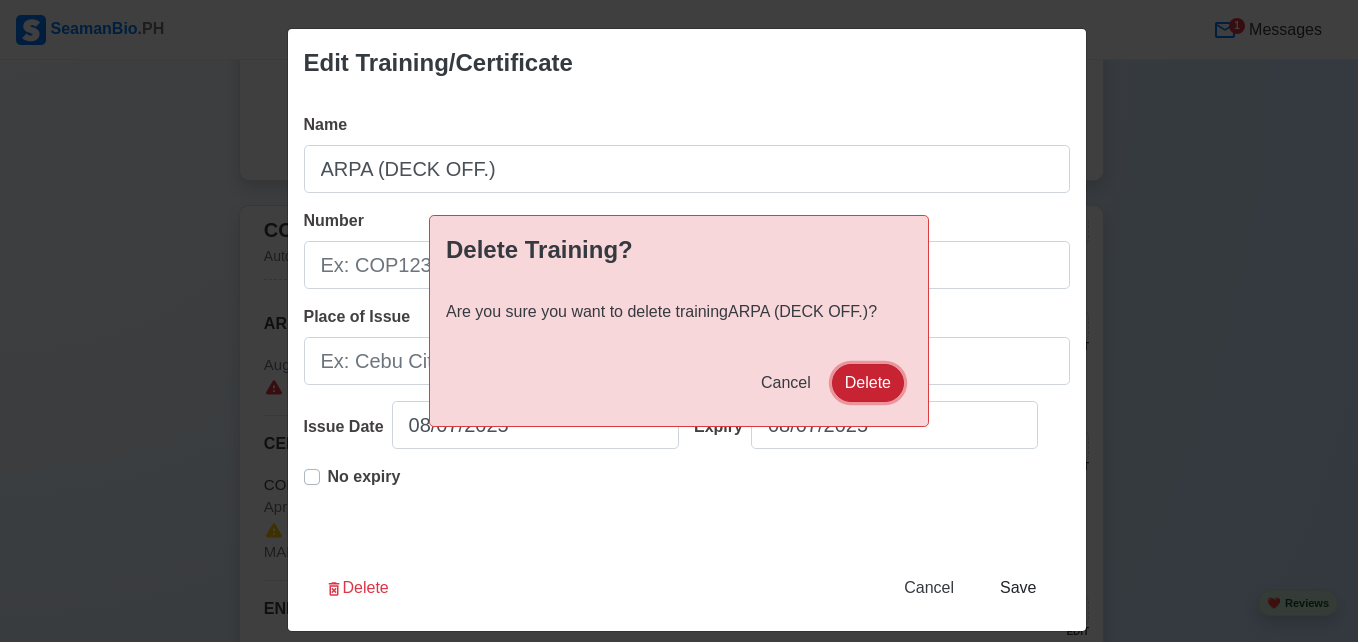 click on "Delete" at bounding box center (868, 383) 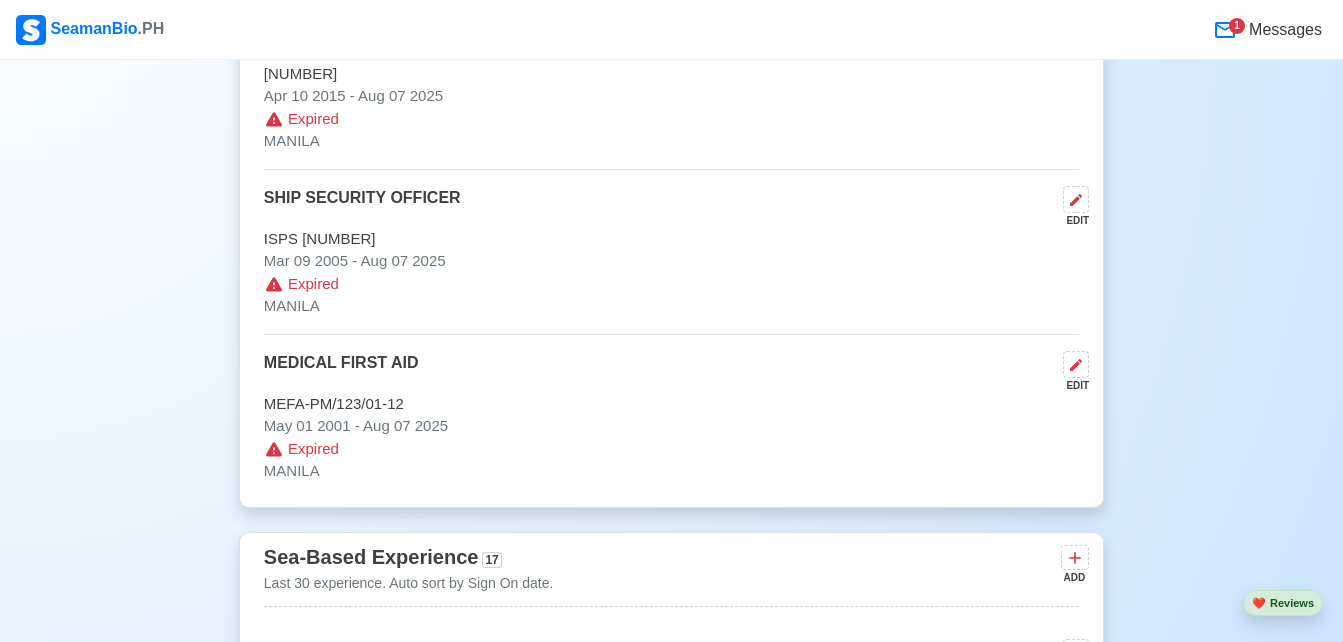scroll, scrollTop: 3443, scrollLeft: 0, axis: vertical 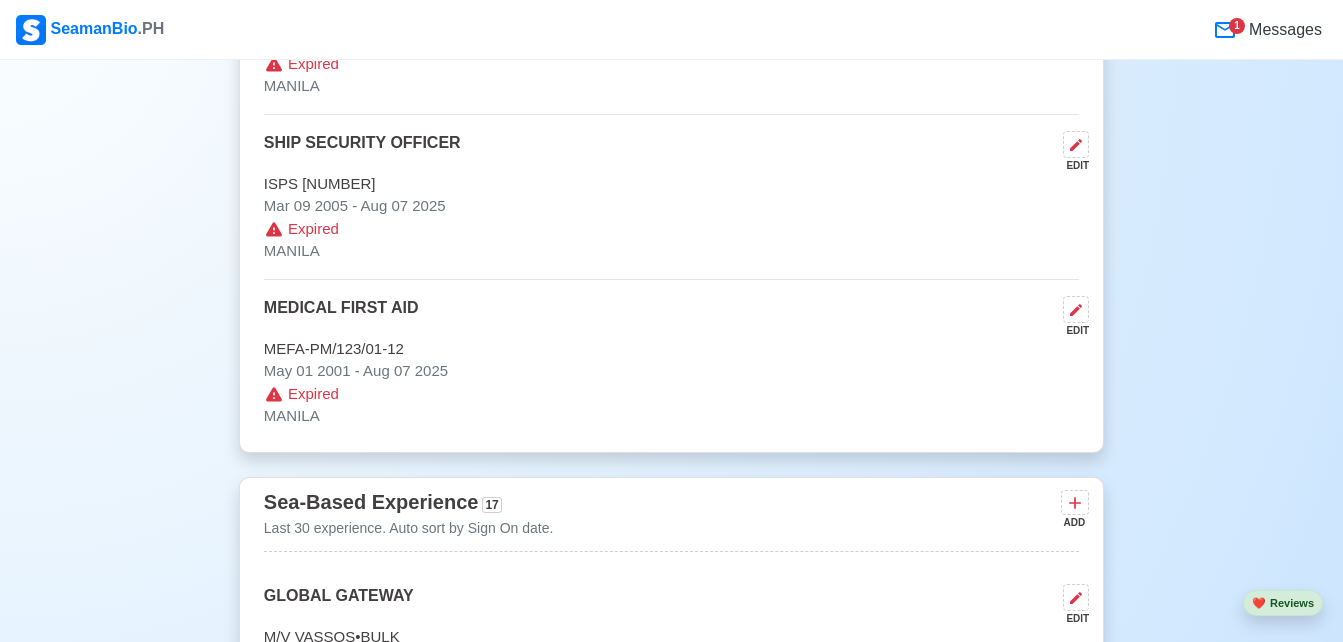 click on "MEDICAL FIRST AID EDIT" at bounding box center [671, 317] 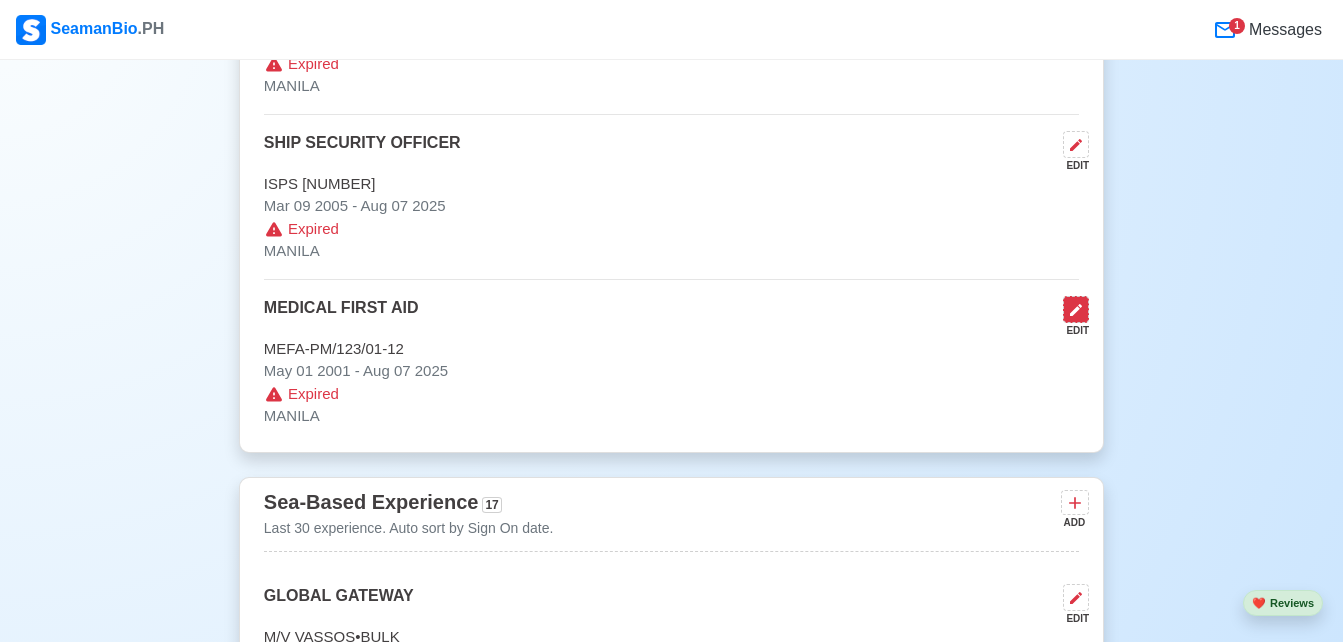 click 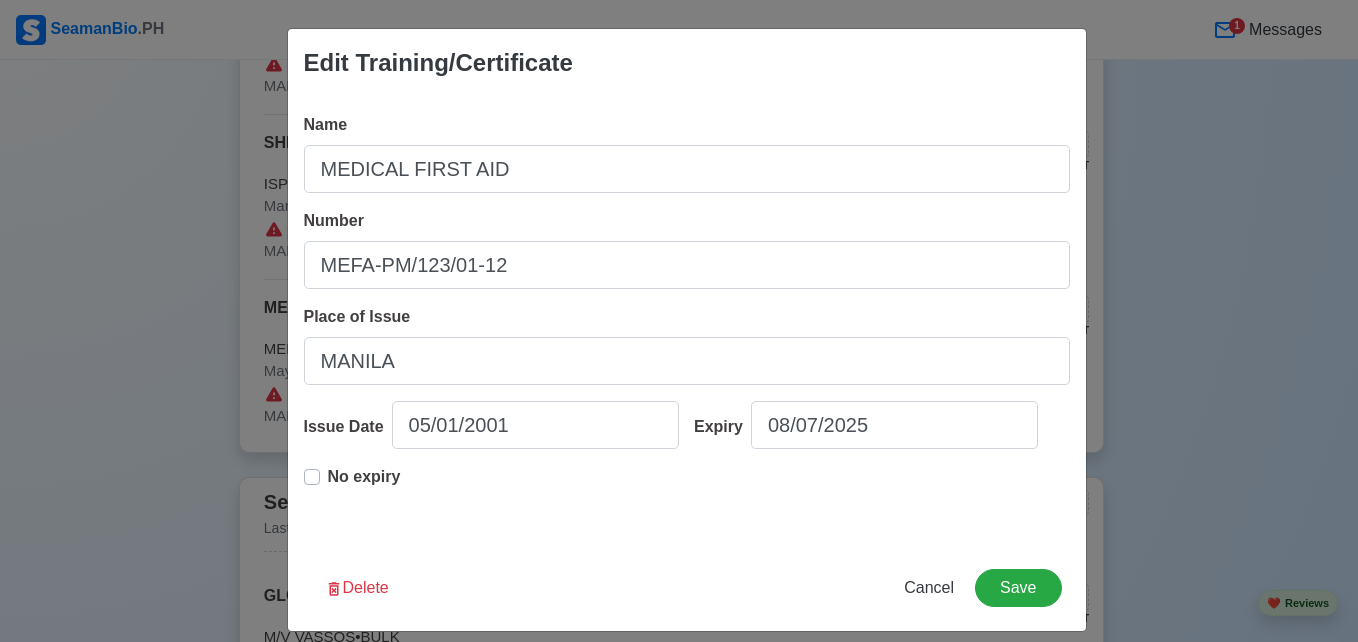 click on "Edit Training/Certificate Name MEDICAL FIRST AID Number MEFA-PM/123/01-12 Place of Issue [CITY] Issue Date 05/01/2001 Expiry 08/07/2025 No expiry  Delete Cancel Save" at bounding box center (679, 321) 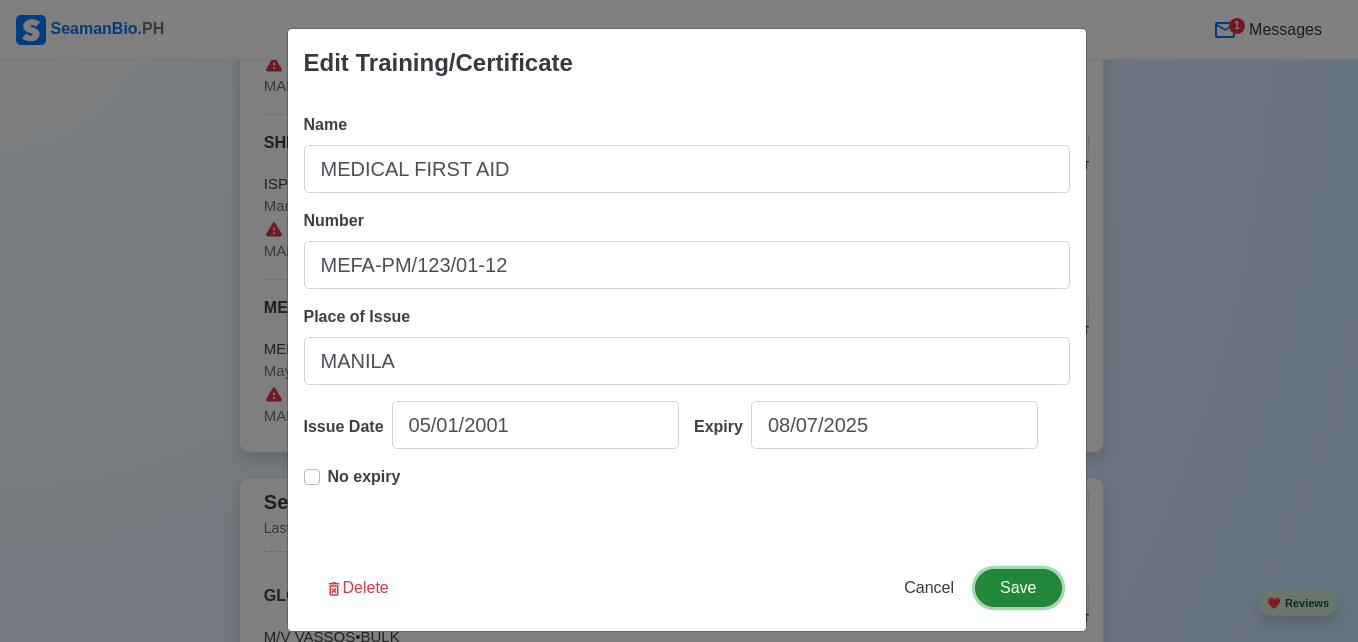 click on "Save" at bounding box center (1018, 588) 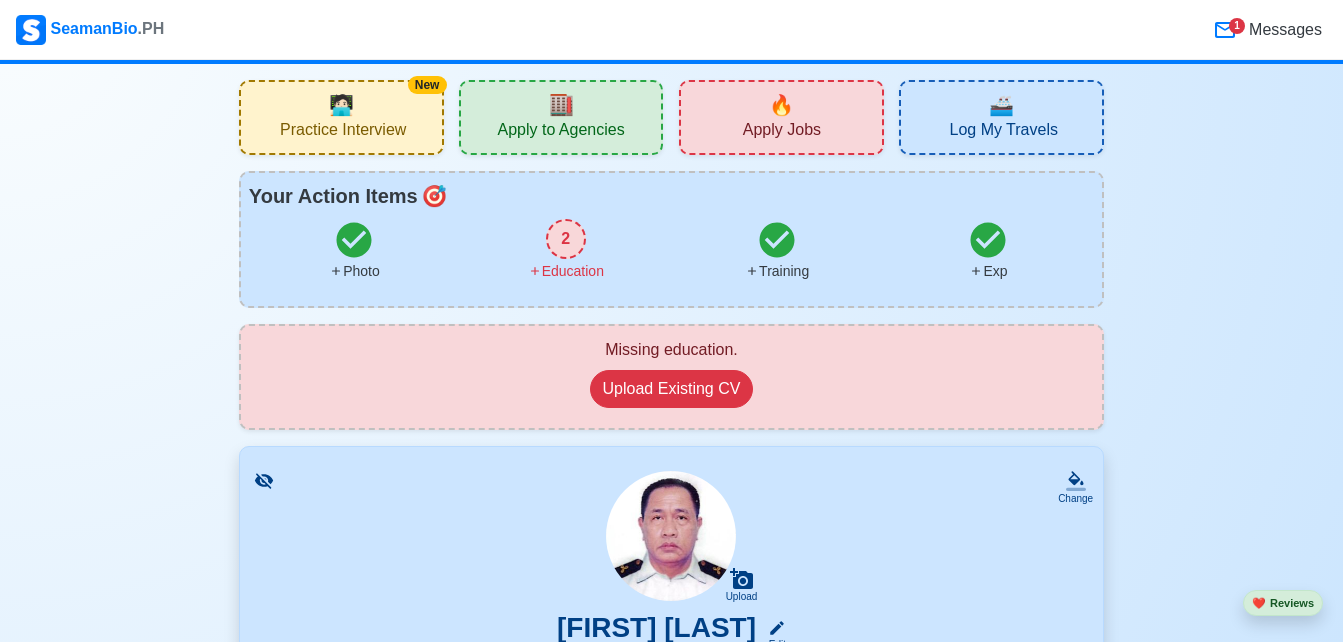 scroll, scrollTop: 0, scrollLeft: 0, axis: both 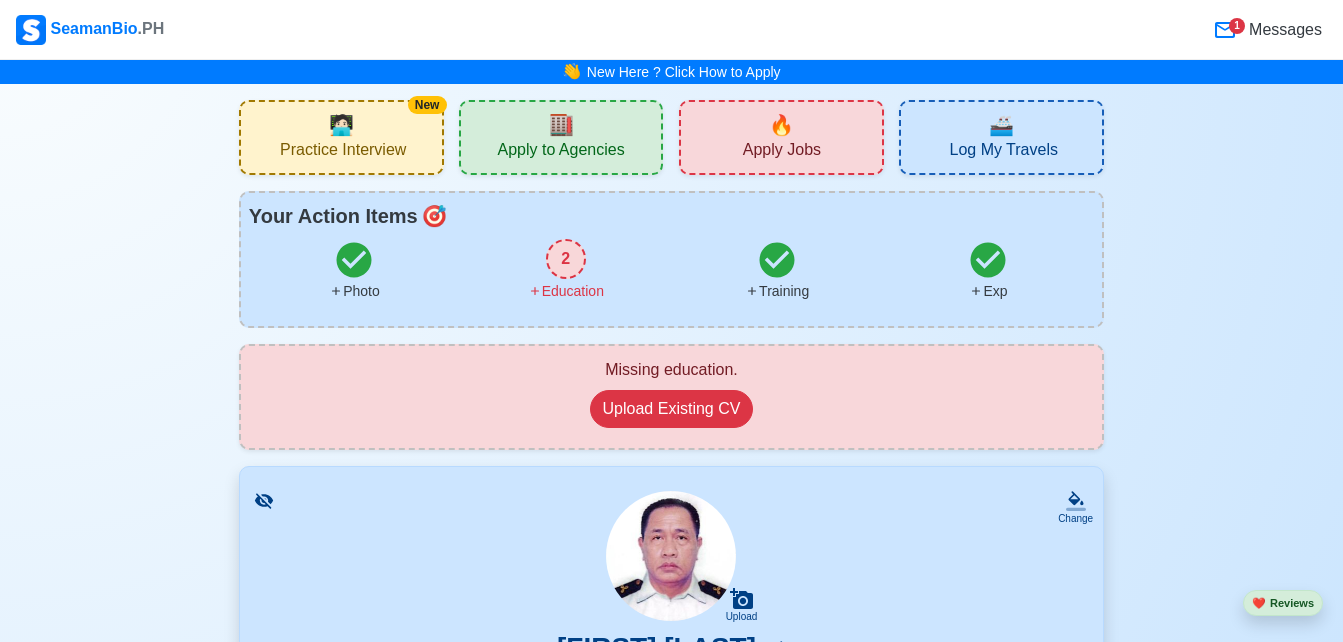 click on "🚢   Log My Travels" at bounding box center (1001, 137) 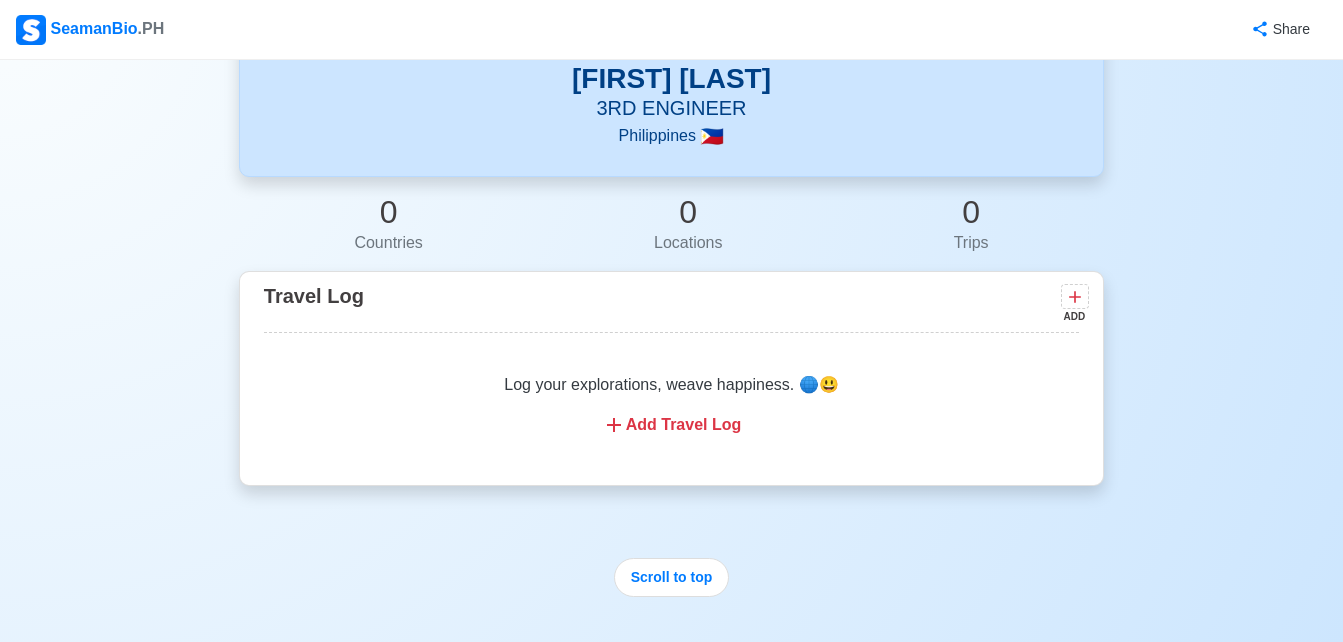 scroll, scrollTop: 0, scrollLeft: 0, axis: both 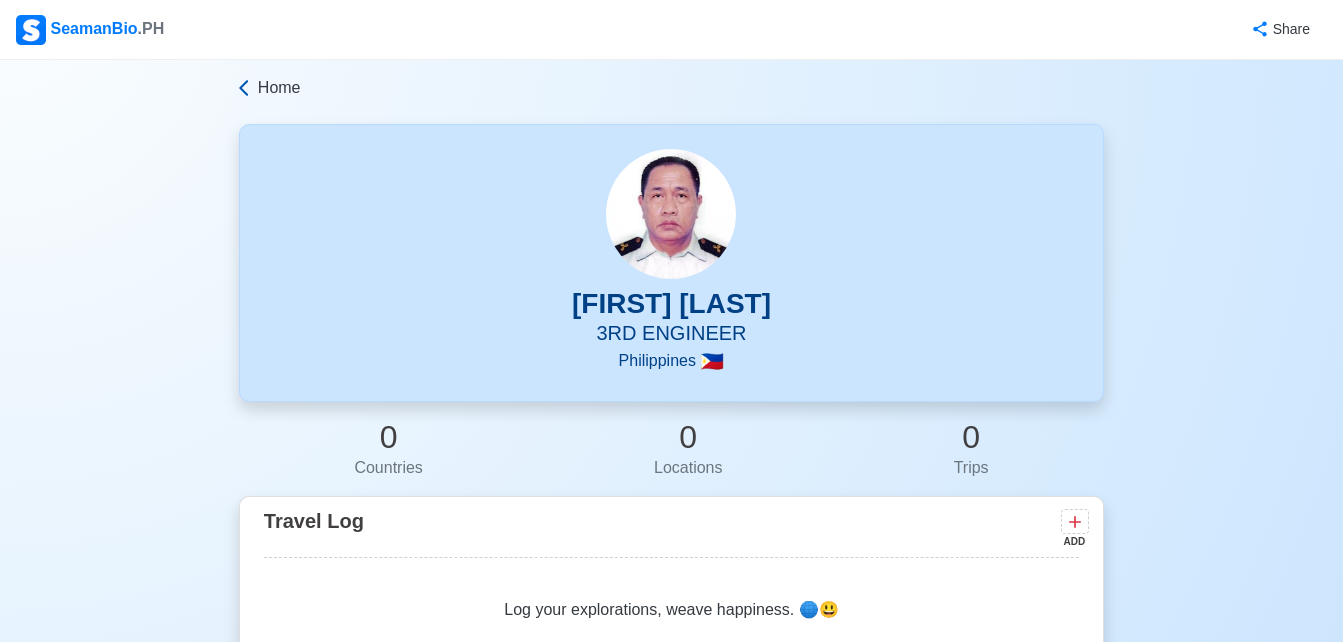 click on "Home" at bounding box center [279, 88] 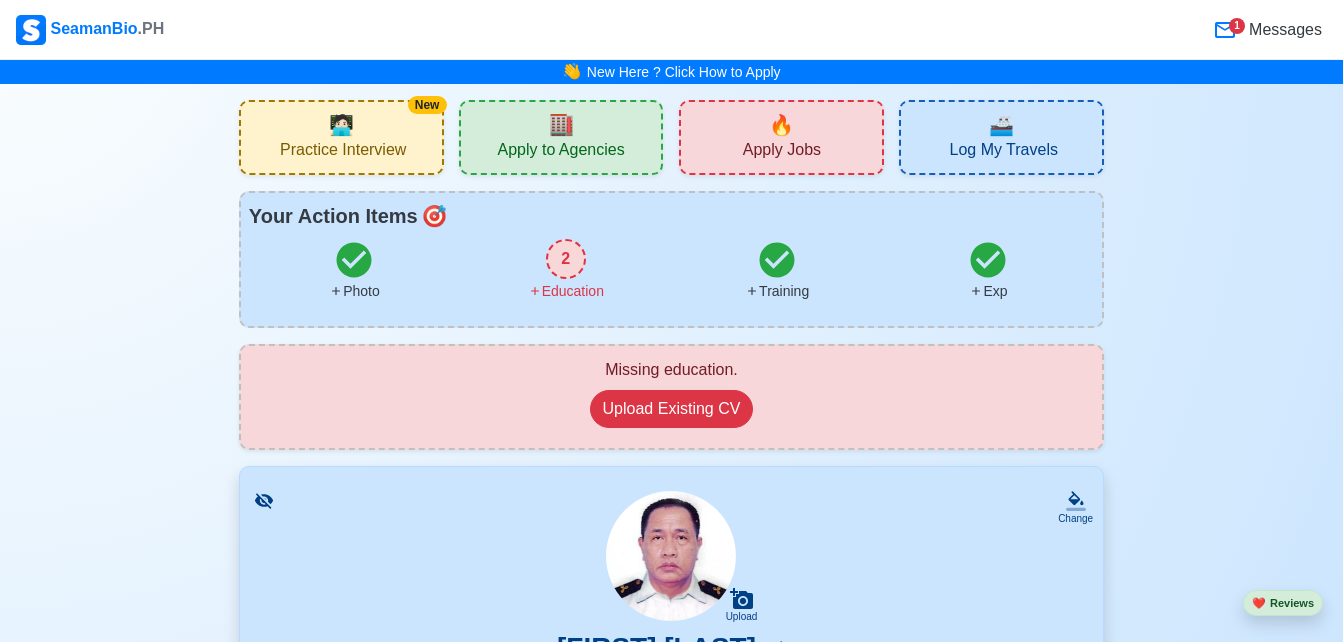 click on "Apply to Agencies" at bounding box center [560, 152] 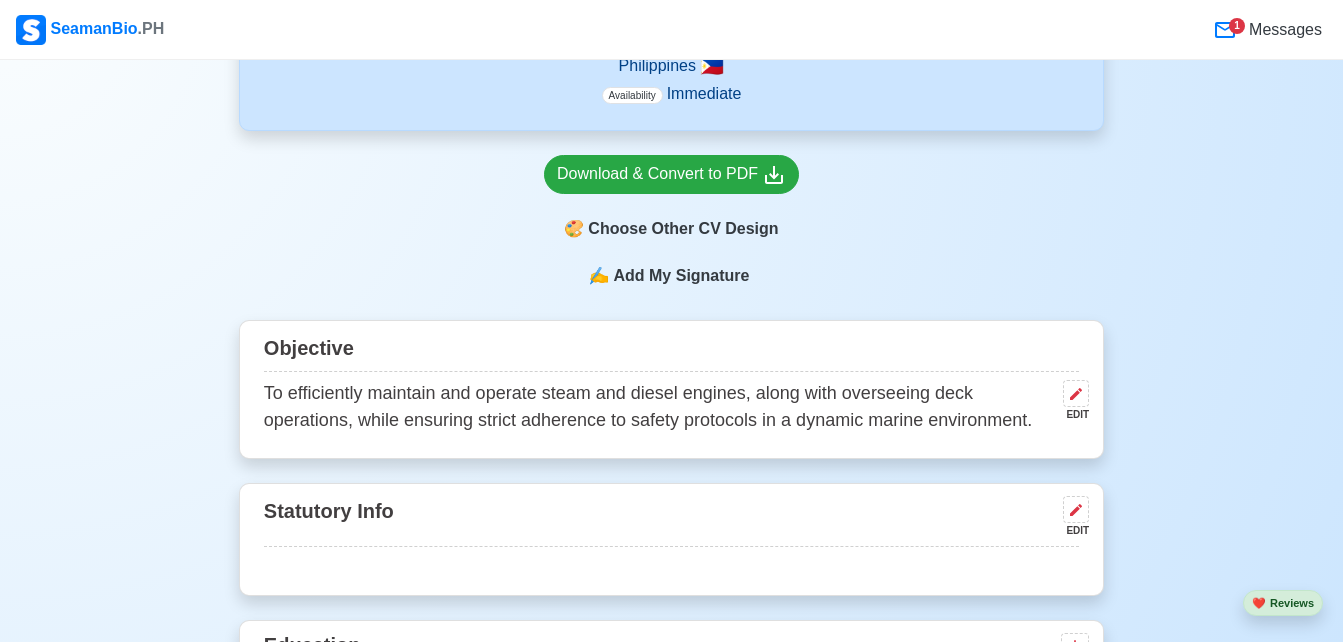 scroll, scrollTop: 814, scrollLeft: 0, axis: vertical 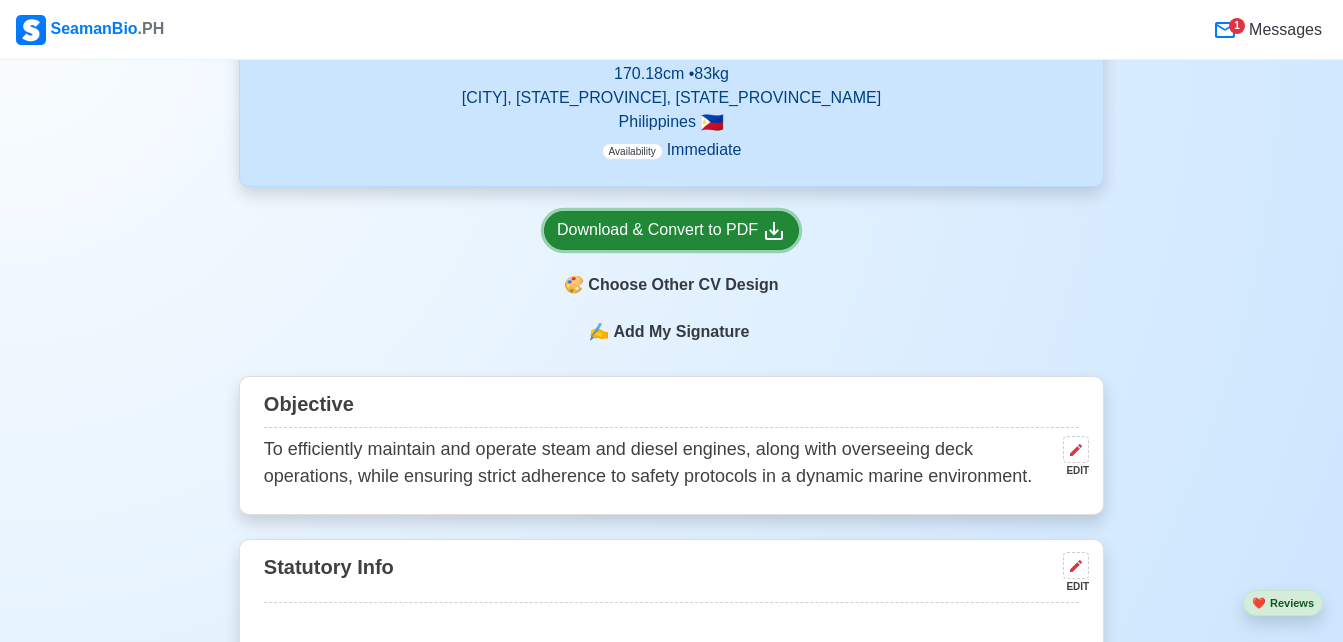 click on "Download & Convert to PDF" at bounding box center (671, 230) 